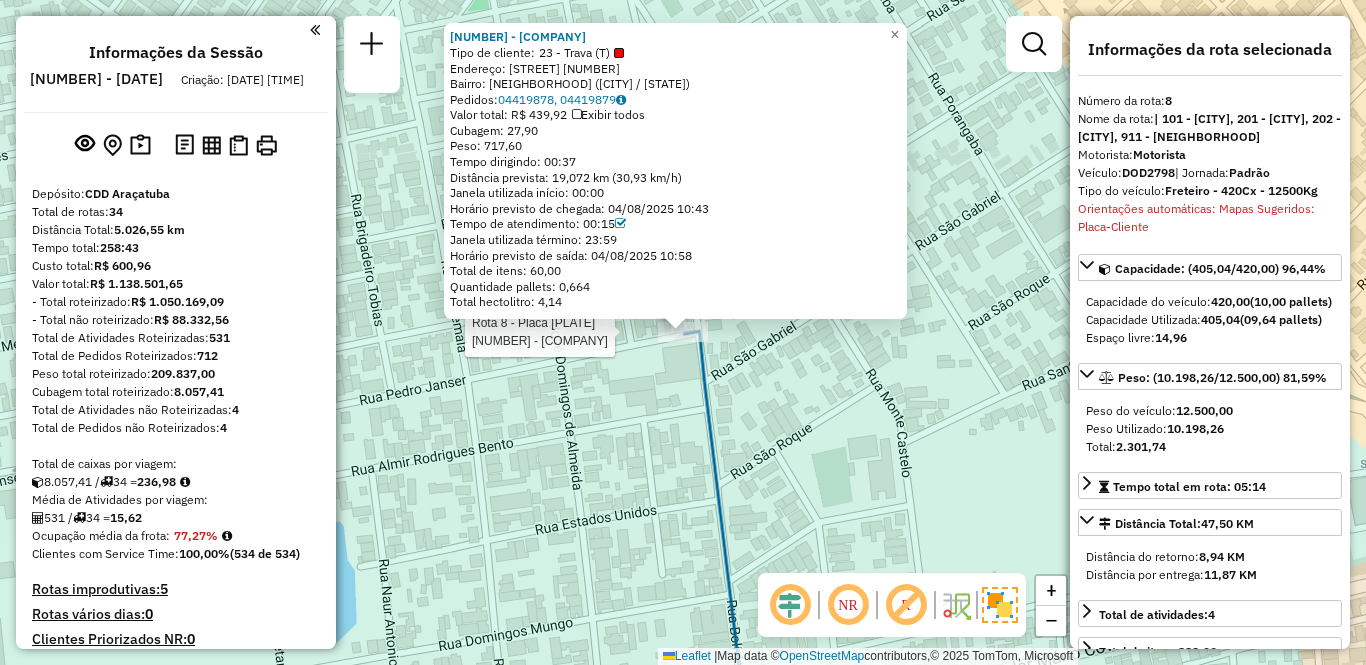 select on "**********" 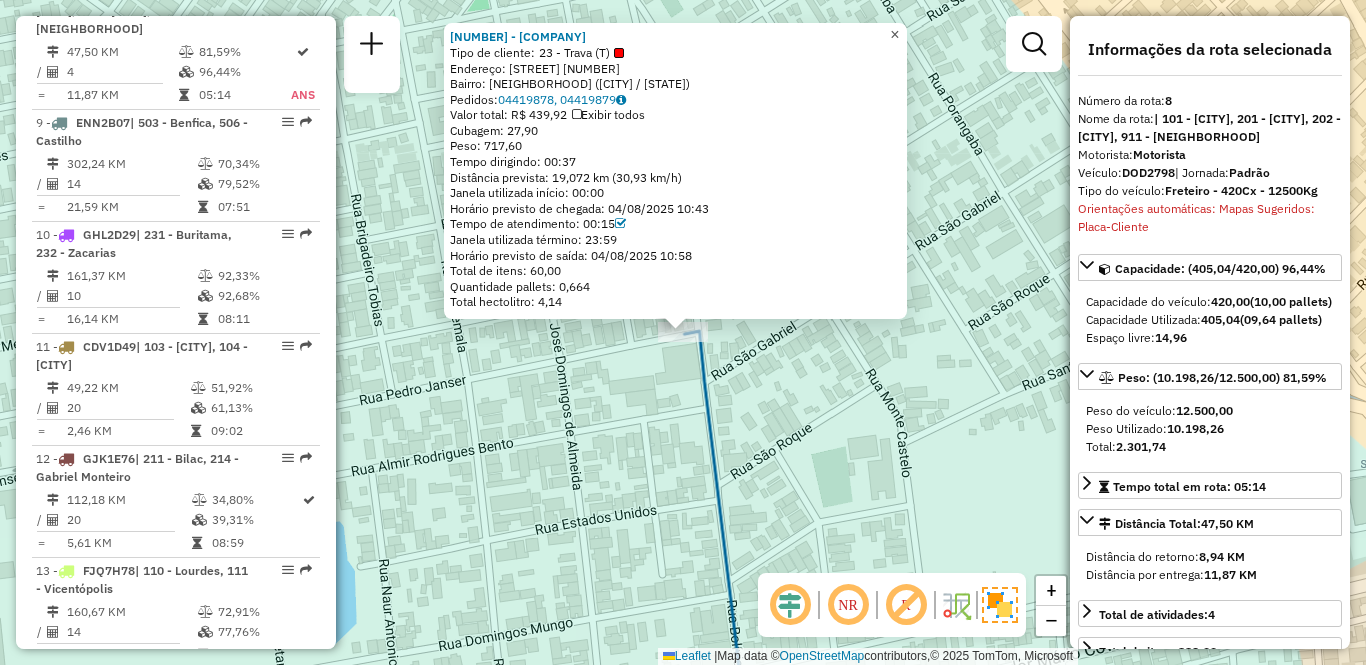 click on "×" 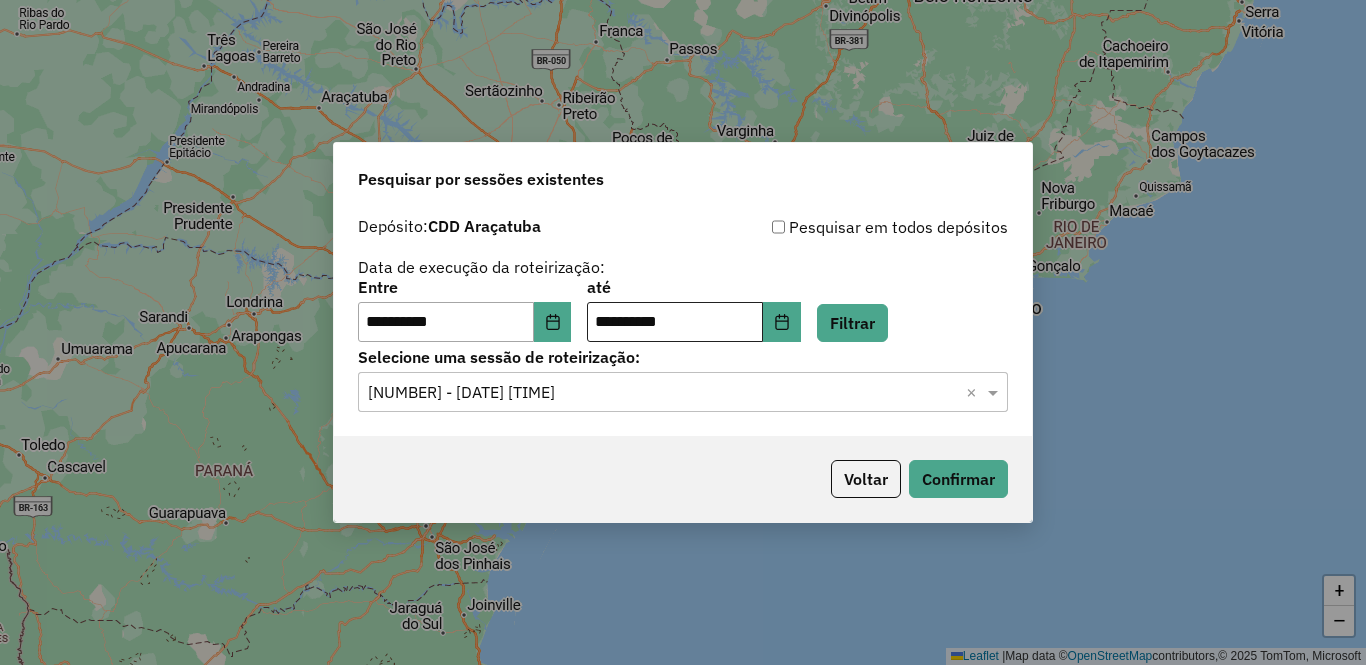 scroll, scrollTop: 0, scrollLeft: 0, axis: both 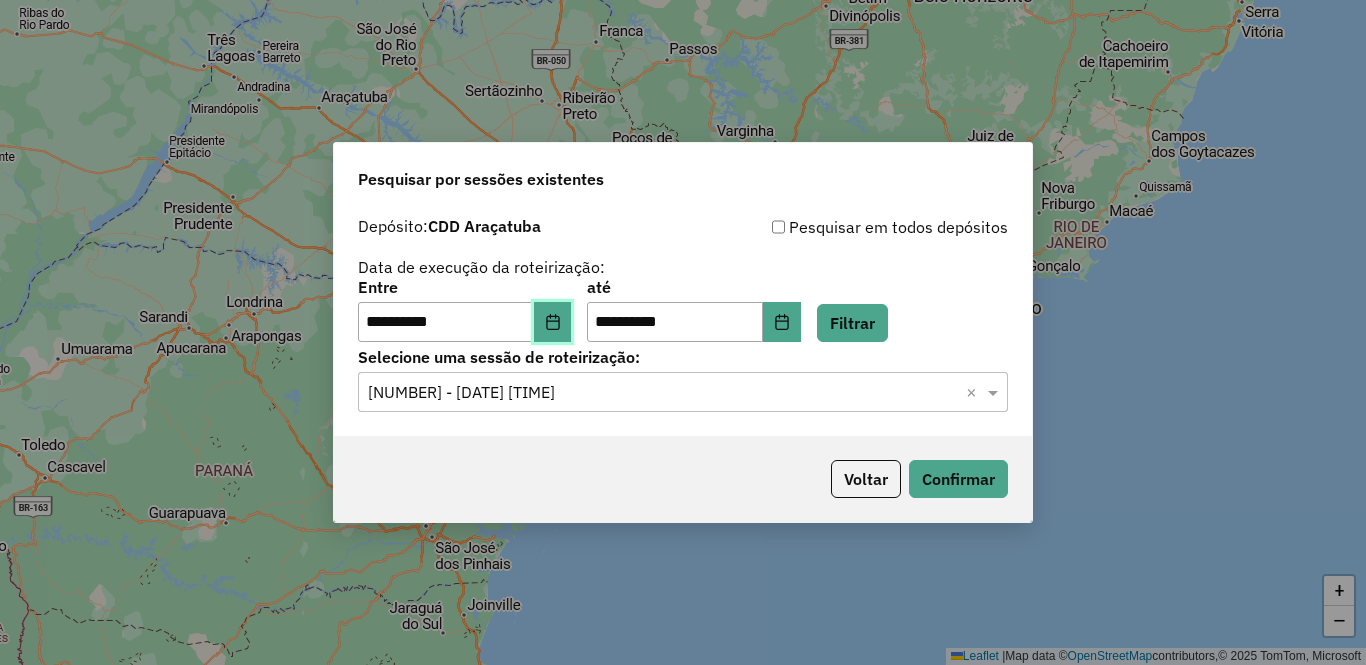 click 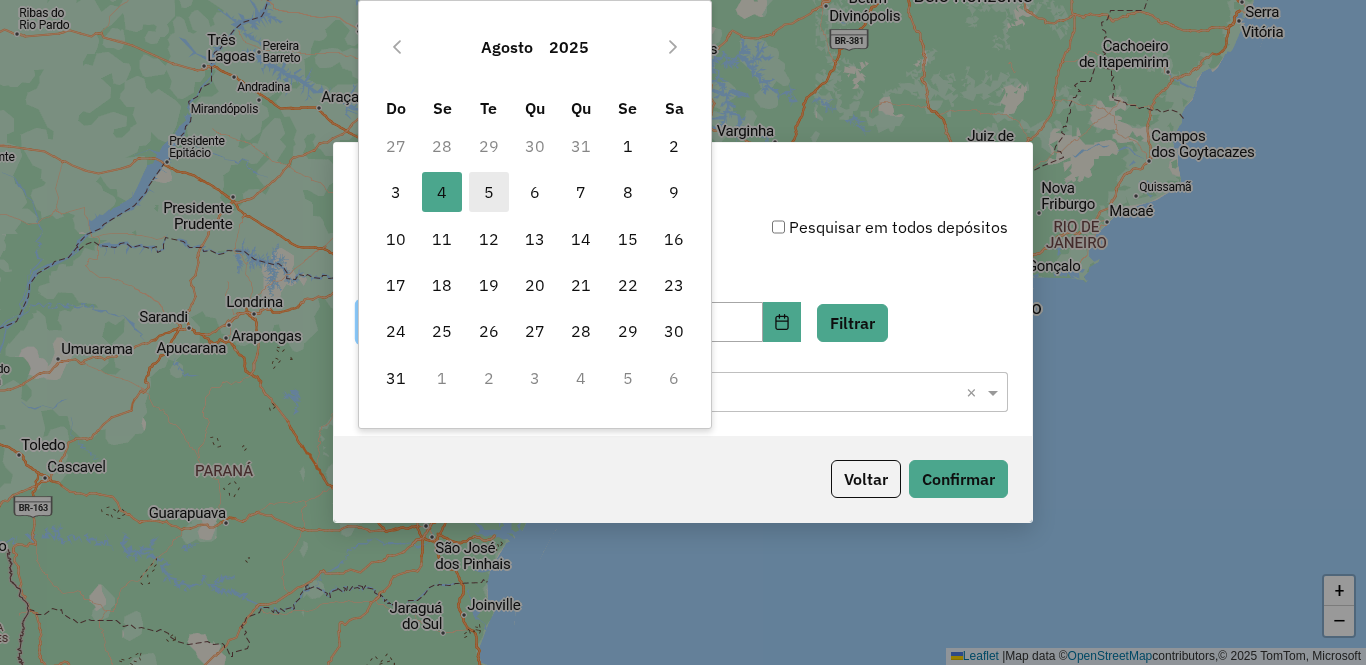 click on "5" at bounding box center (489, 192) 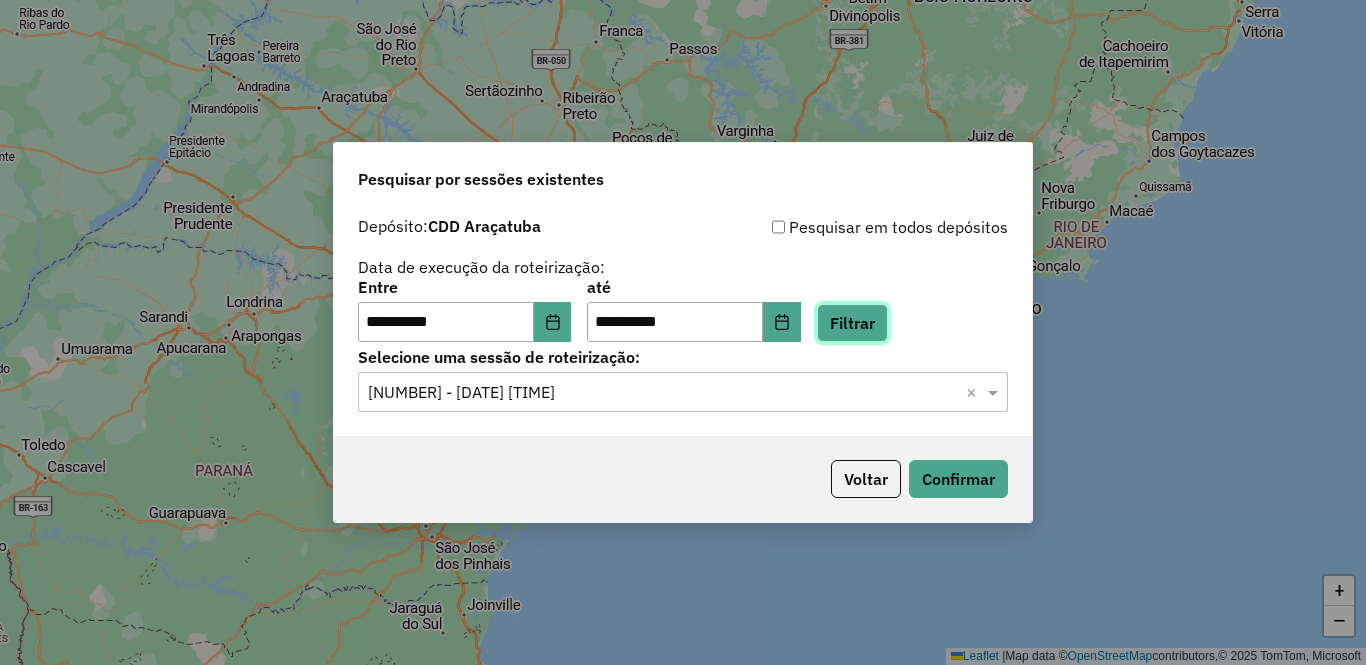 click on "Filtrar" 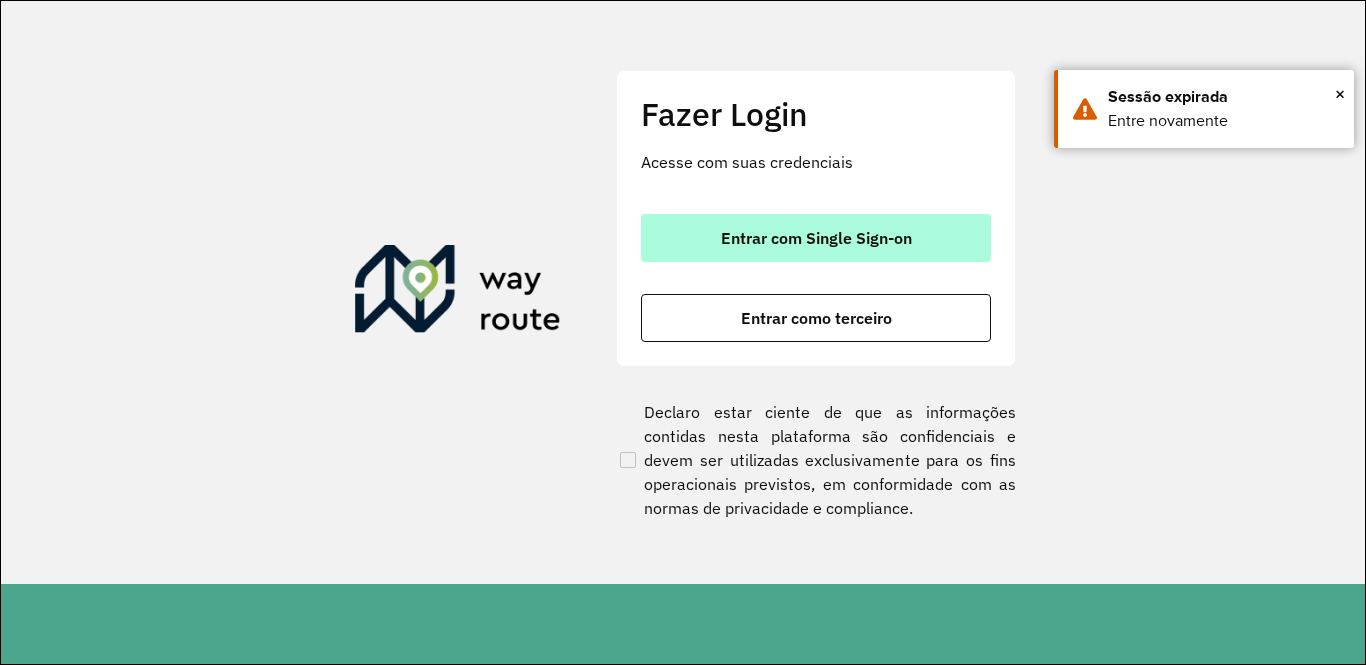 click on "Entrar com Single Sign-on" at bounding box center (816, 238) 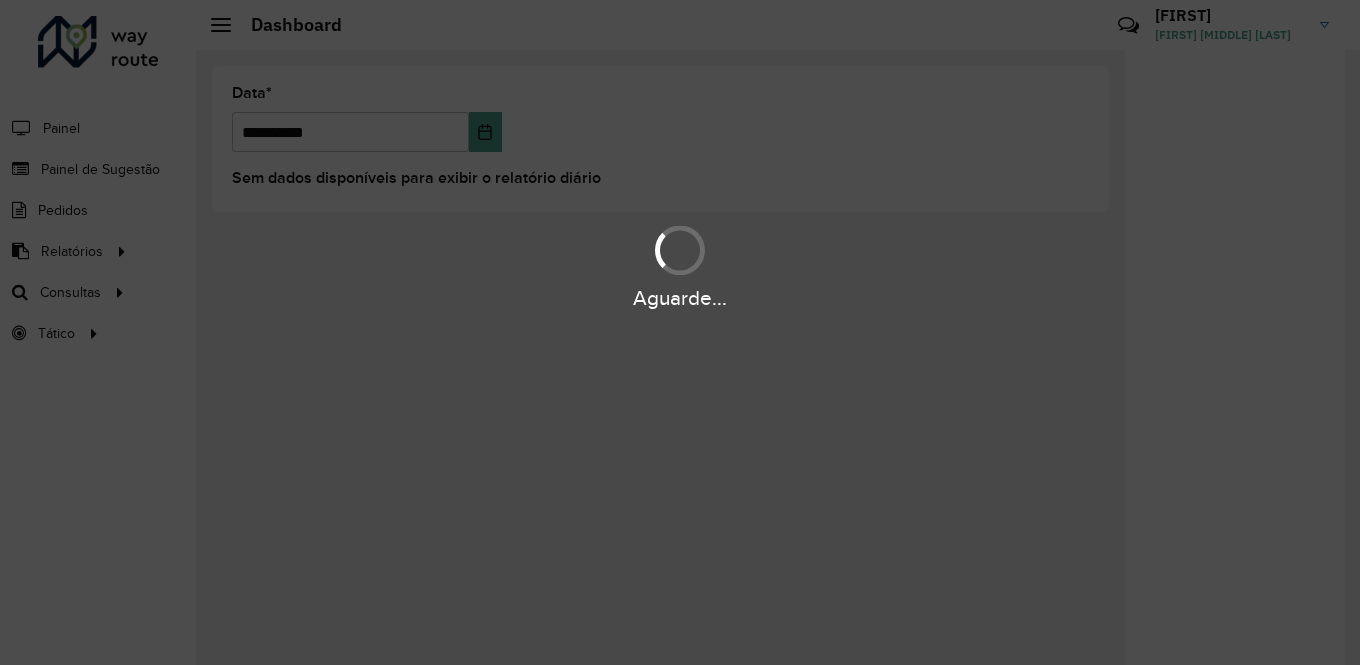 scroll, scrollTop: 0, scrollLeft: 0, axis: both 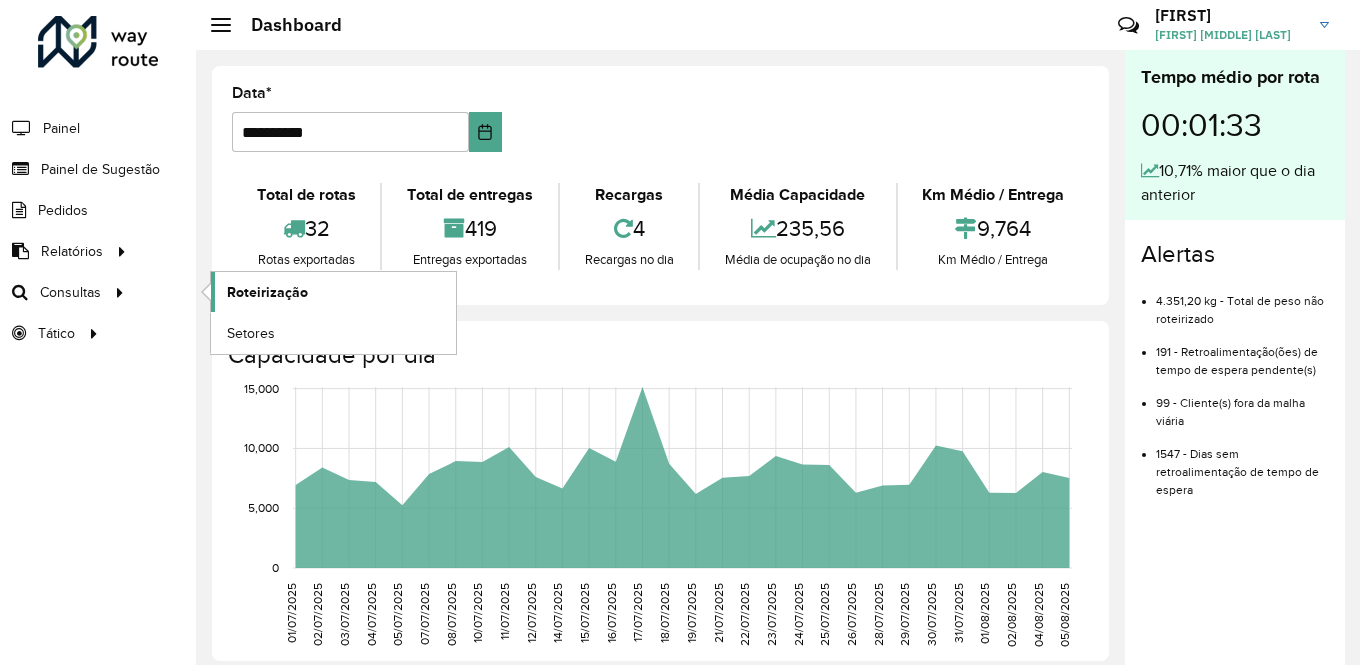 click on "Roteirização" 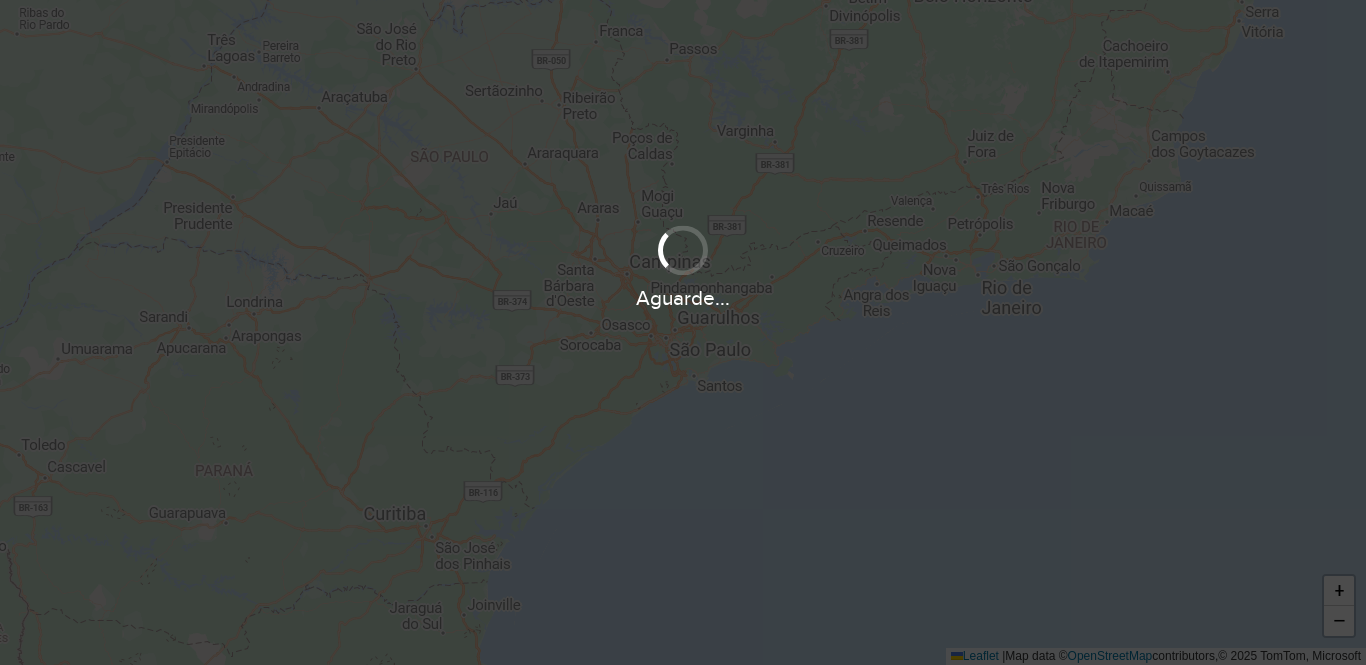 scroll, scrollTop: 0, scrollLeft: 0, axis: both 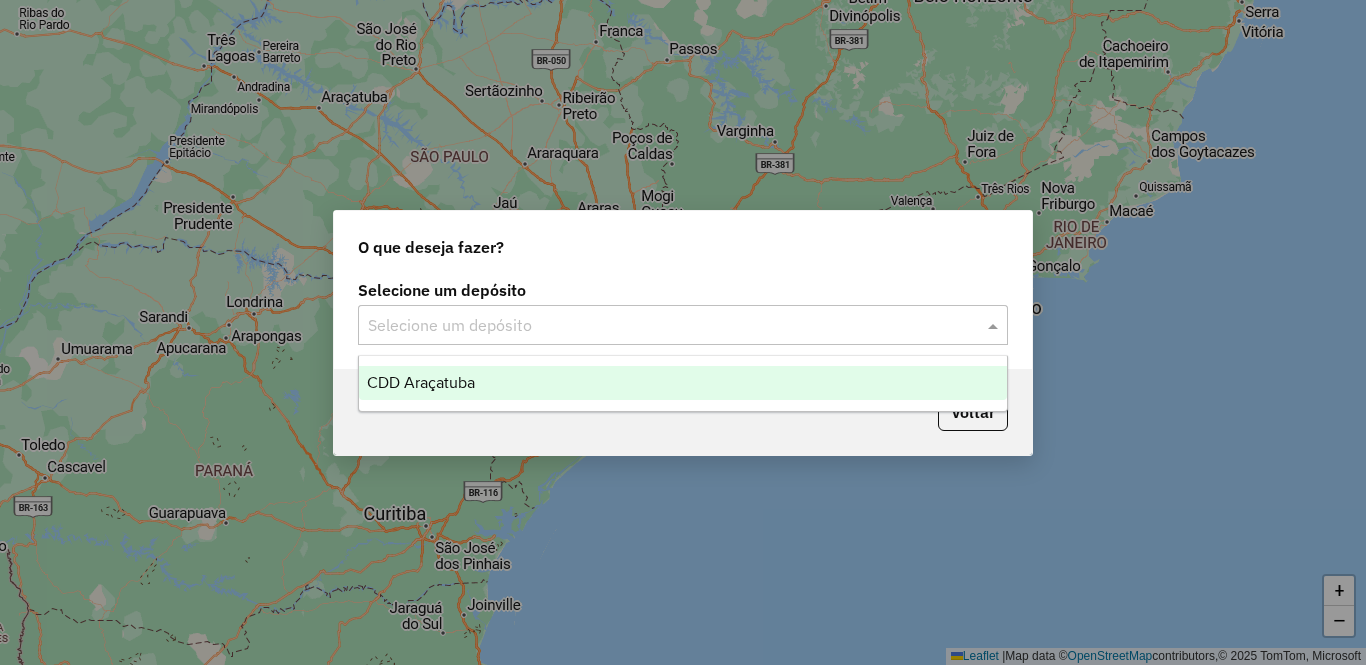 click 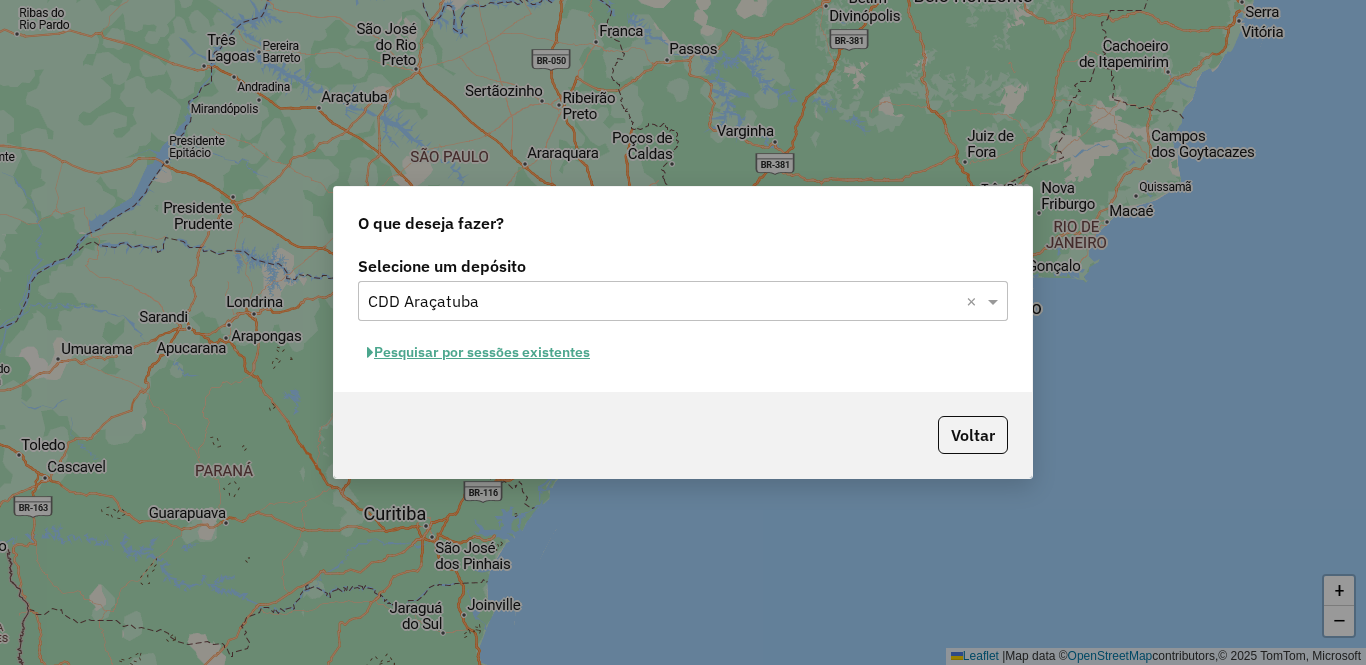 click on "Pesquisar por sessões existentes" 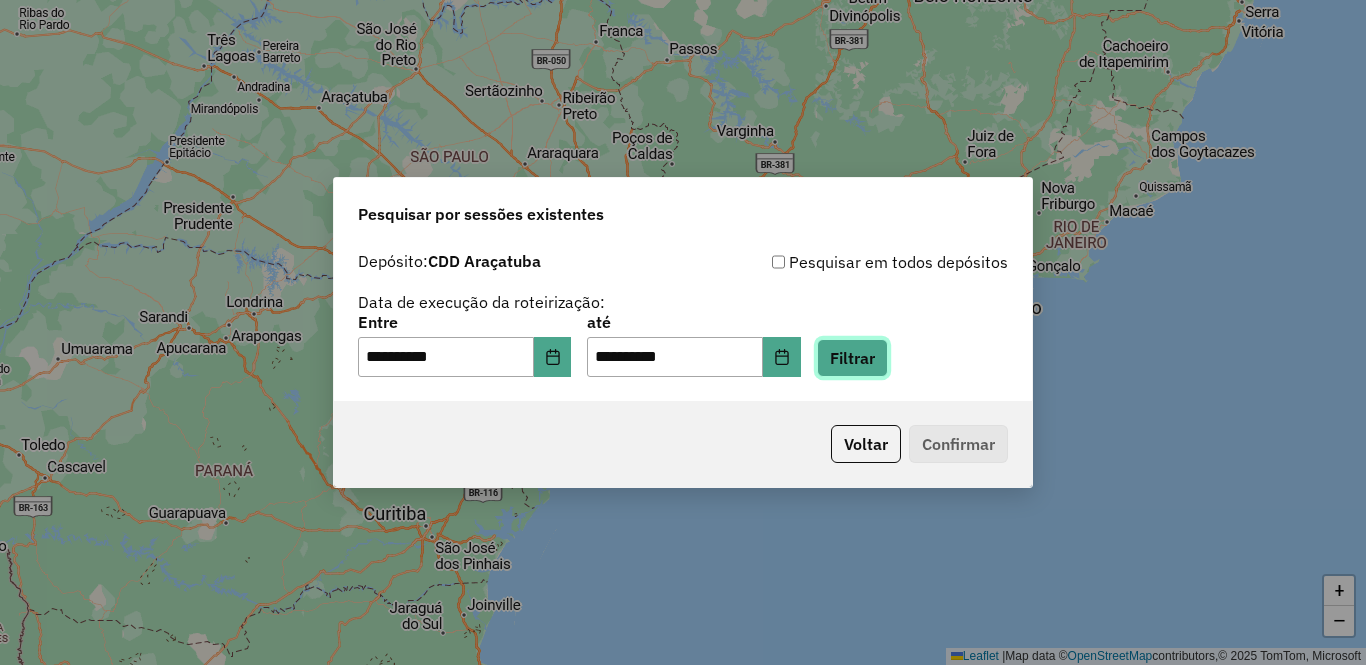 click on "Filtrar" 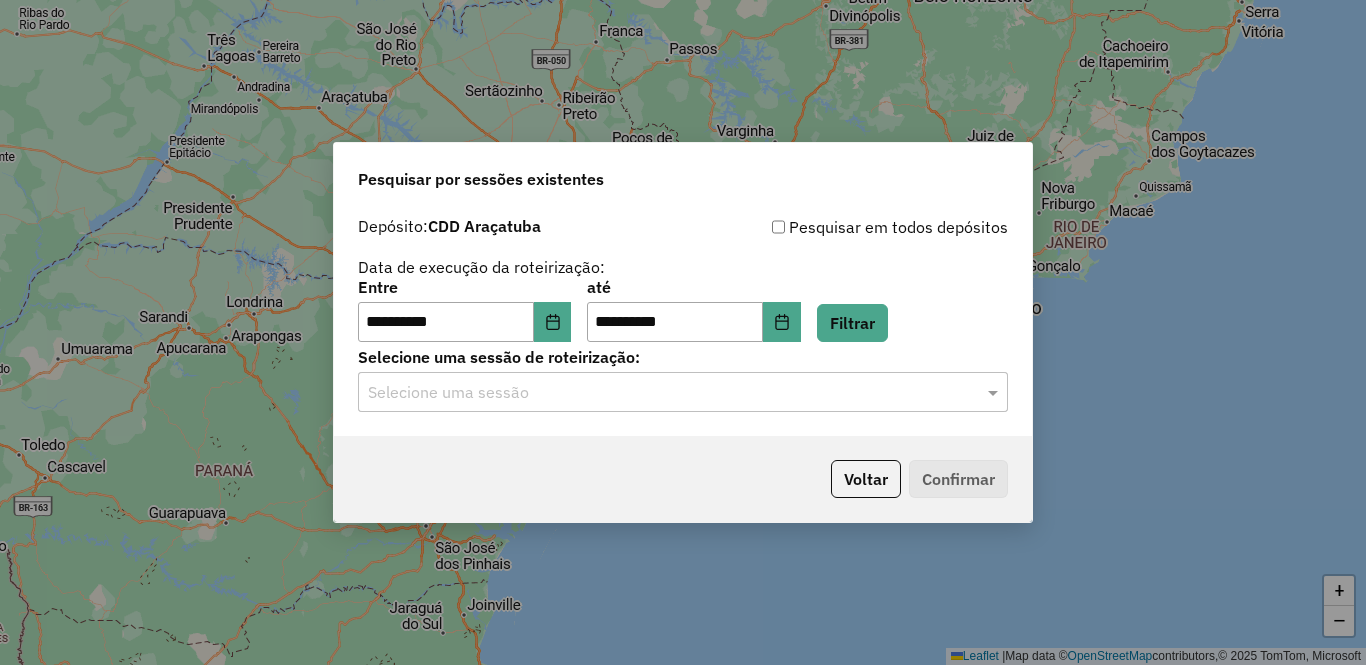click 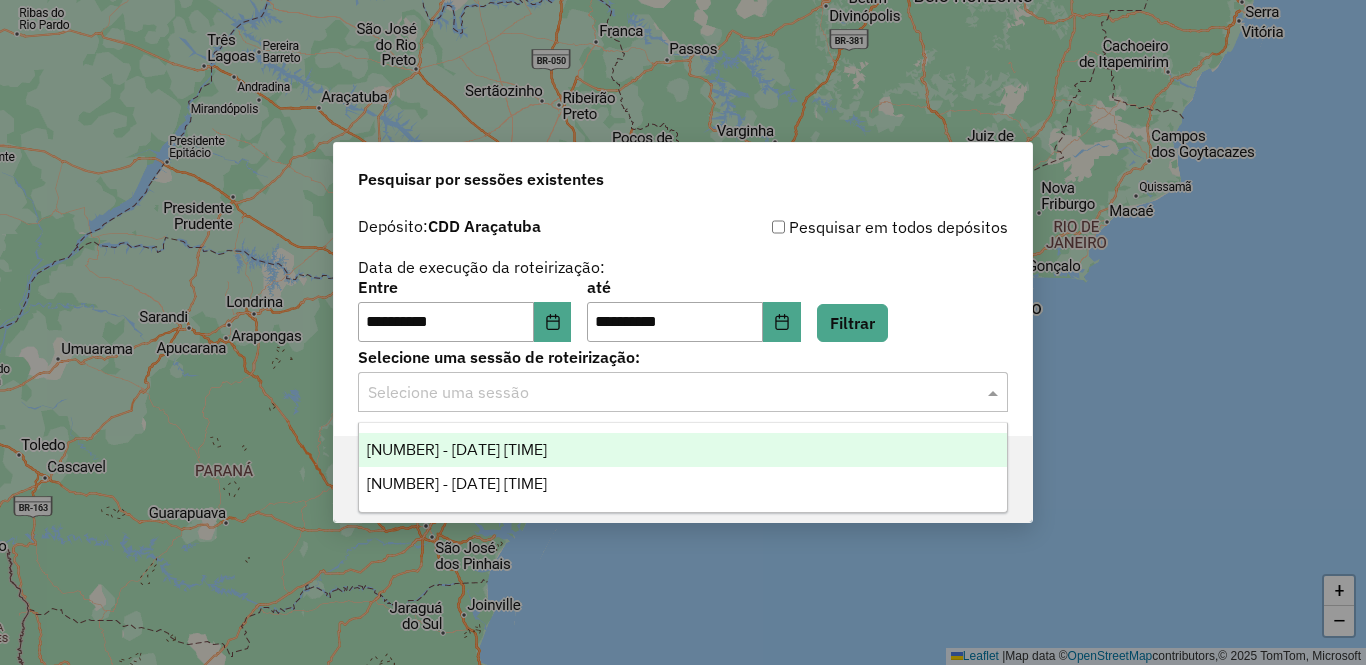 click on "1223732 - 05/08/2025 18:05" at bounding box center [683, 450] 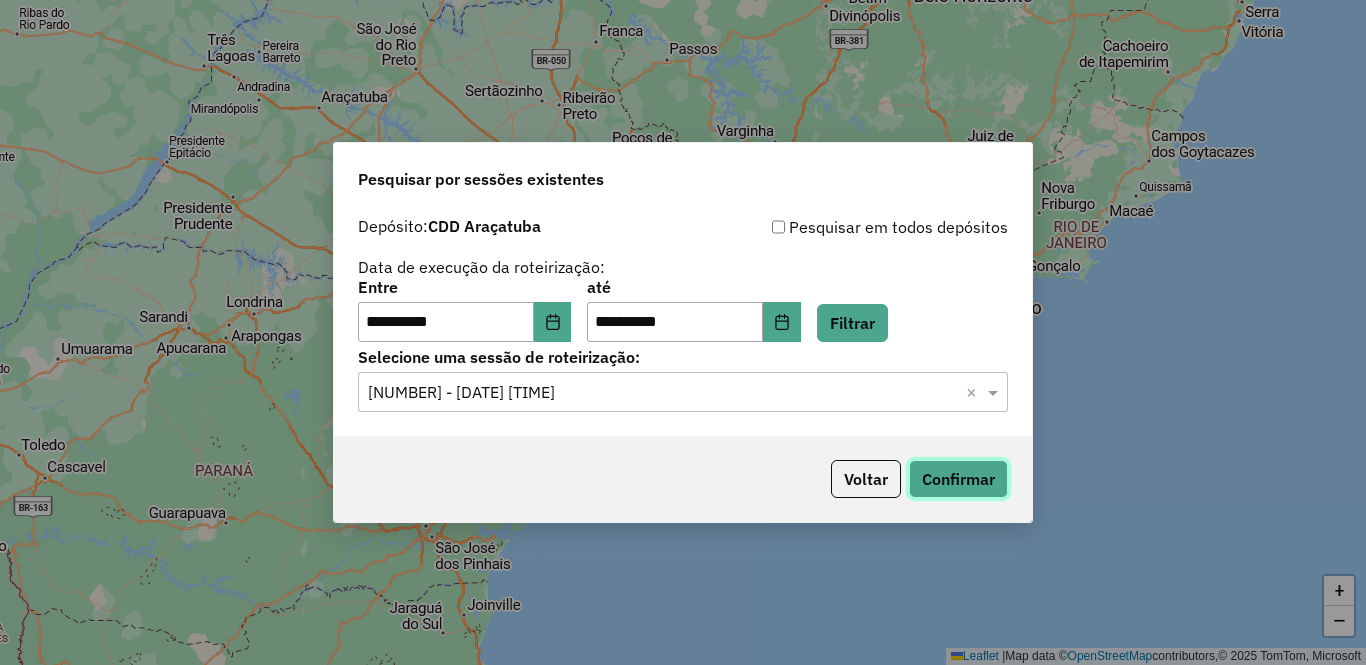 click on "Confirmar" 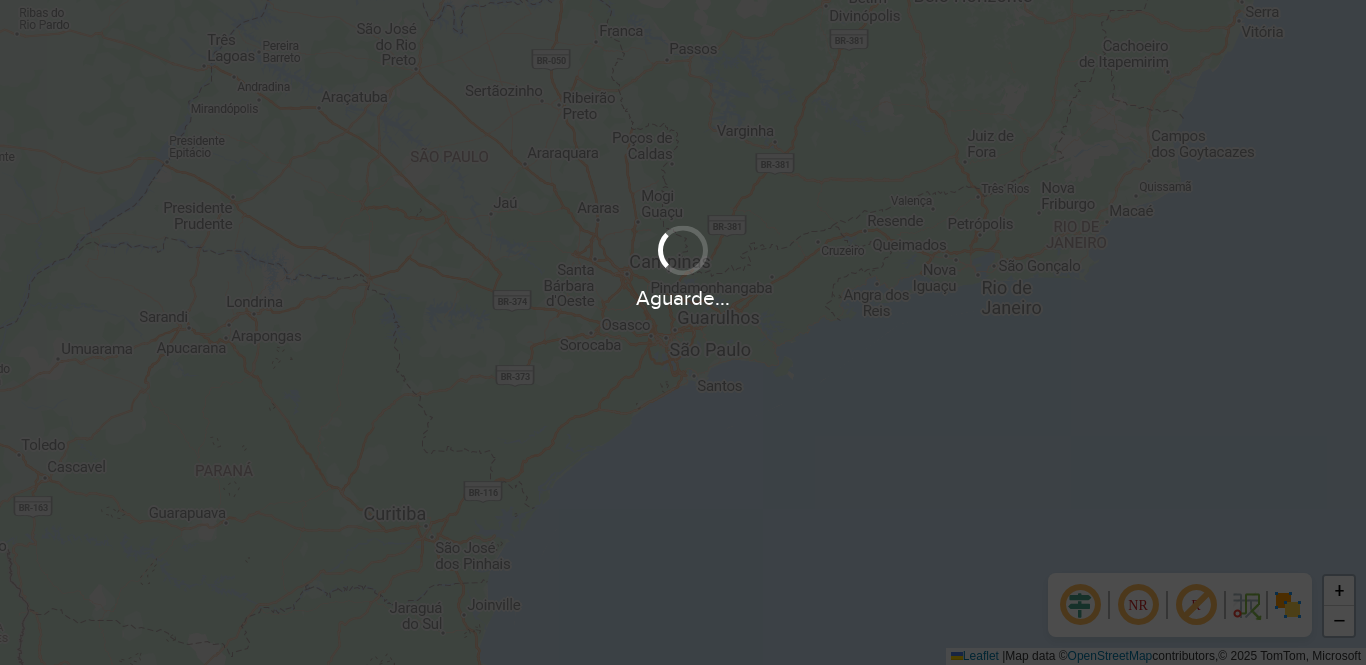 scroll, scrollTop: 0, scrollLeft: 0, axis: both 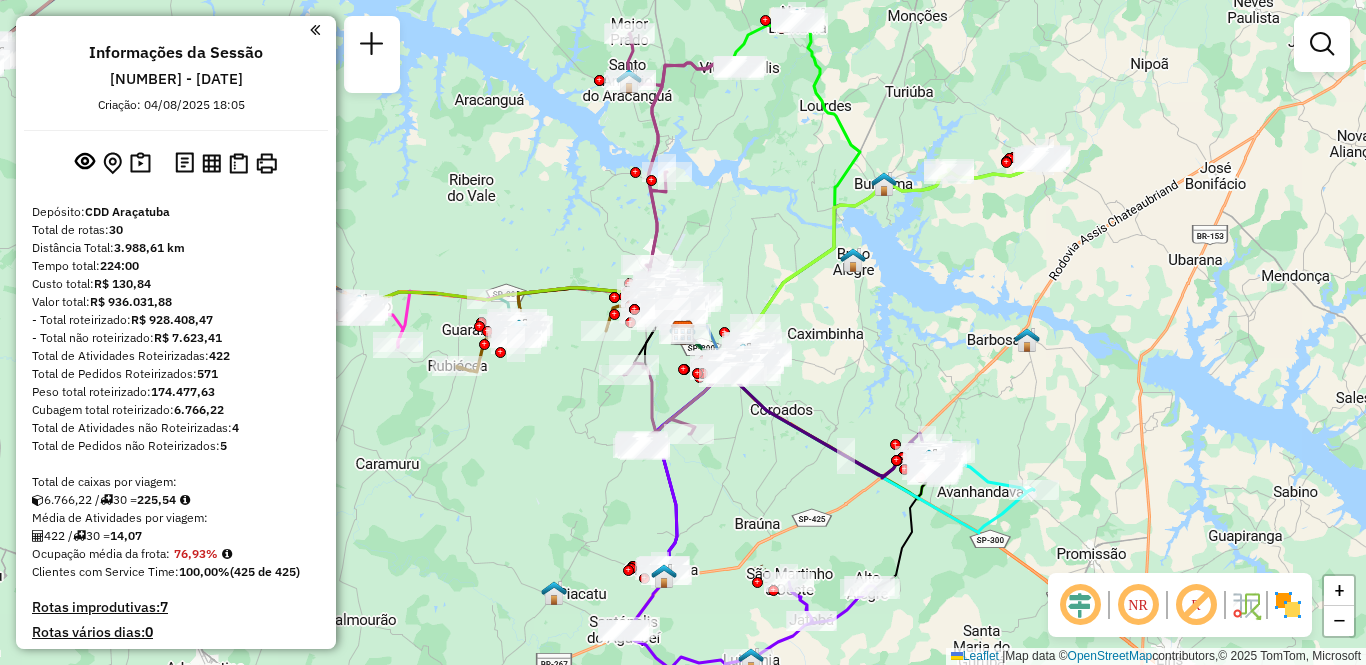 click 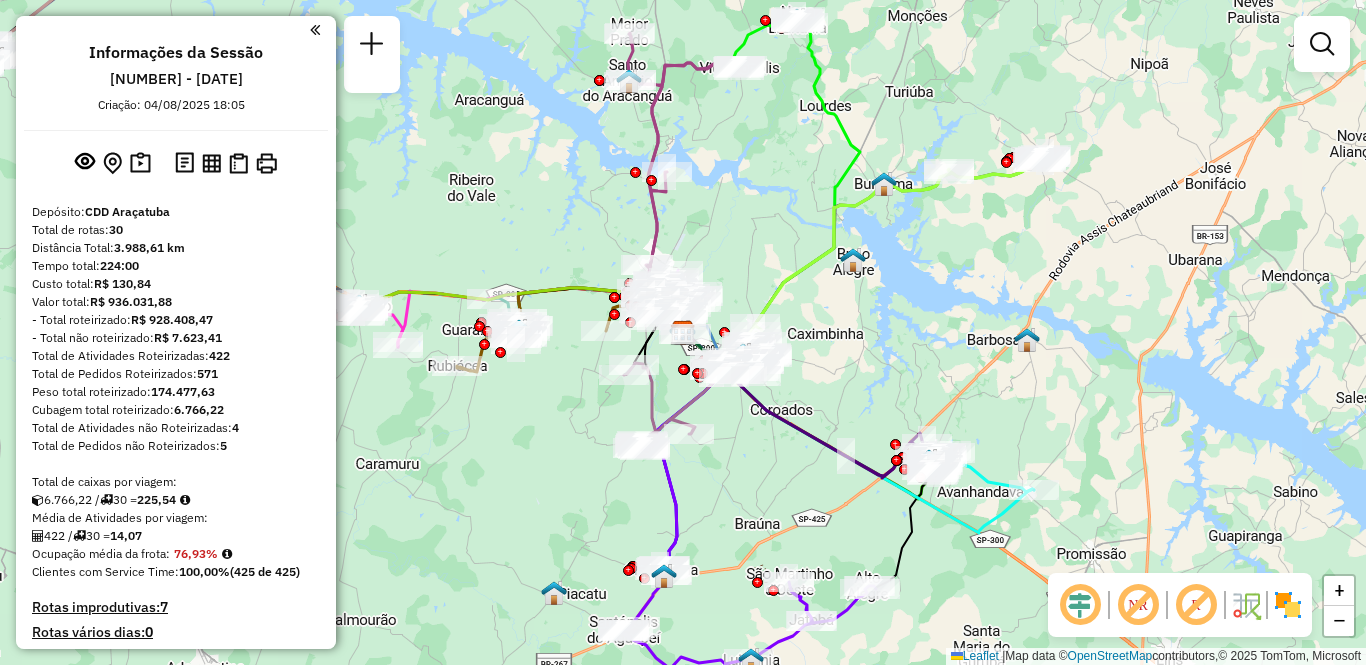 click 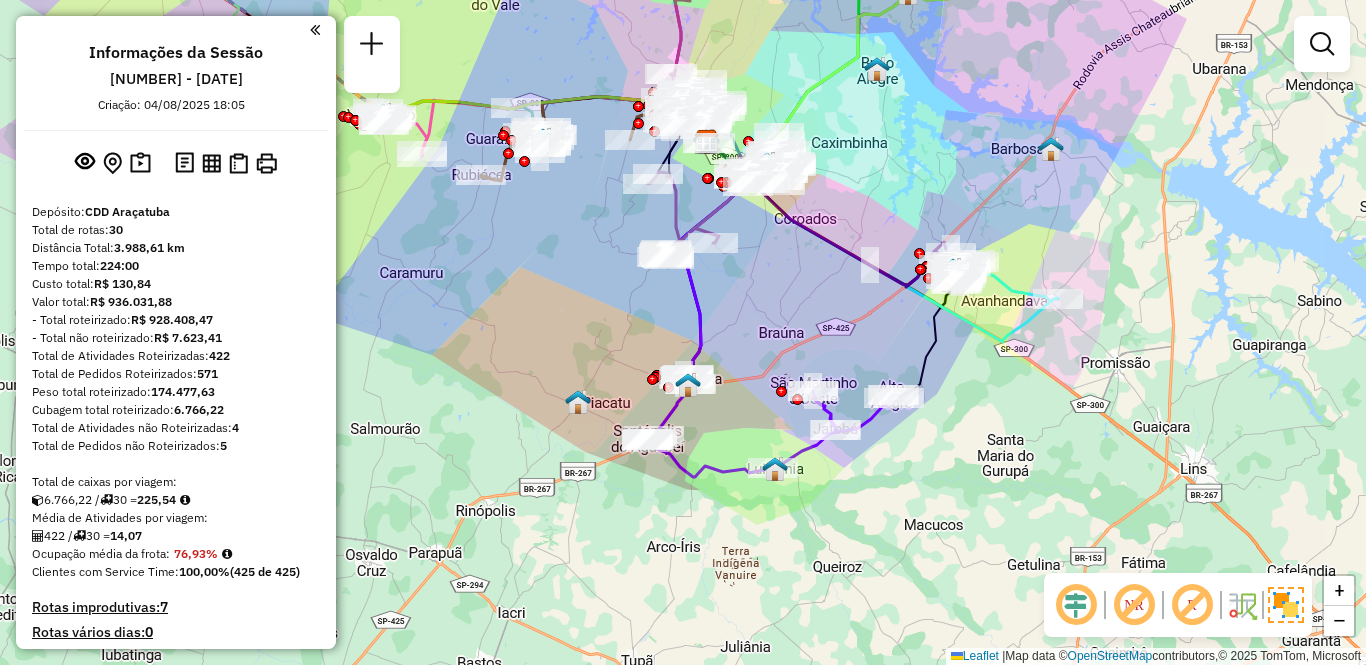 drag, startPoint x: 605, startPoint y: 495, endPoint x: 632, endPoint y: 293, distance: 203.79646 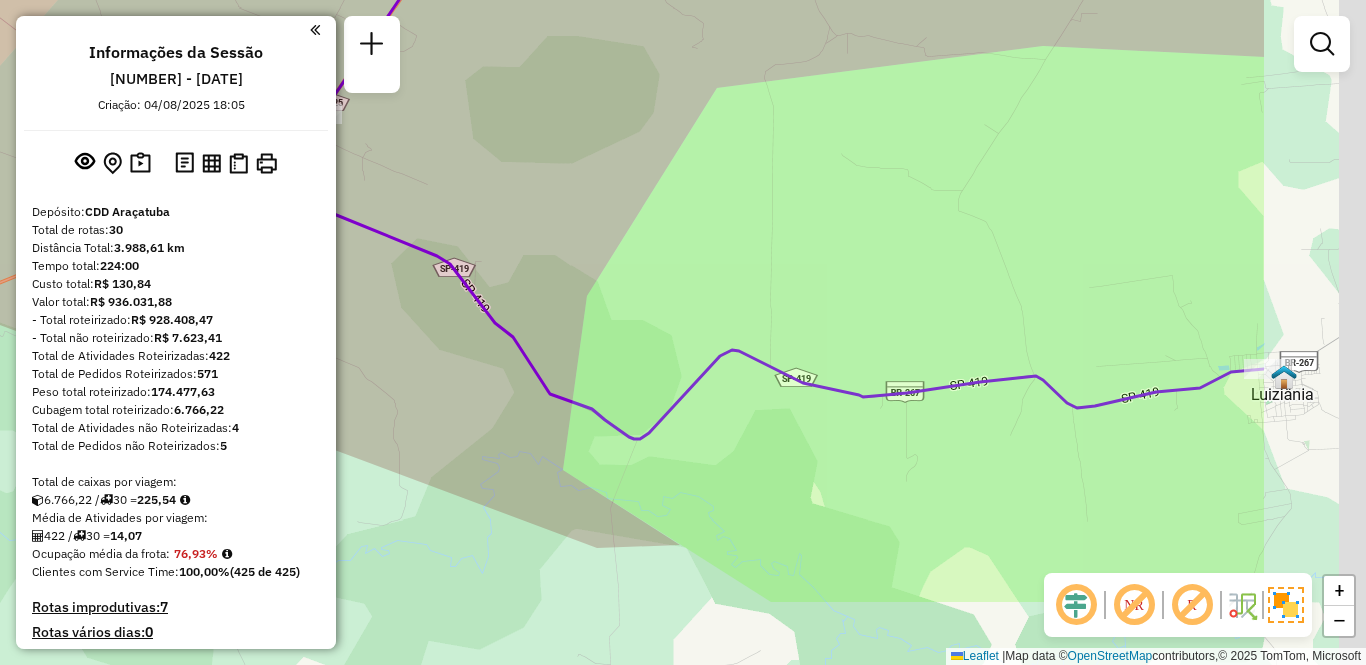 drag, startPoint x: 1092, startPoint y: 492, endPoint x: 634, endPoint y: 324, distance: 487.84015 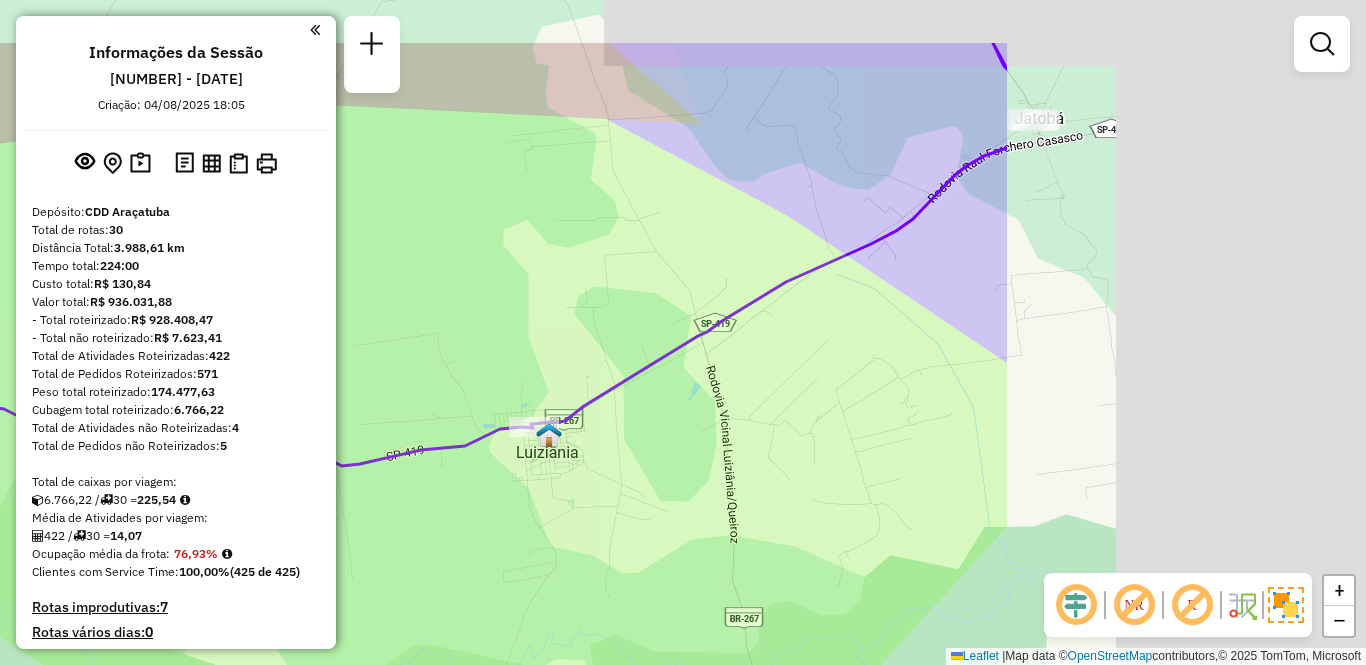 drag, startPoint x: 1099, startPoint y: 368, endPoint x: 531, endPoint y: 479, distance: 578.7443 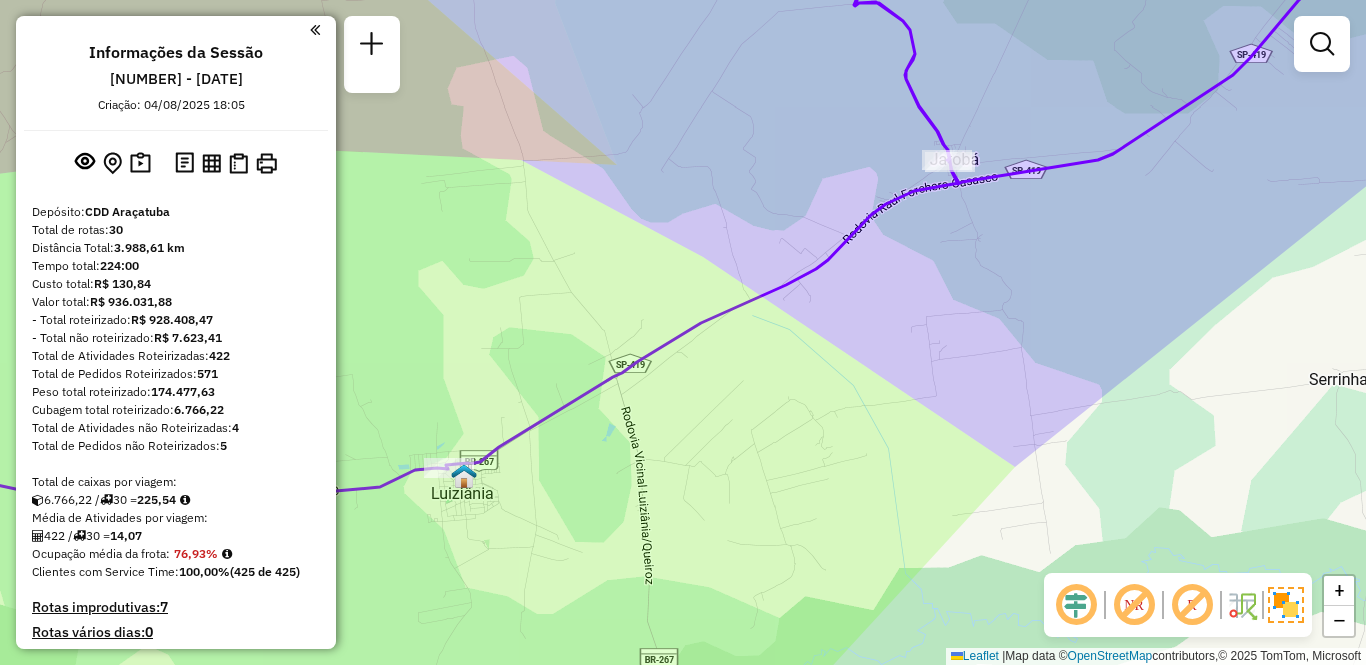 drag, startPoint x: 944, startPoint y: 310, endPoint x: 867, endPoint y: 434, distance: 145.96233 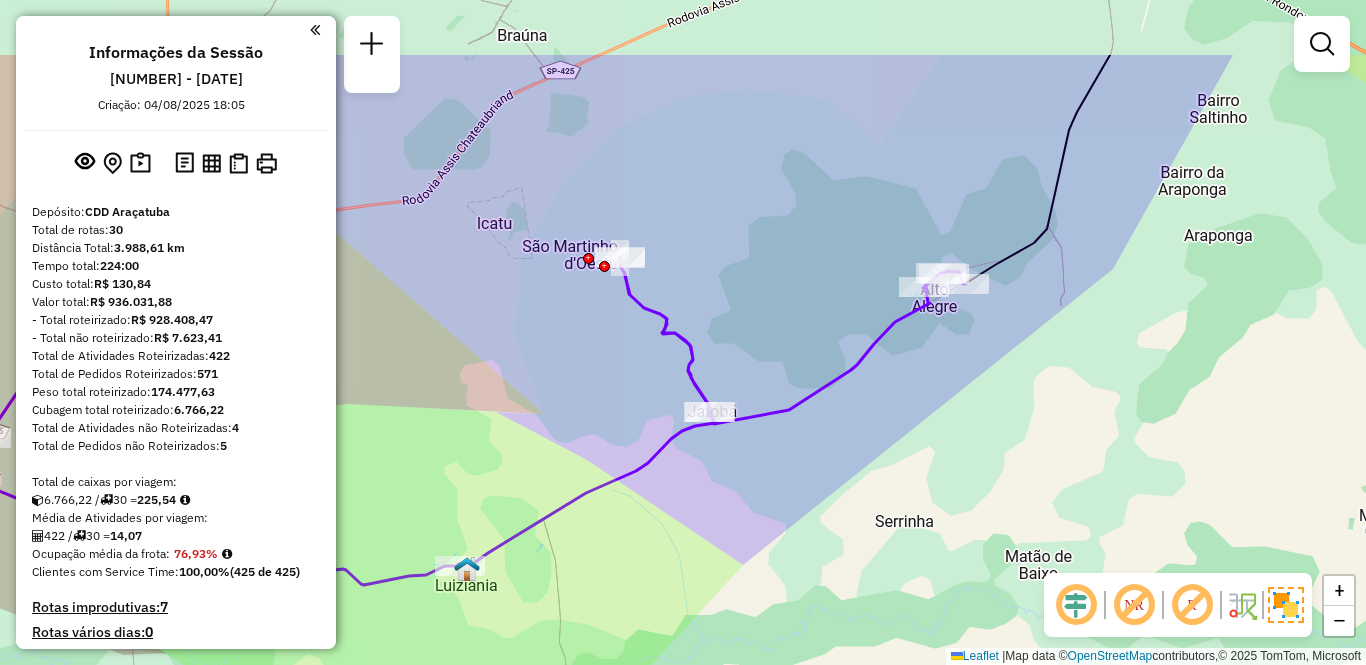 drag, startPoint x: 989, startPoint y: 295, endPoint x: 876, endPoint y: 416, distance: 165.55966 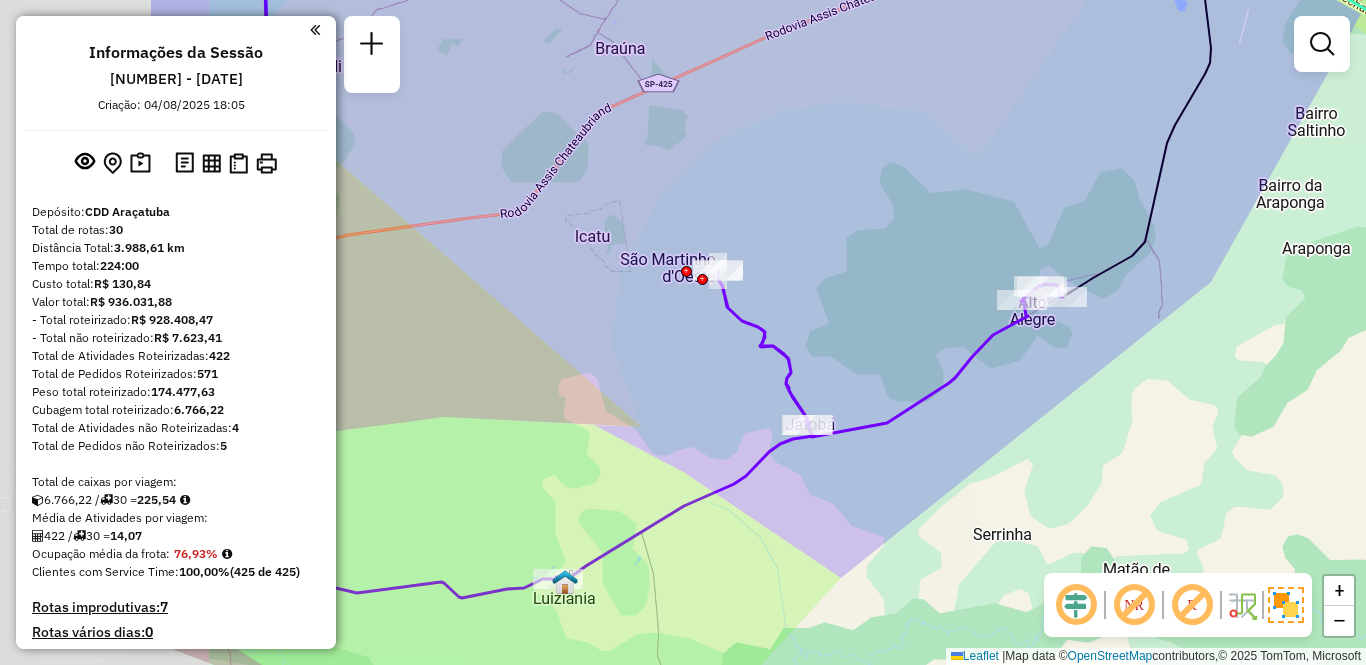 drag, startPoint x: 609, startPoint y: 325, endPoint x: 897, endPoint y: 331, distance: 288.0625 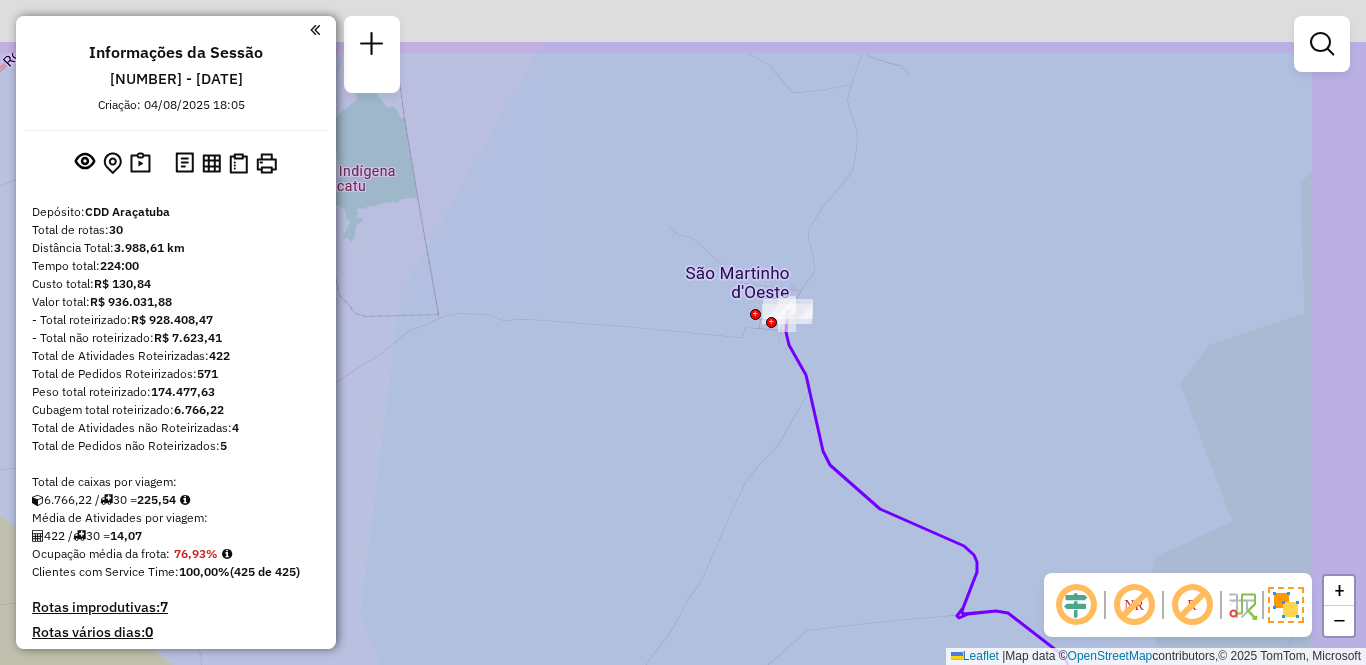 drag, startPoint x: 810, startPoint y: 221, endPoint x: 737, endPoint y: 327, distance: 128.7051 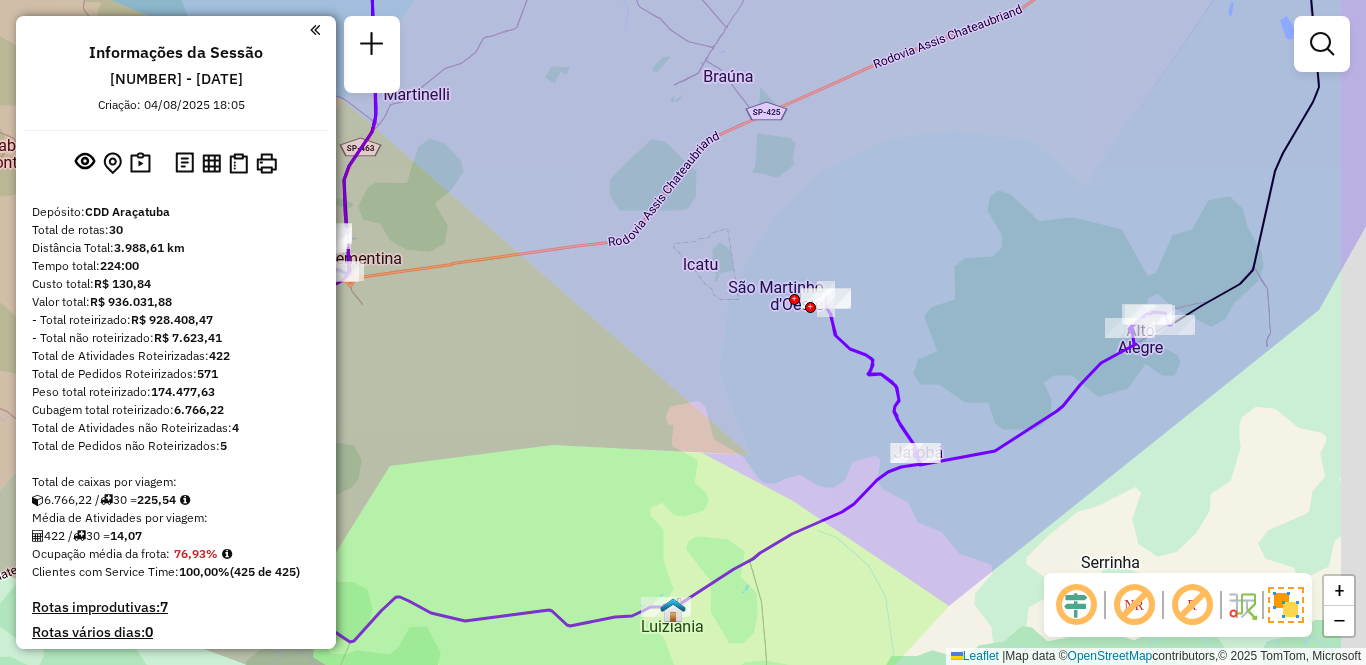drag, startPoint x: 866, startPoint y: 504, endPoint x: 772, endPoint y: 380, distance: 155.60205 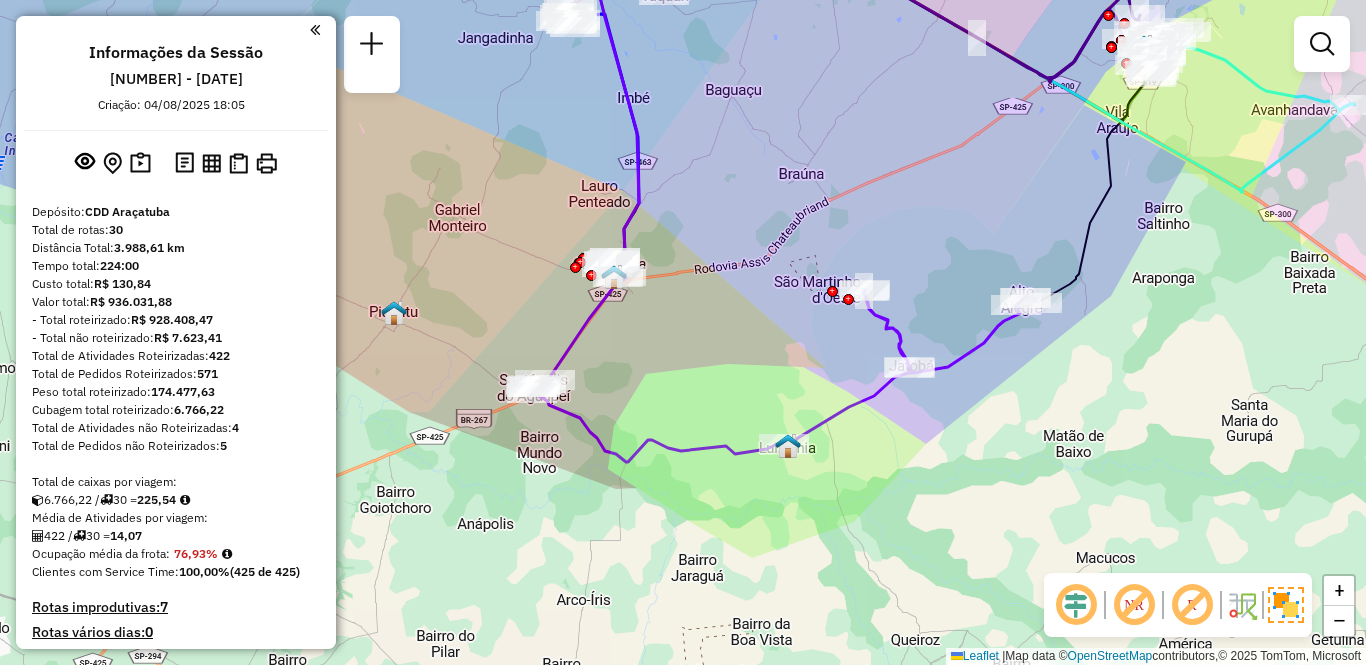 drag, startPoint x: 802, startPoint y: 493, endPoint x: 866, endPoint y: 473, distance: 67.052216 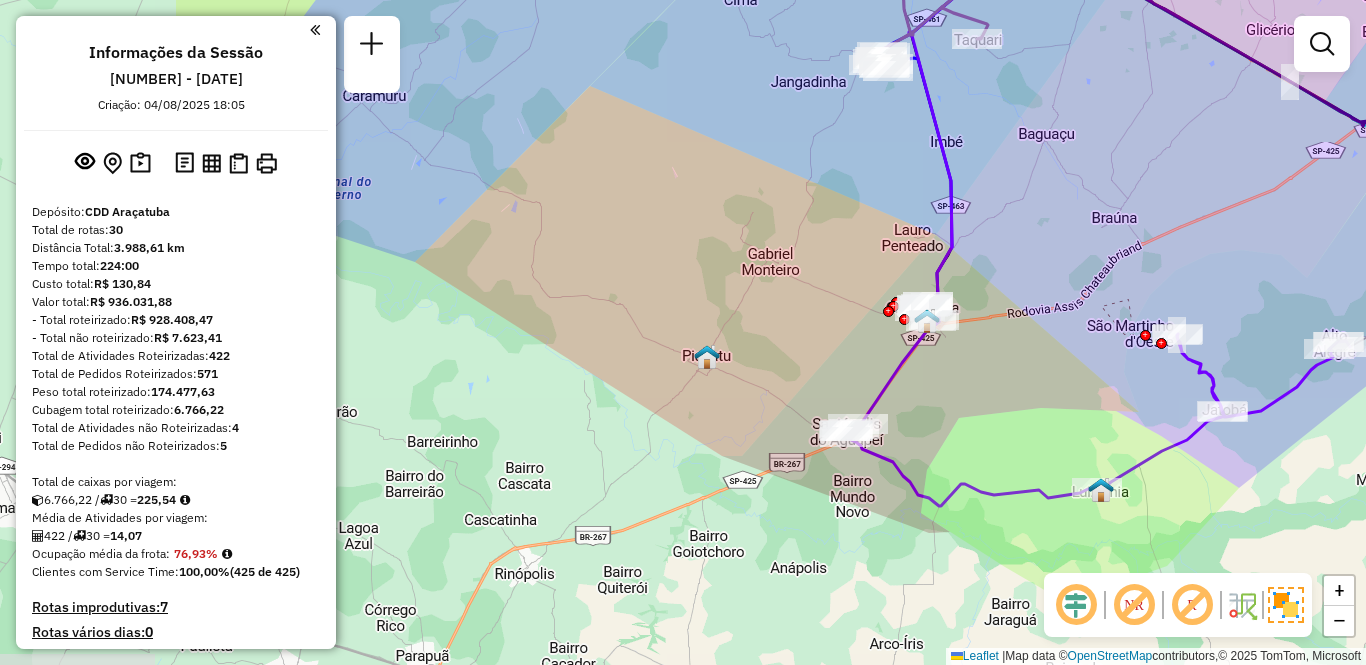 drag, startPoint x: 509, startPoint y: 404, endPoint x: 776, endPoint y: 439, distance: 269.28424 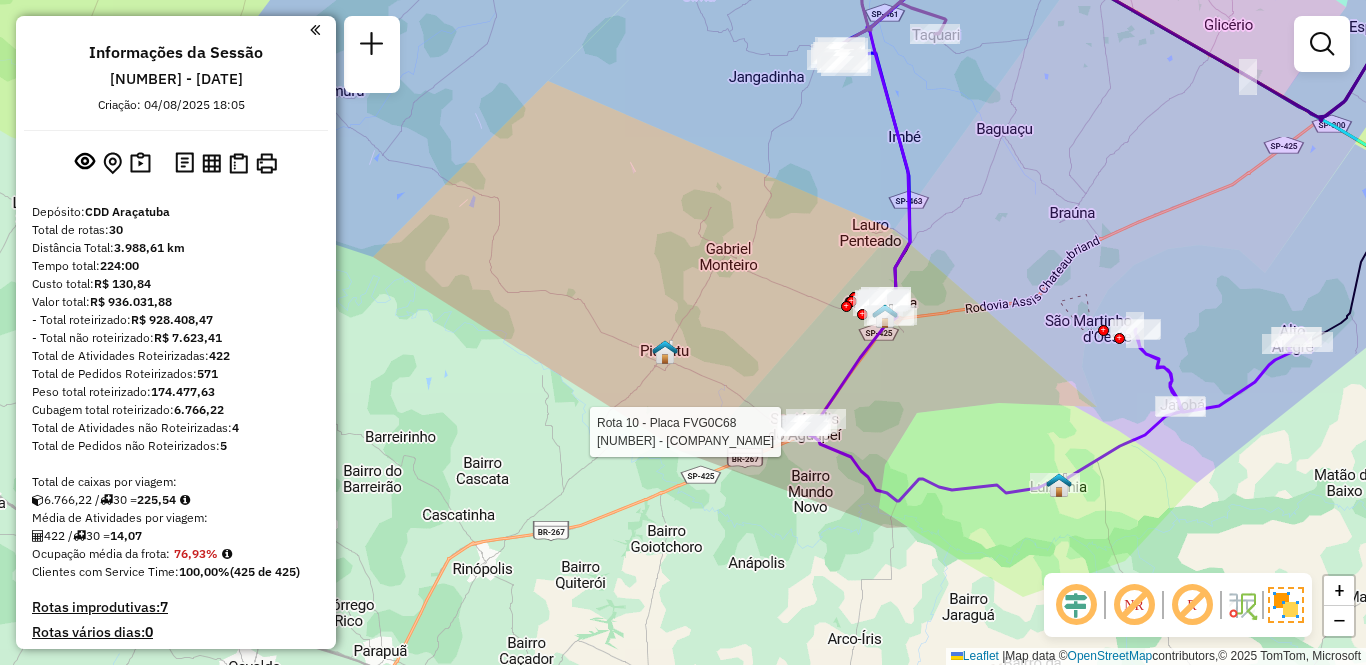 select on "**********" 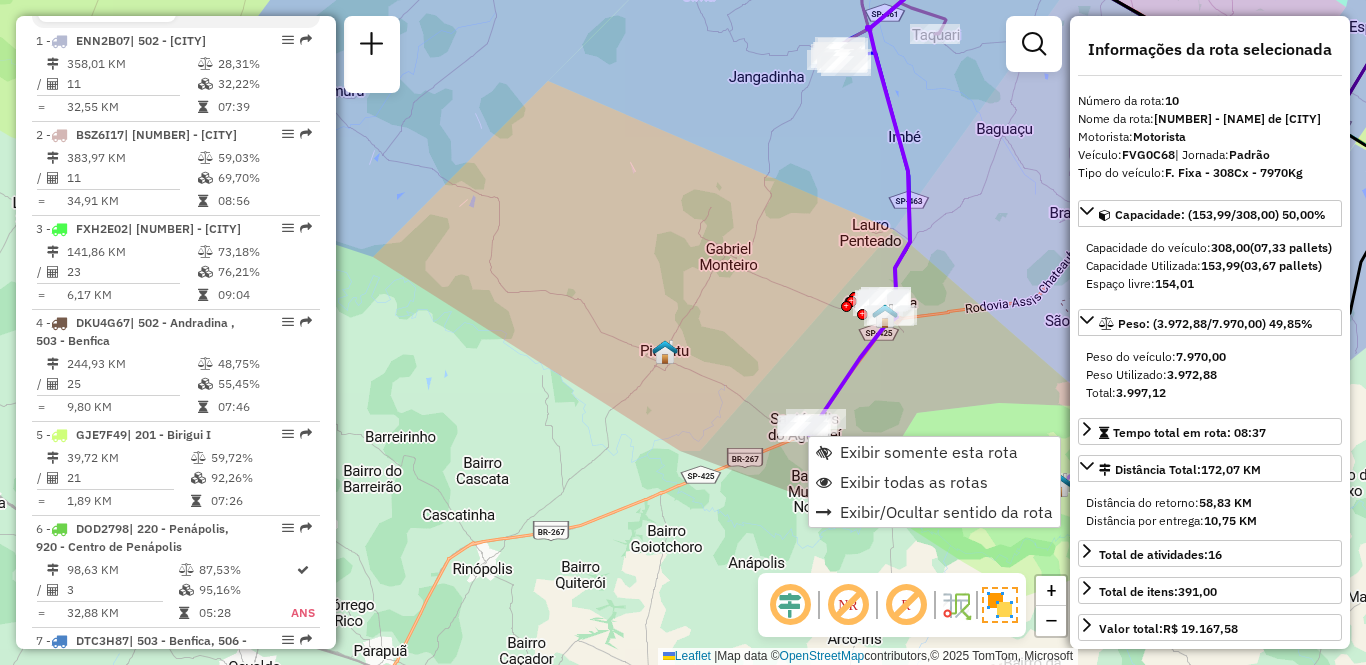 scroll, scrollTop: 1749, scrollLeft: 0, axis: vertical 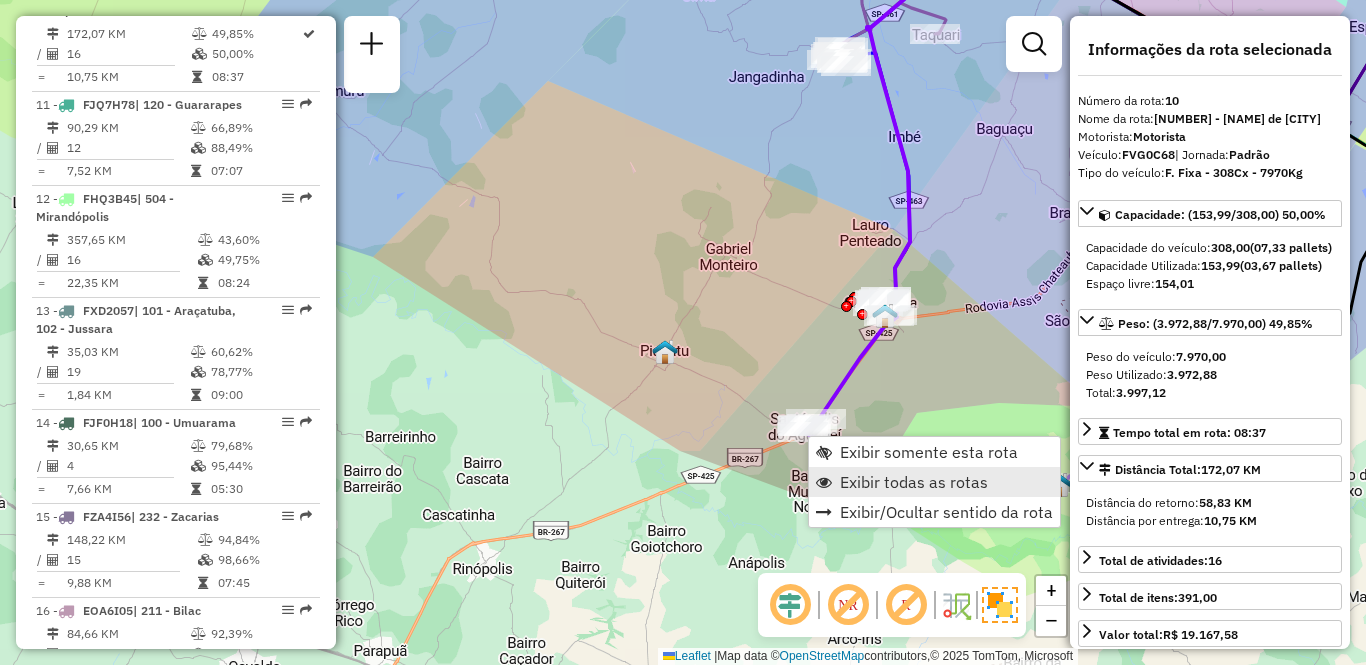 click on "Exibir todas as rotas" at bounding box center (914, 482) 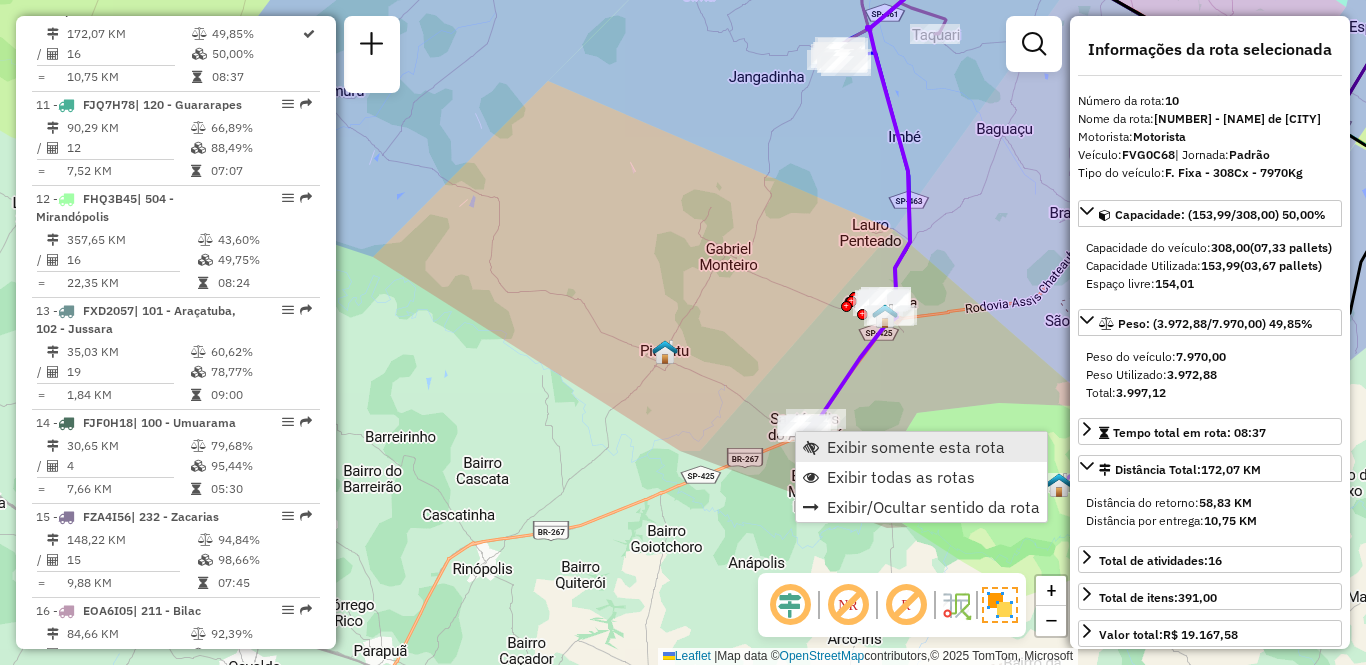 click on "Exibir somente esta rota" at bounding box center [921, 447] 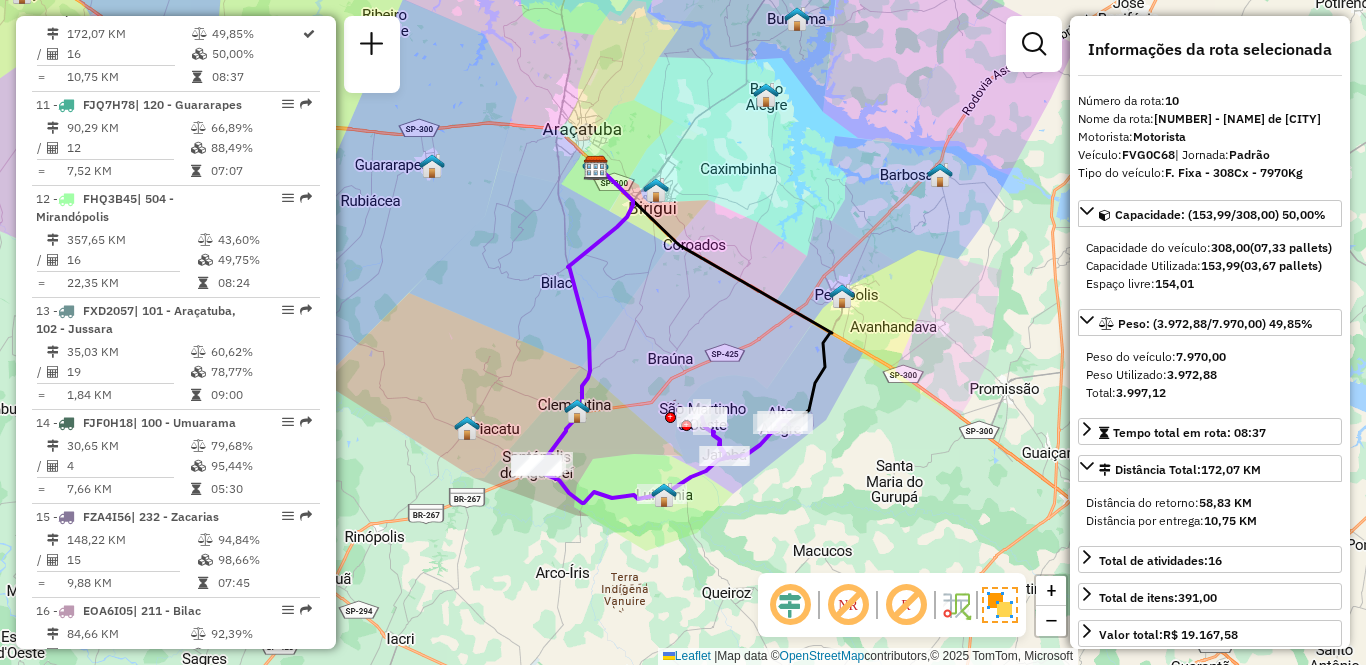 click on "Janela de atendimento Grade de atendimento Capacidade Transportadoras Veículos Cliente Pedidos  Rotas Selecione os dias de semana para filtrar as janelas de atendimento  Seg   Ter   Qua   Qui   Sex   Sáb   Dom  Informe o período da janela de atendimento: De: Até:  Filtrar exatamente a janela do cliente  Considerar janela de atendimento padrão  Selecione os dias de semana para filtrar as grades de atendimento  Seg   Ter   Qua   Qui   Sex   Sáb   Dom   Considerar clientes sem dia de atendimento cadastrado  Clientes fora do dia de atendimento selecionado Filtrar as atividades entre os valores definidos abaixo:  Peso mínimo:   Peso máximo:   Cubagem mínima:   Cubagem máxima:   De:   Até:  Filtrar as atividades entre o tempo de atendimento definido abaixo:  De:   Até:   Considerar capacidade total dos clientes não roteirizados Transportadora: Selecione um ou mais itens Tipo de veículo: Selecione um ou mais itens Veículo: Selecione um ou mais itens Motorista: Selecione um ou mais itens Nome: Rótulo:" 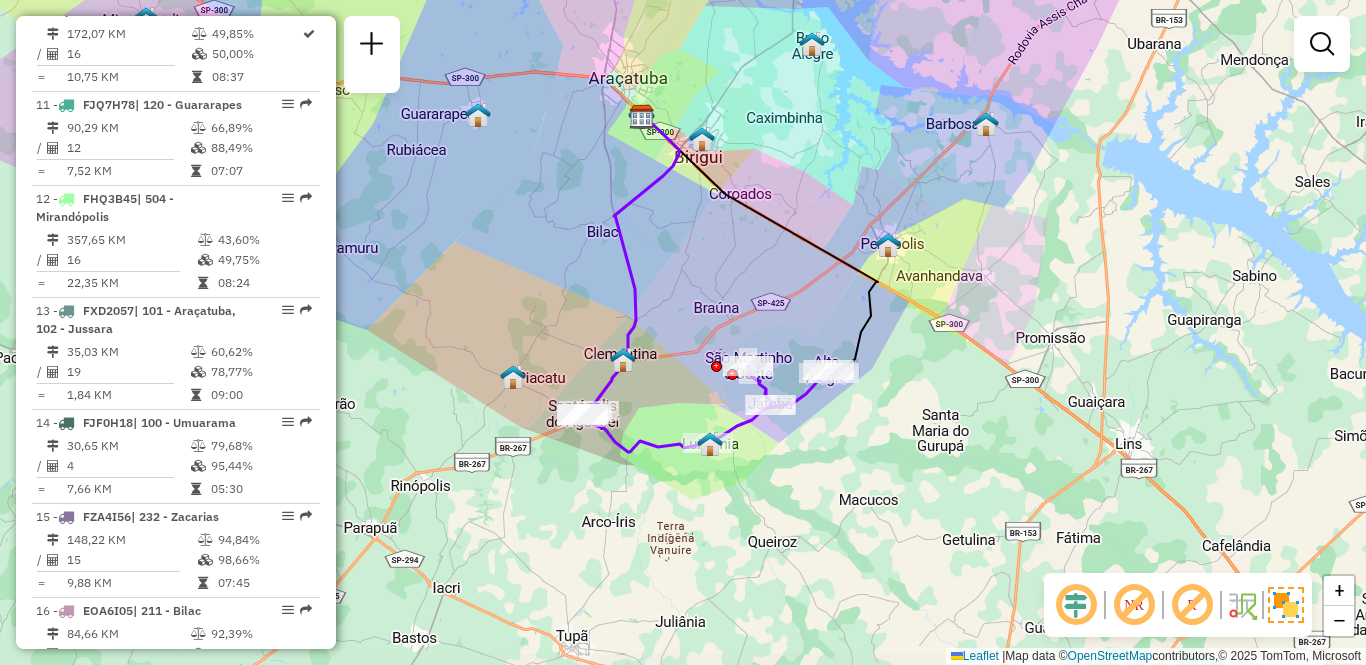 drag, startPoint x: 702, startPoint y: 598, endPoint x: 748, endPoint y: 547, distance: 68.68042 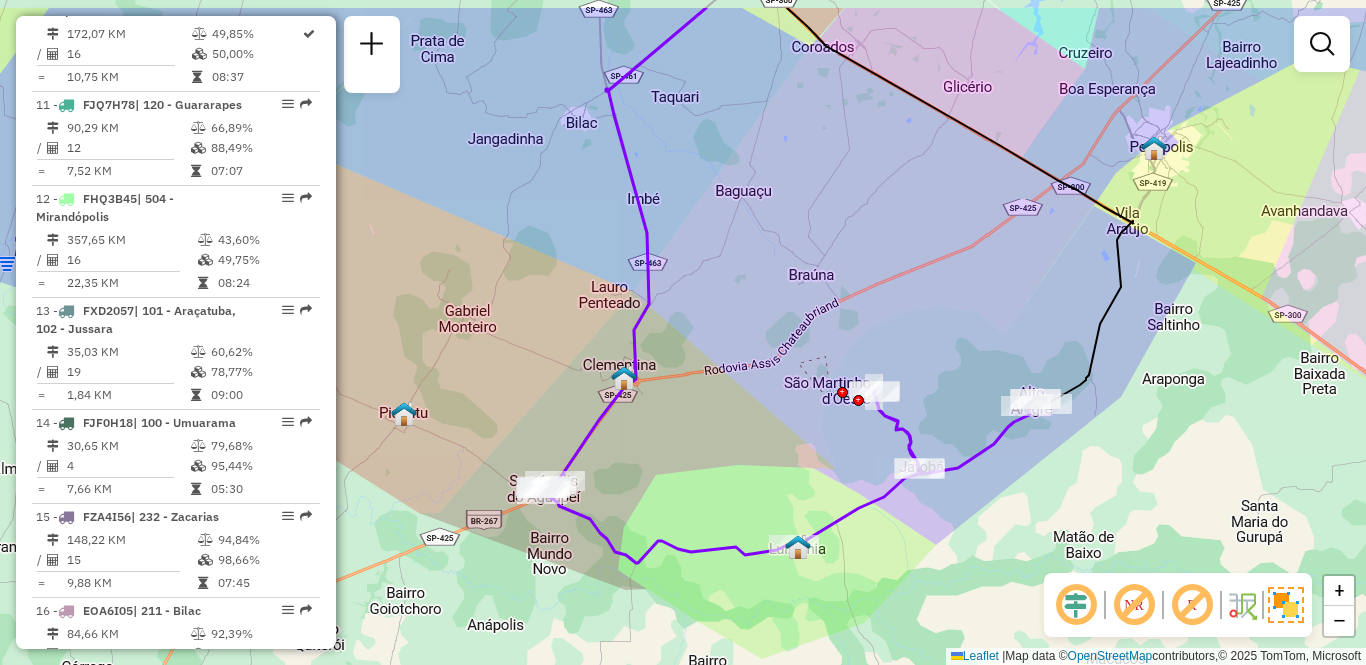 drag, startPoint x: 1106, startPoint y: 466, endPoint x: 1063, endPoint y: 537, distance: 83.00603 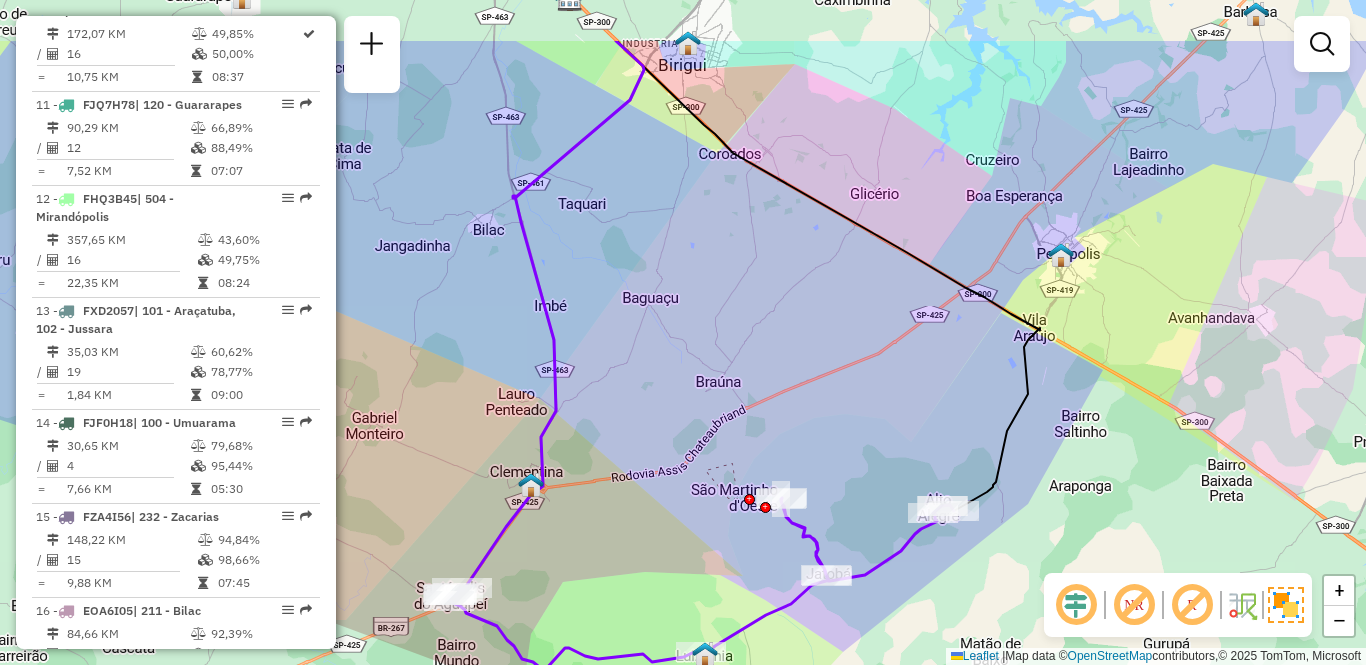 drag, startPoint x: 920, startPoint y: 287, endPoint x: 827, endPoint y: 394, distance: 141.76741 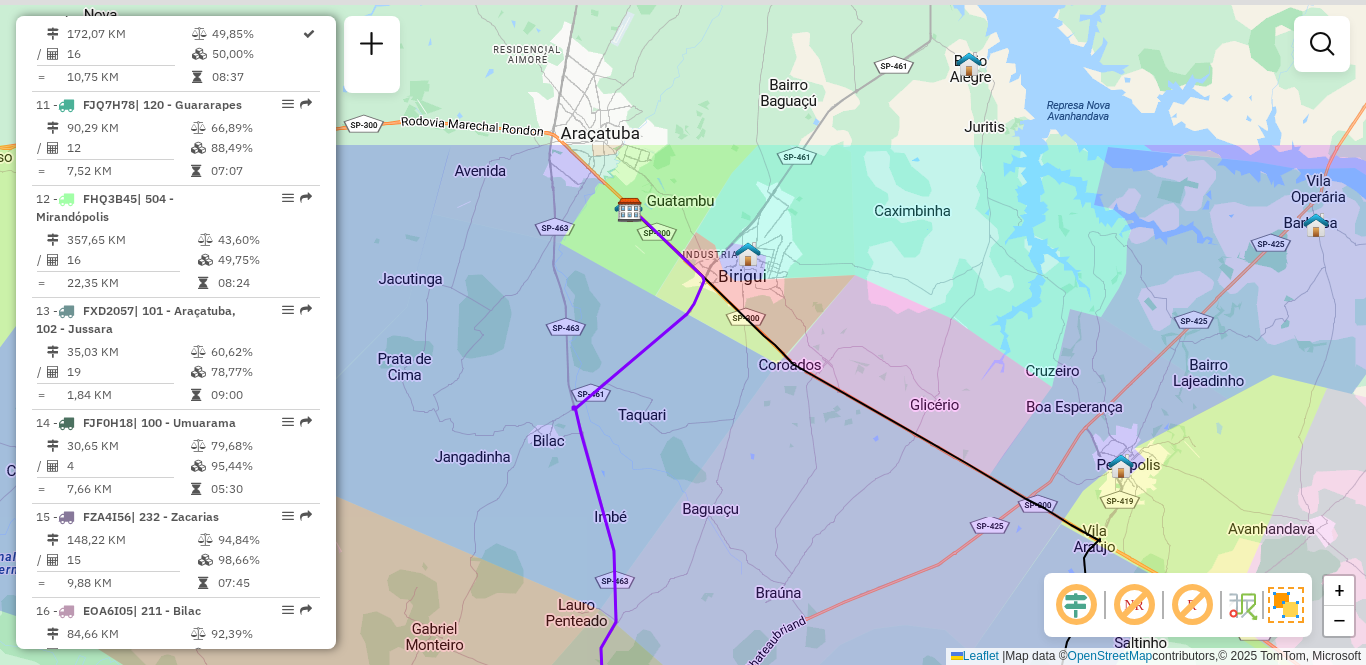 drag, startPoint x: 670, startPoint y: 314, endPoint x: 730, endPoint y: 525, distance: 219.36499 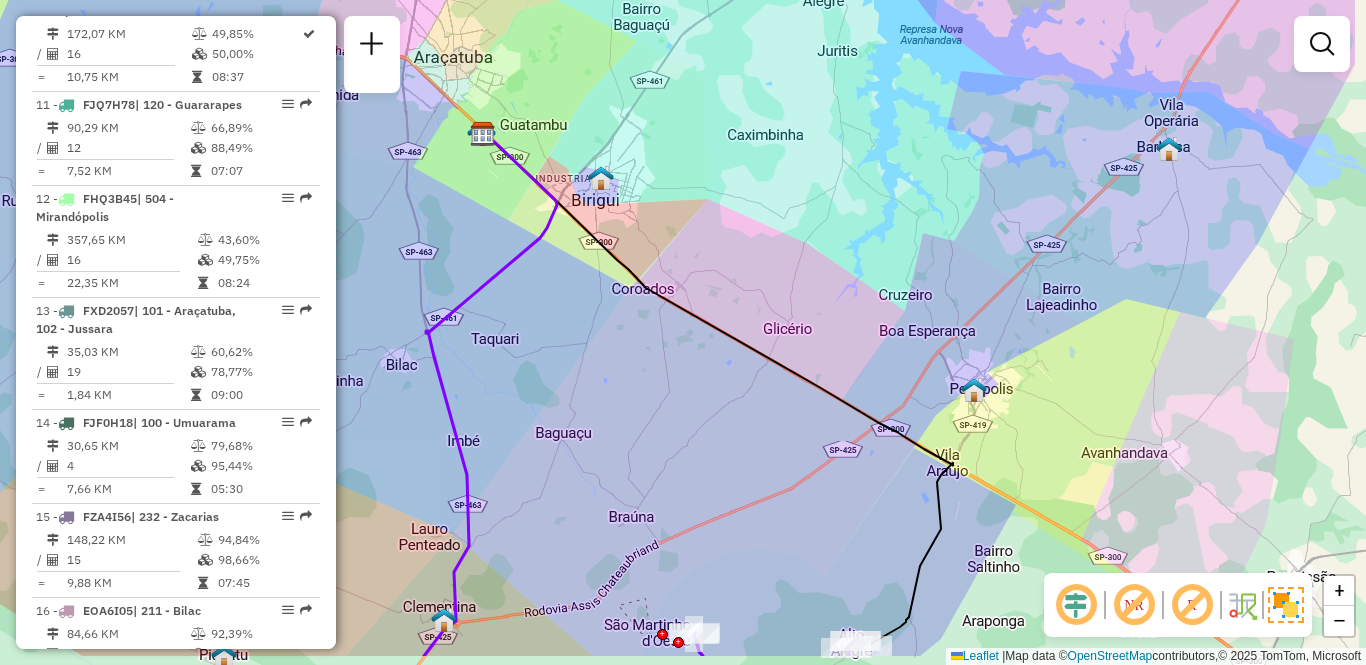 drag, startPoint x: 849, startPoint y: 542, endPoint x: 702, endPoint y: 466, distance: 165.48413 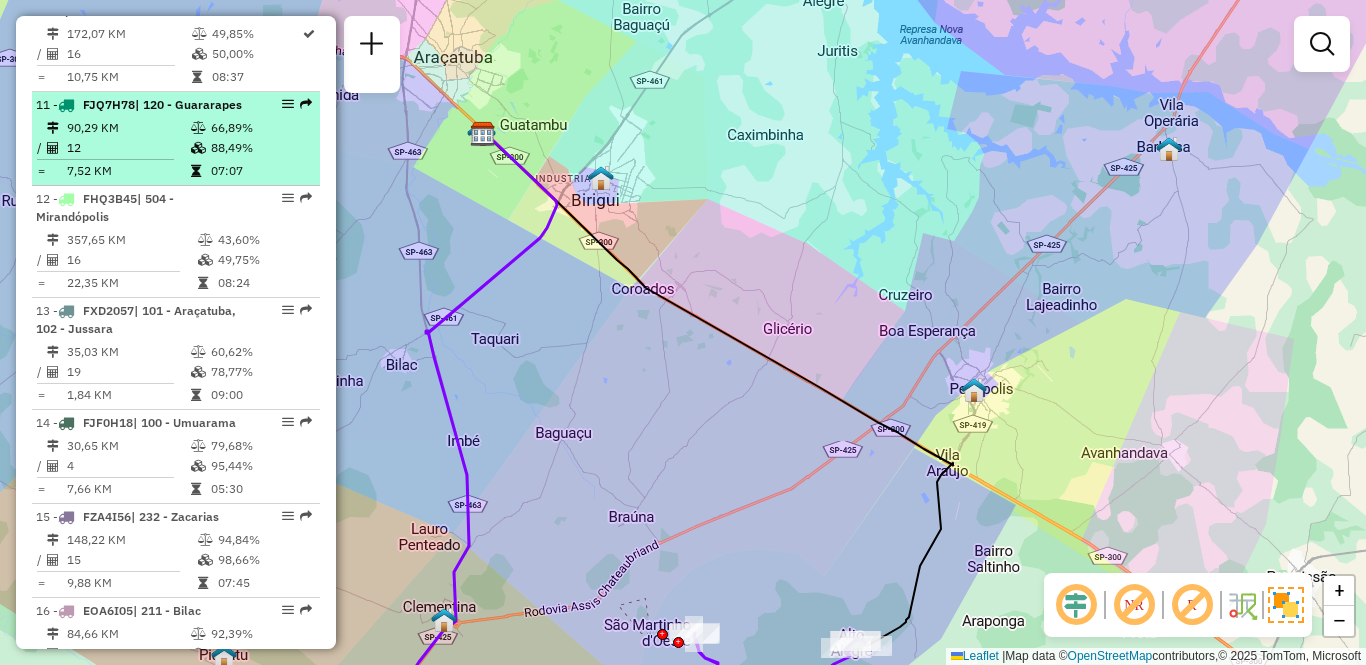click on "[NUMBER] -       [PLATE]   | [NUMBER] - [CITY]" at bounding box center (142, 105) 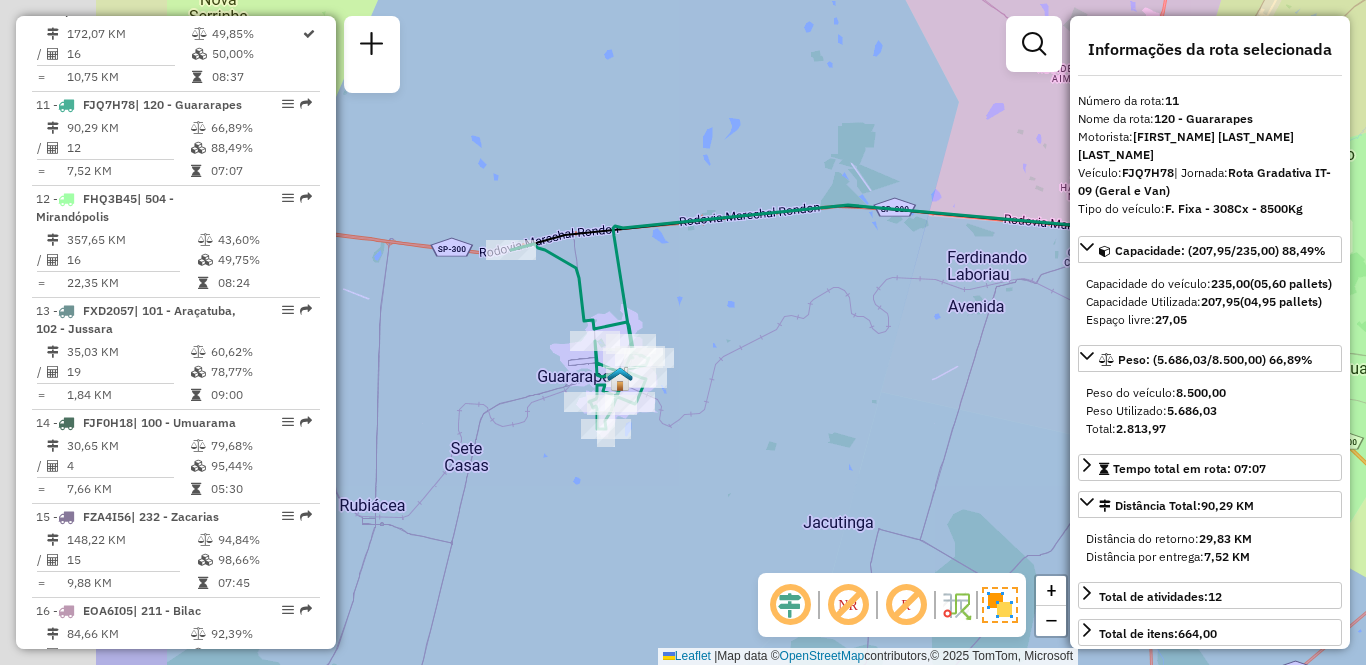 drag, startPoint x: 552, startPoint y: 402, endPoint x: 788, endPoint y: 386, distance: 236.54175 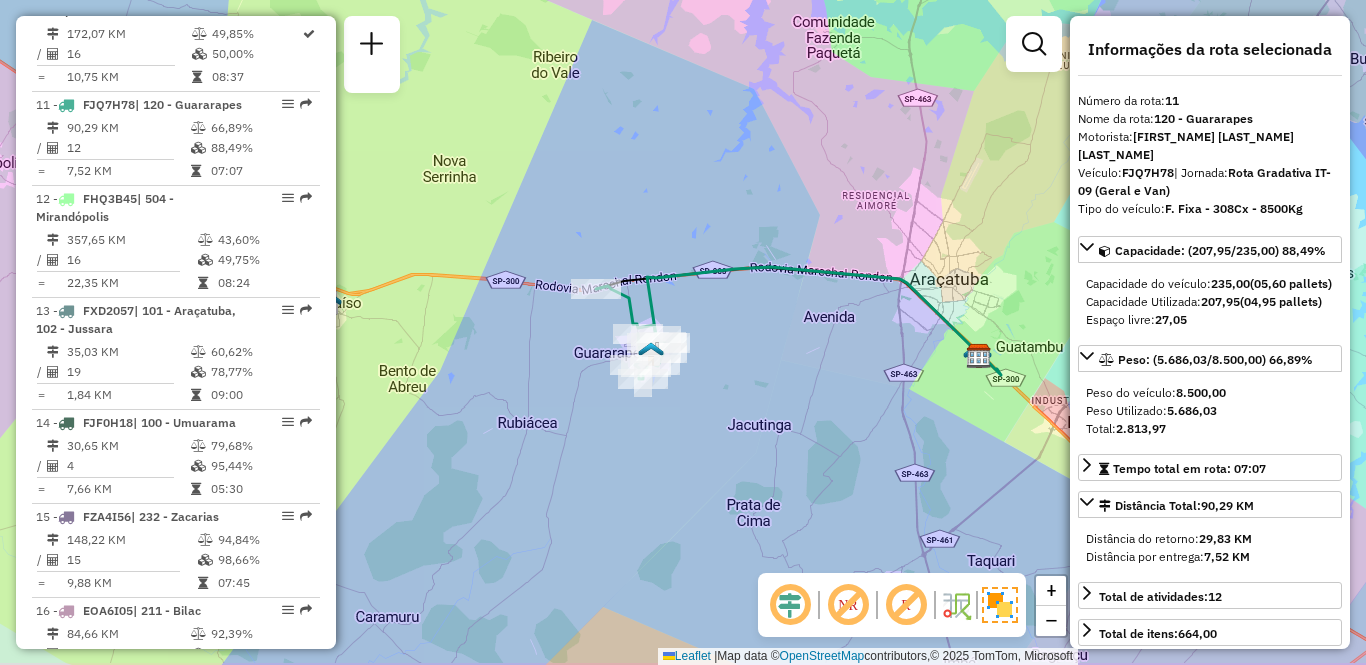drag, startPoint x: 739, startPoint y: 460, endPoint x: 678, endPoint y: 427, distance: 69.354164 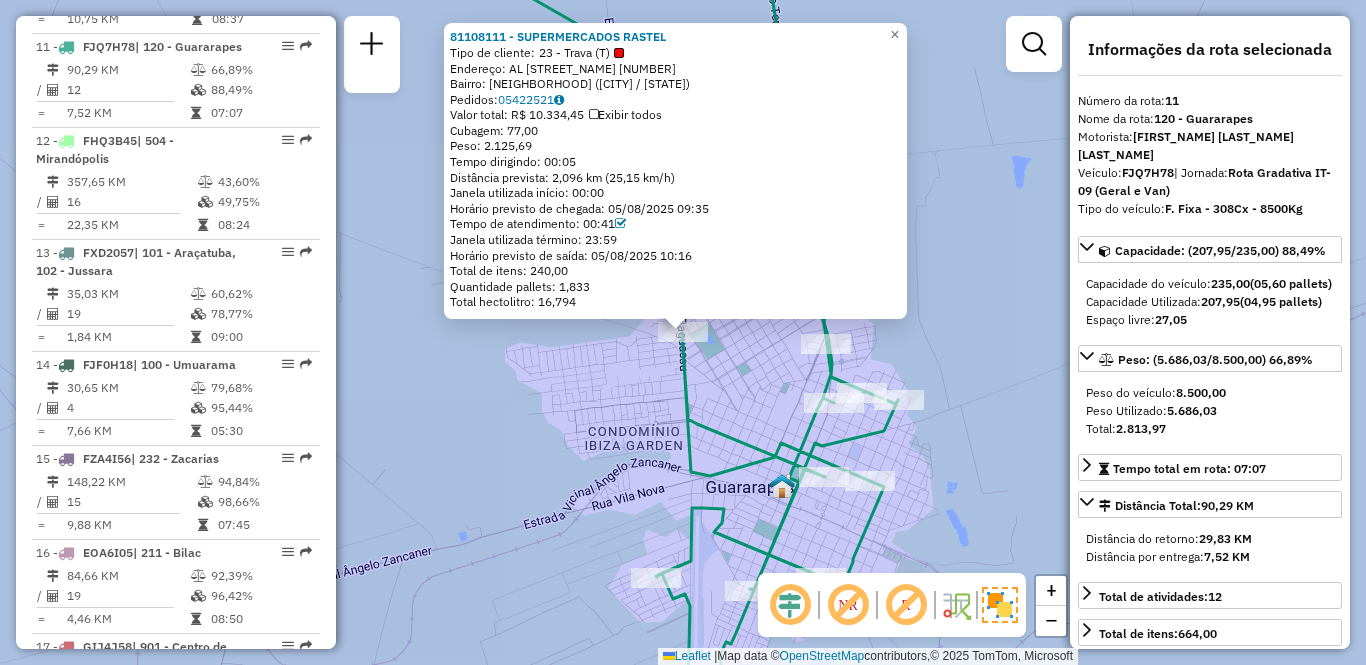 scroll, scrollTop: 1861, scrollLeft: 0, axis: vertical 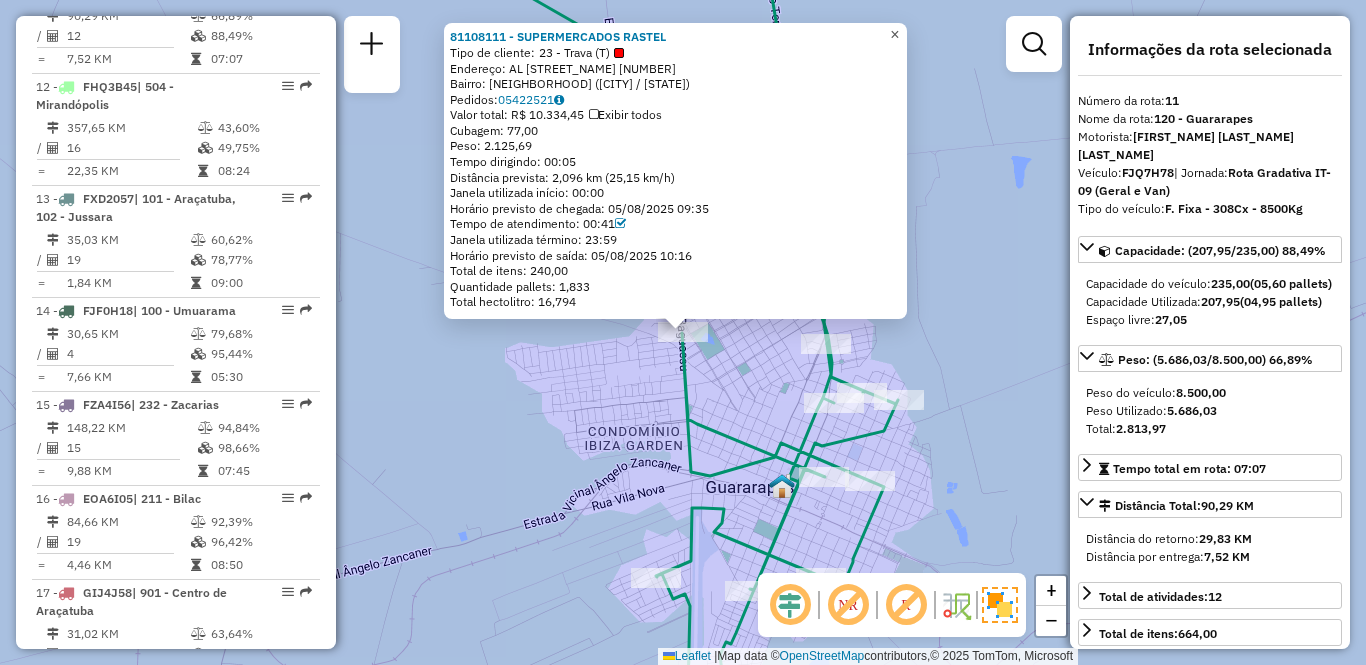 click on "×" 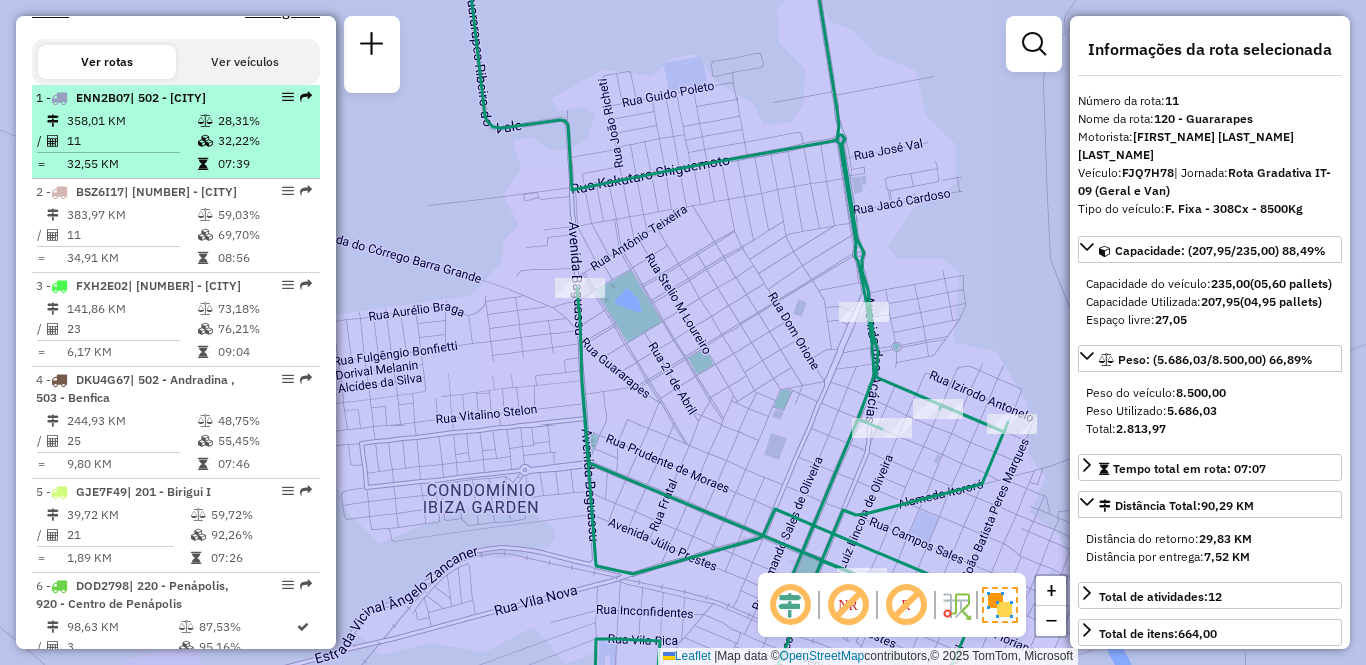 scroll, scrollTop: 761, scrollLeft: 0, axis: vertical 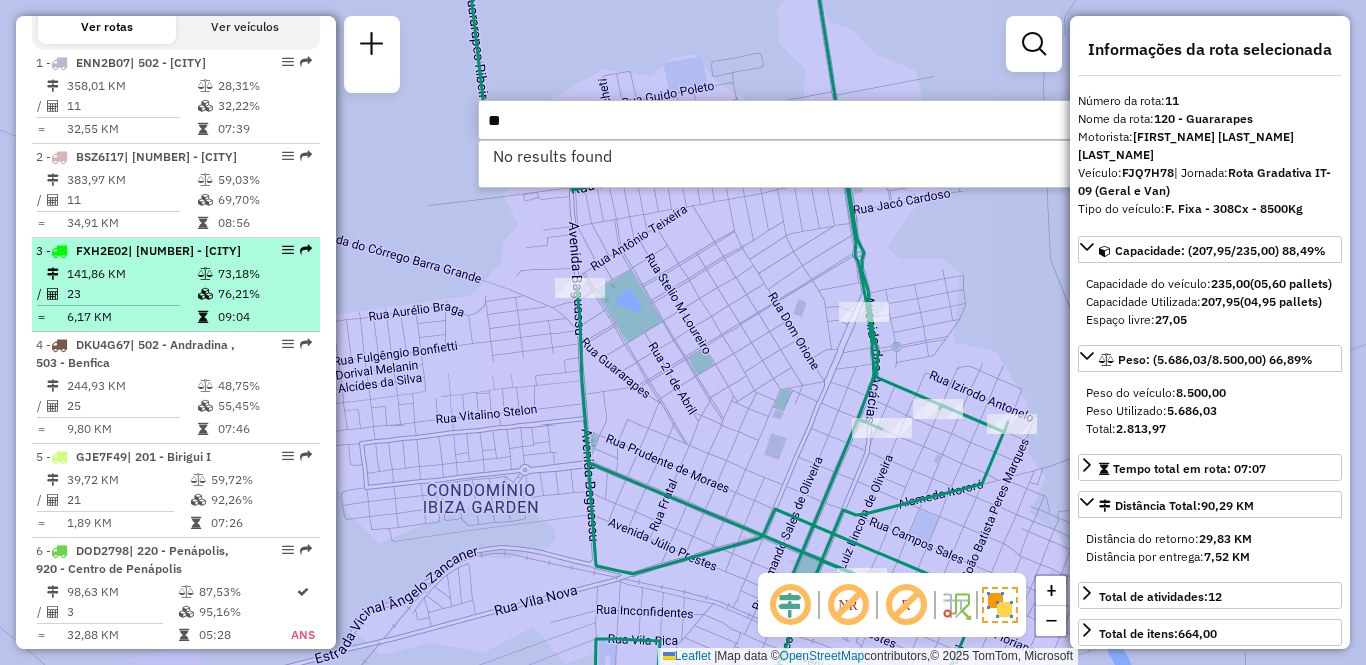 type on "*" 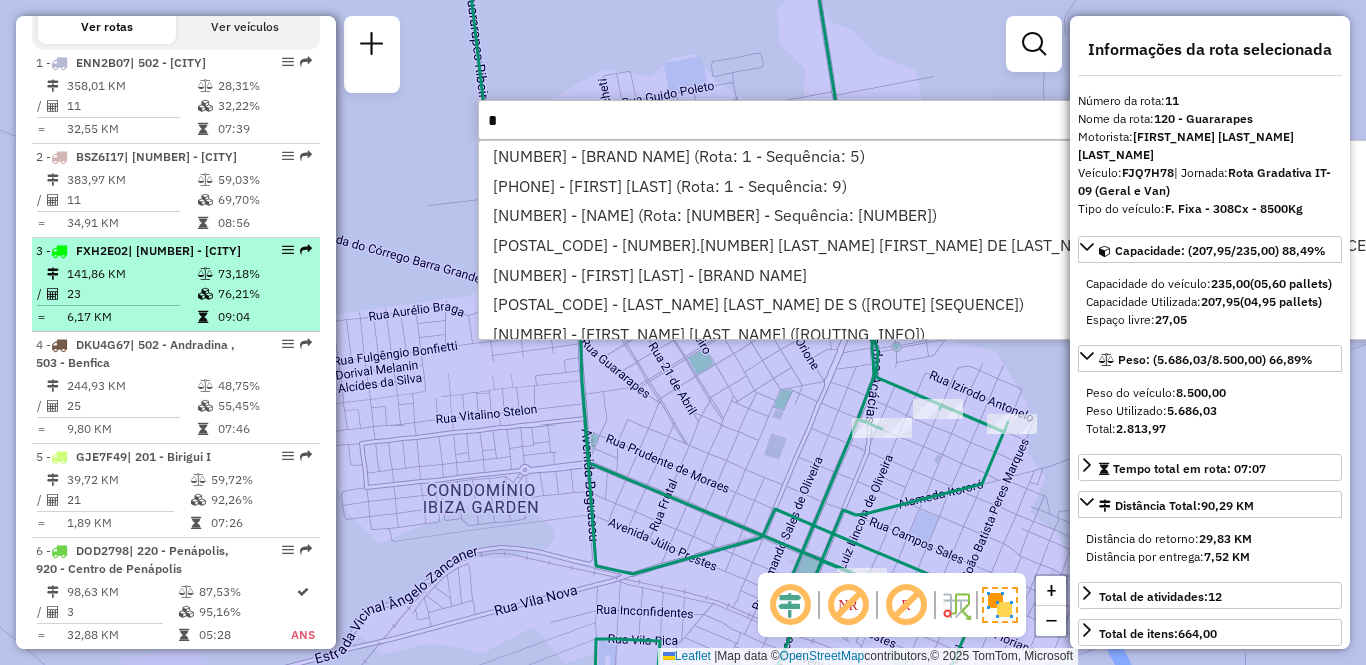 type 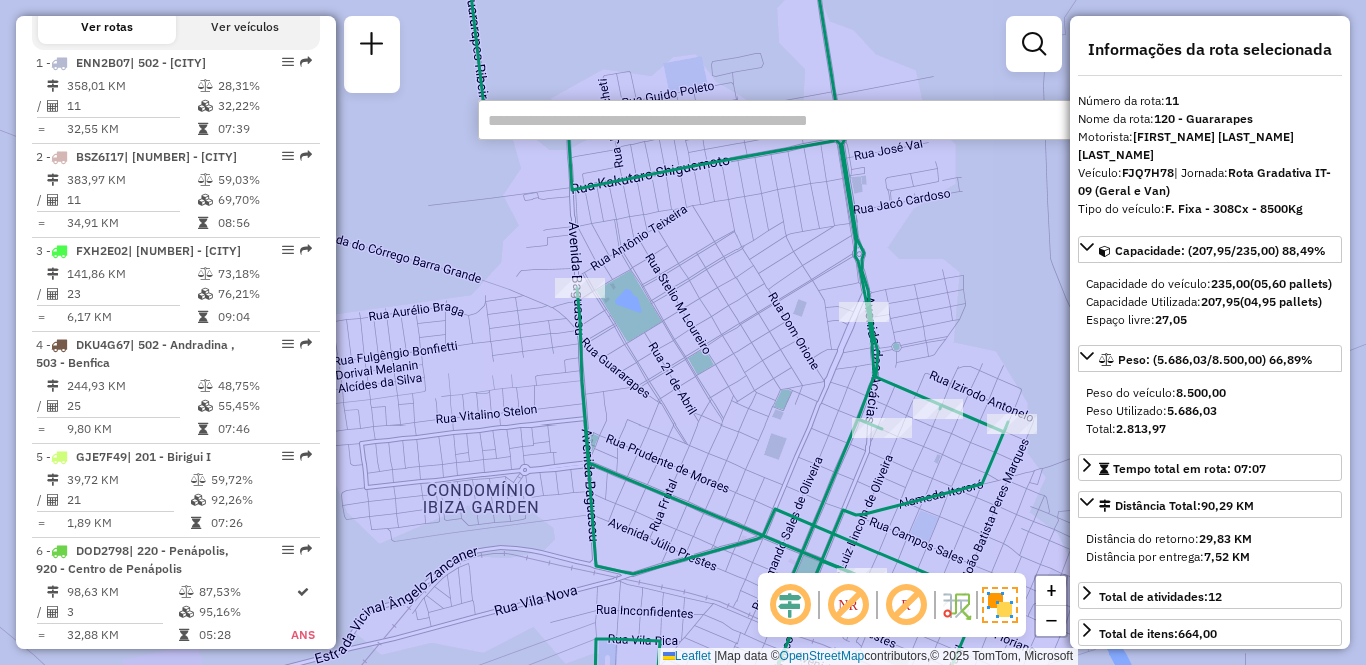 scroll, scrollTop: 2512, scrollLeft: 0, axis: vertical 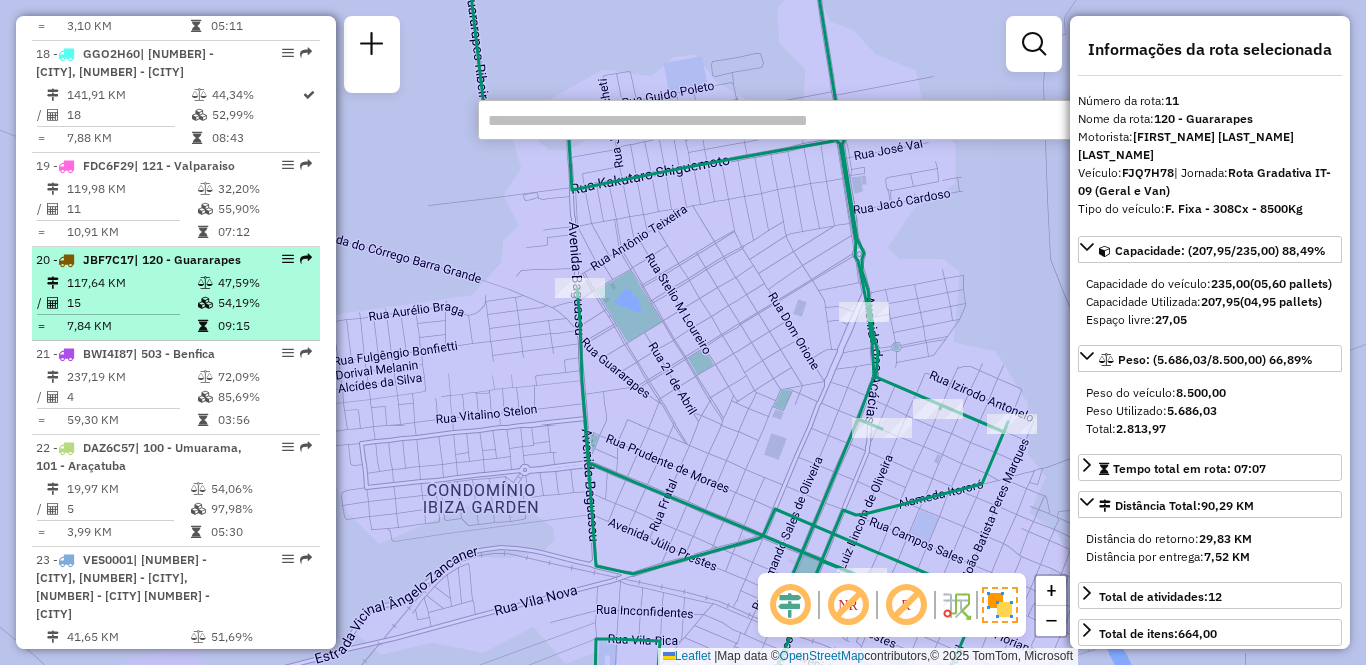 click on "20 -       [PLATE]   | 120 - [CITY]" at bounding box center [142, 260] 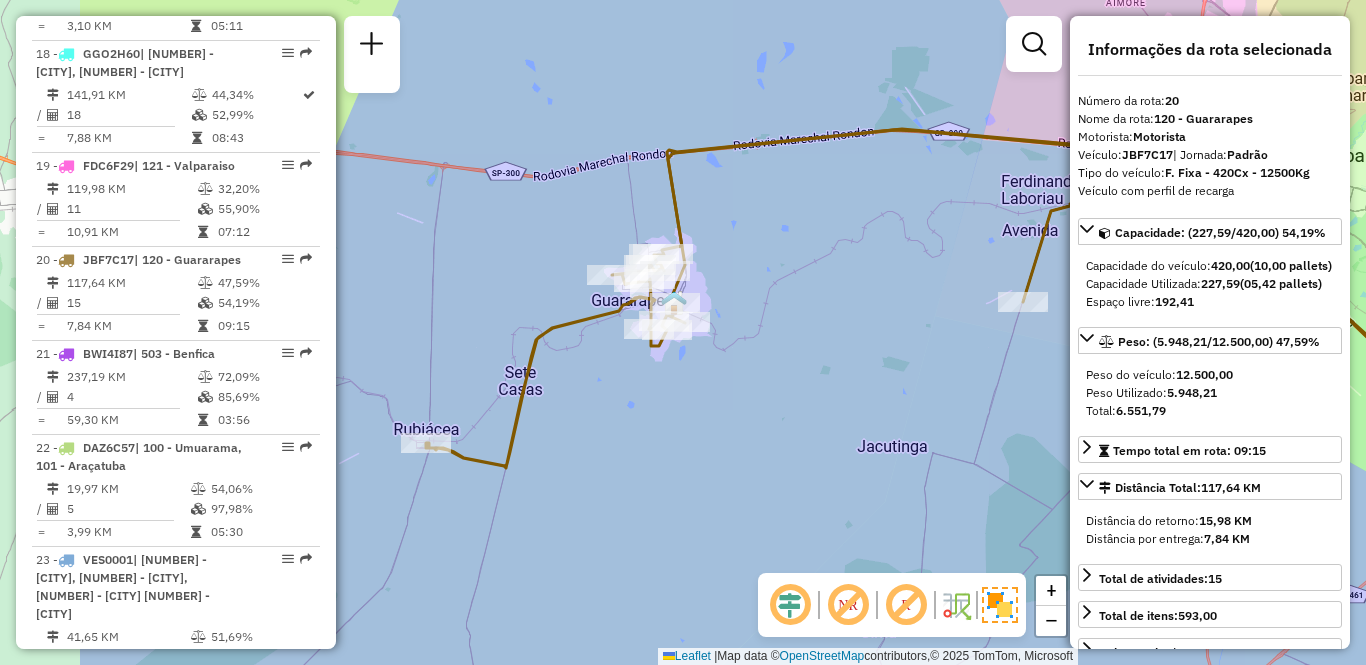 drag, startPoint x: 499, startPoint y: 437, endPoint x: 716, endPoint y: 403, distance: 219.64745 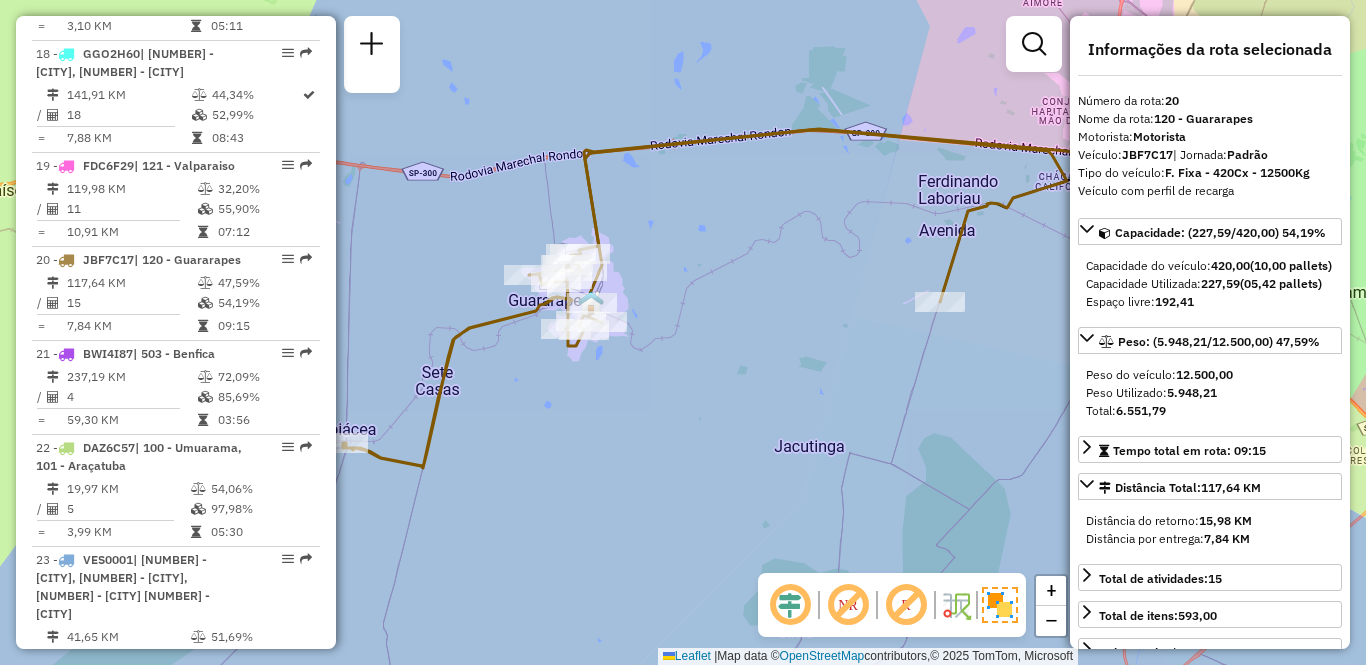 drag, startPoint x: 692, startPoint y: 438, endPoint x: 609, endPoint y: 438, distance: 83 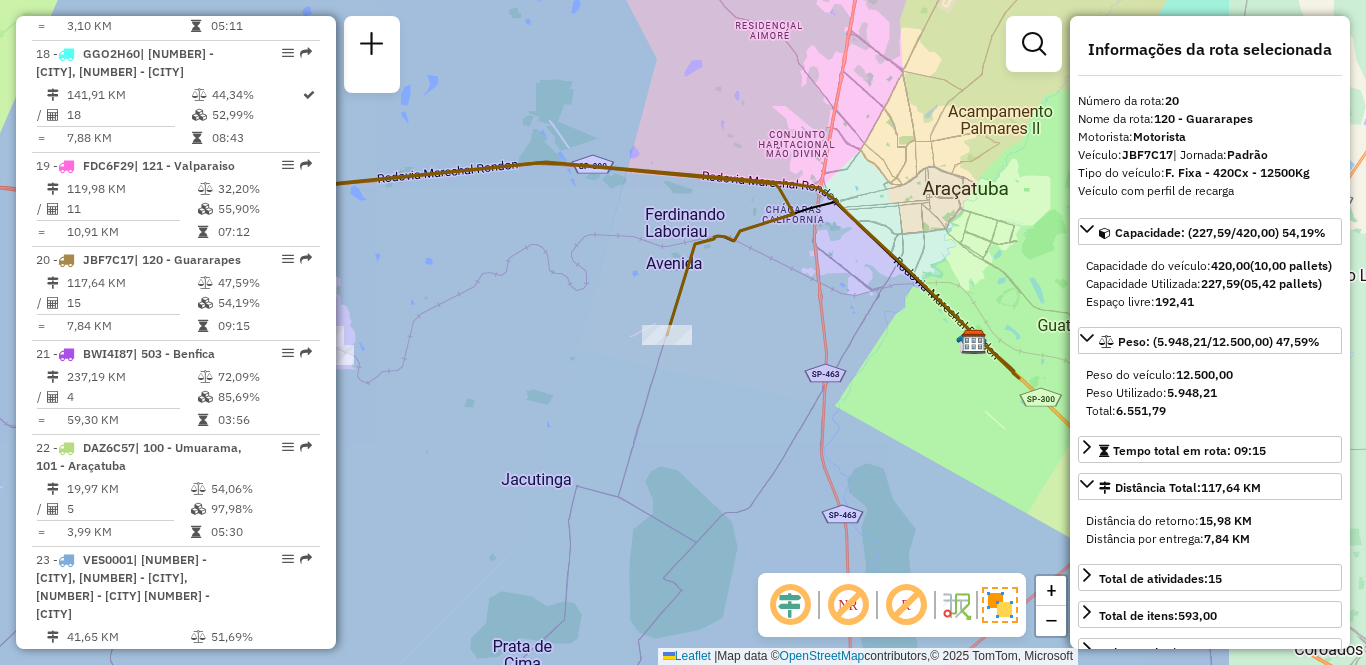 drag, startPoint x: 997, startPoint y: 419, endPoint x: 722, endPoint y: 453, distance: 277.09384 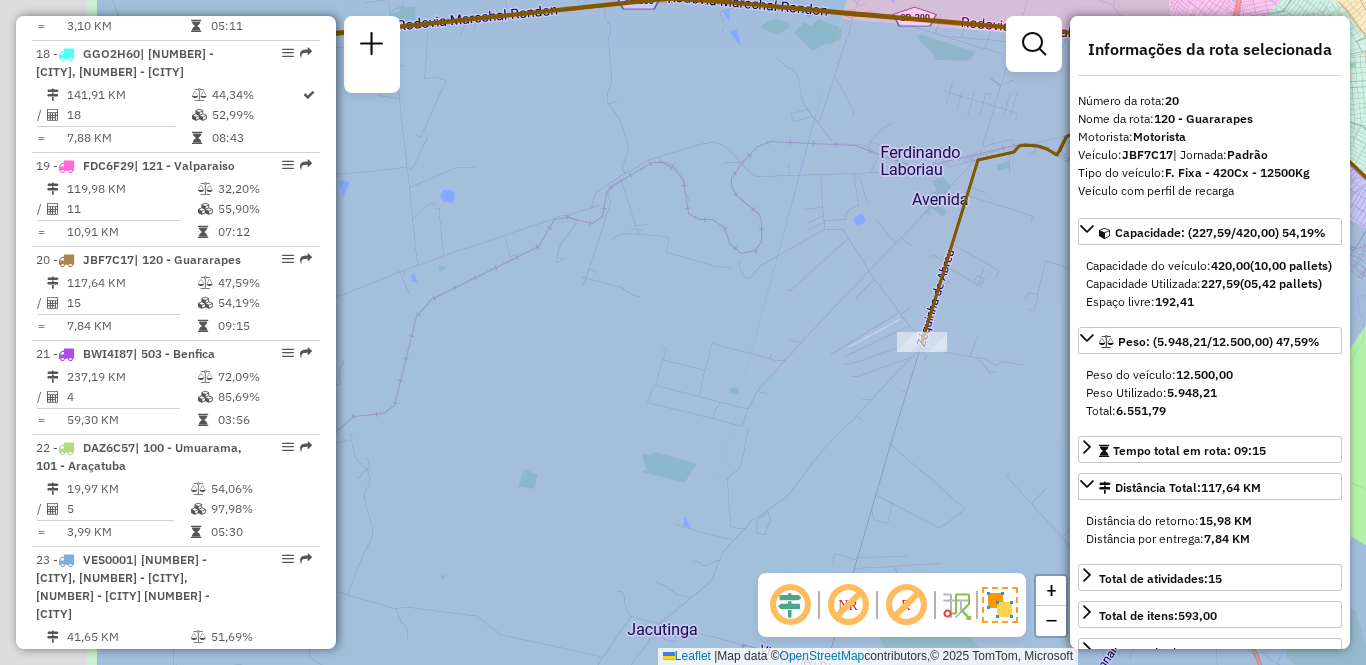 drag, startPoint x: 564, startPoint y: 407, endPoint x: 835, endPoint y: 397, distance: 271.18445 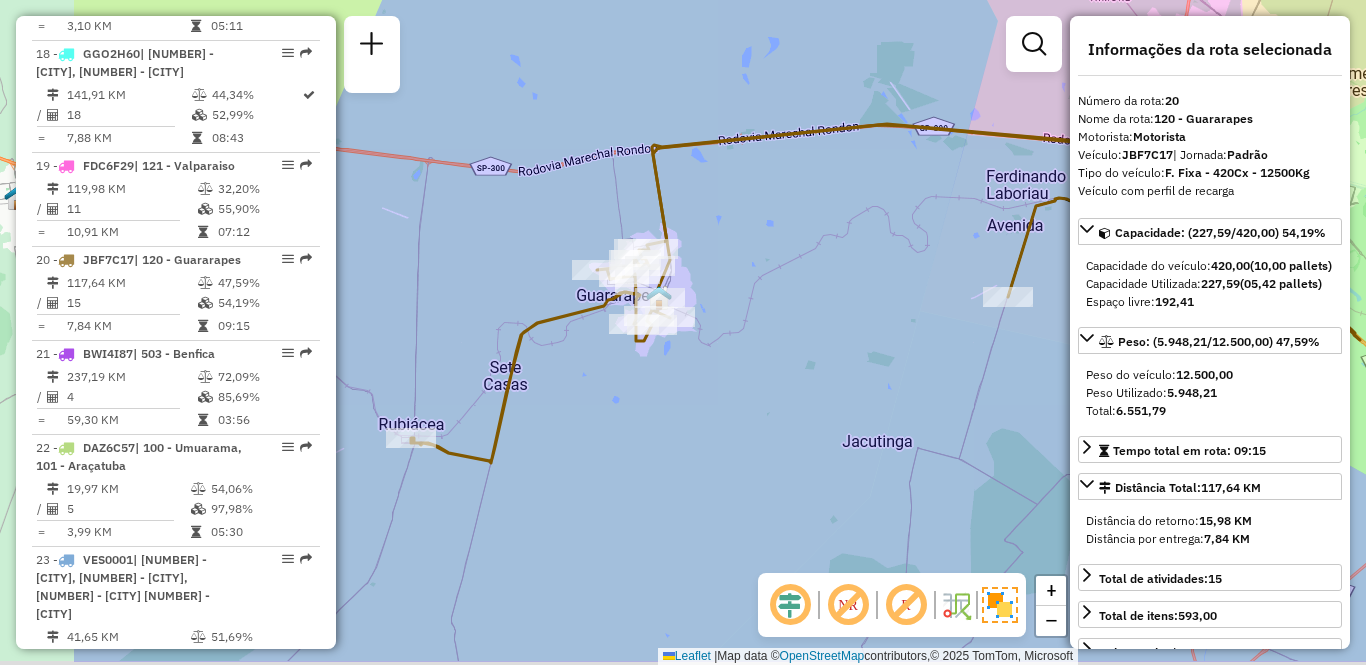 drag, startPoint x: 527, startPoint y: 437, endPoint x: 738, endPoint y: 367, distance: 222.30835 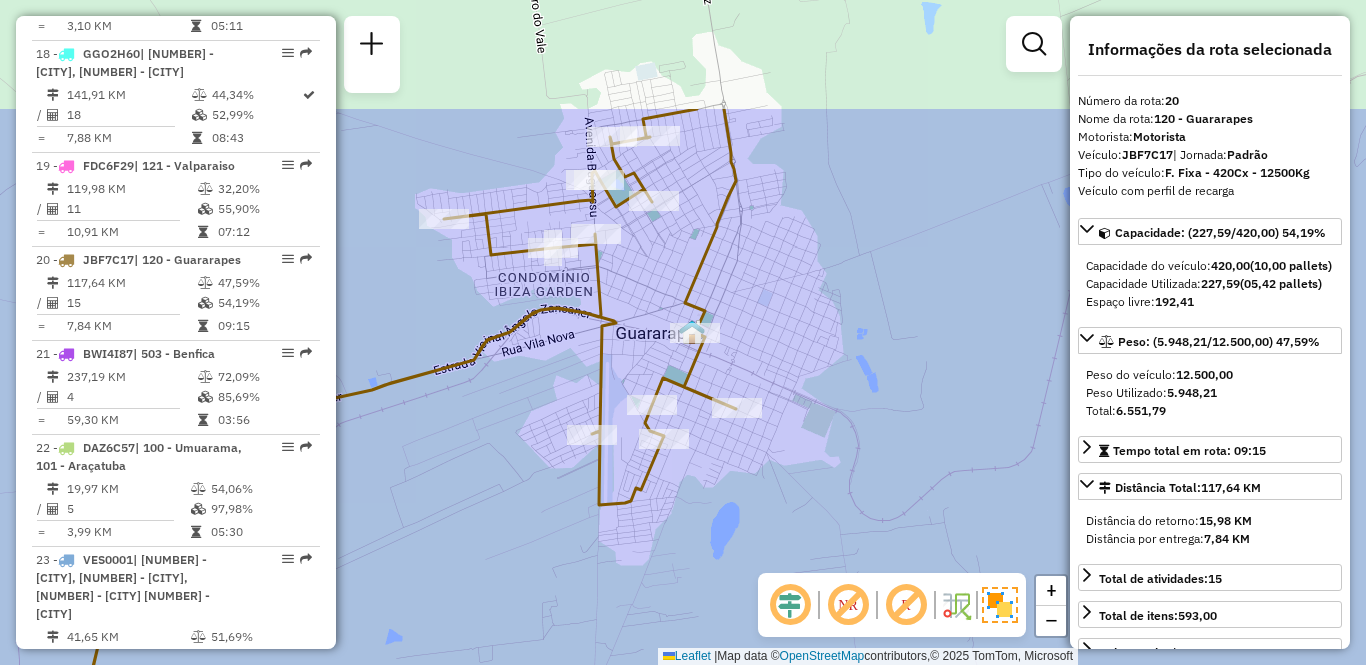 drag, startPoint x: 645, startPoint y: 366, endPoint x: 773, endPoint y: 542, distance: 217.62354 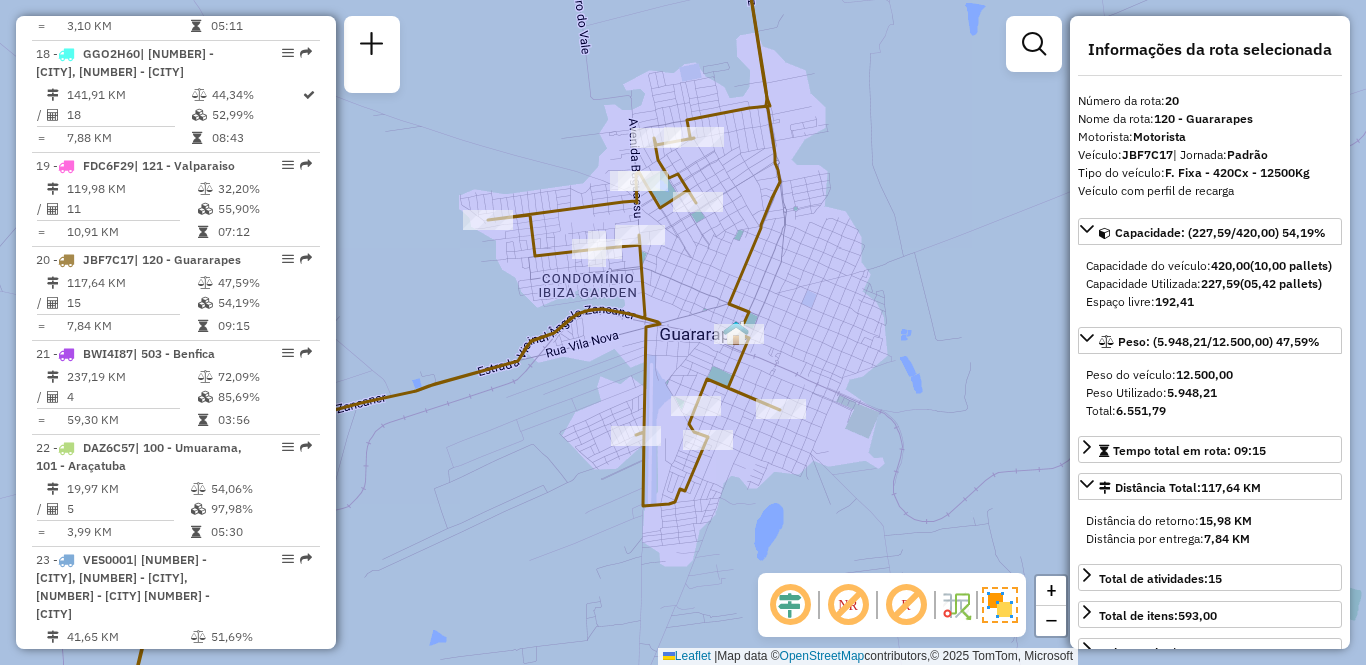 drag, startPoint x: 771, startPoint y: 281, endPoint x: 813, endPoint y: 281, distance: 42 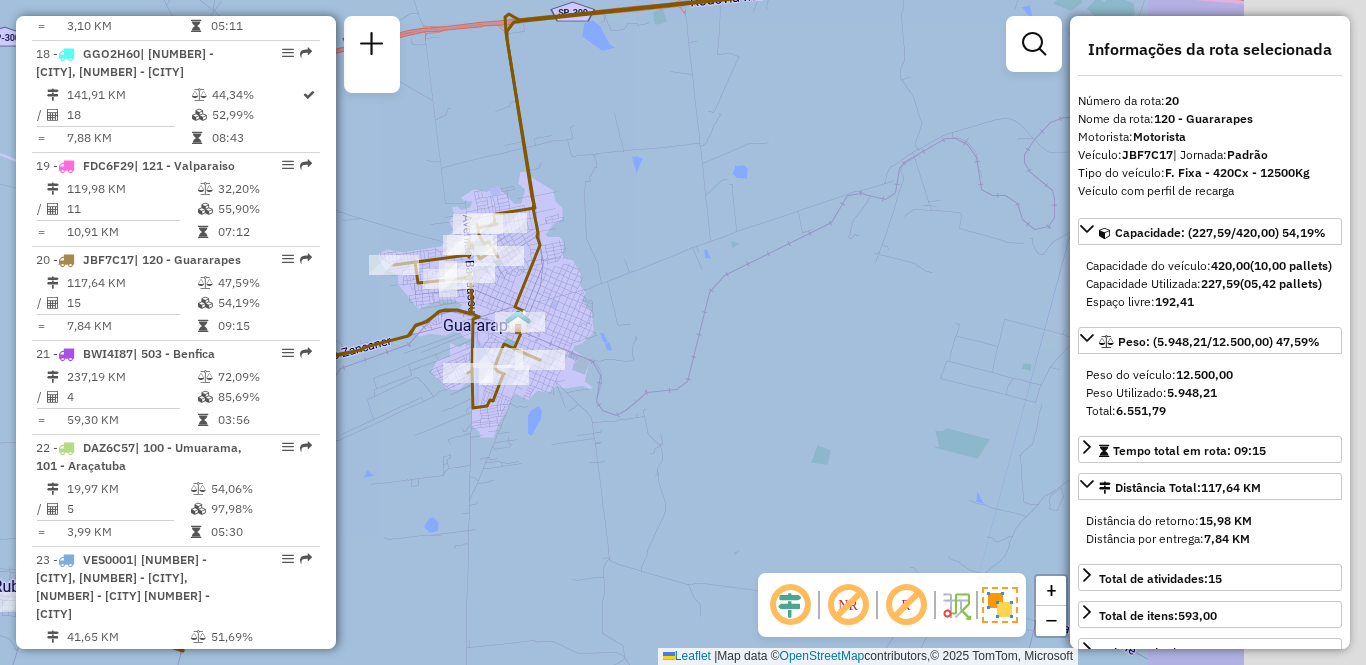 drag, startPoint x: 916, startPoint y: 344, endPoint x: 443, endPoint y: 351, distance: 473.0518 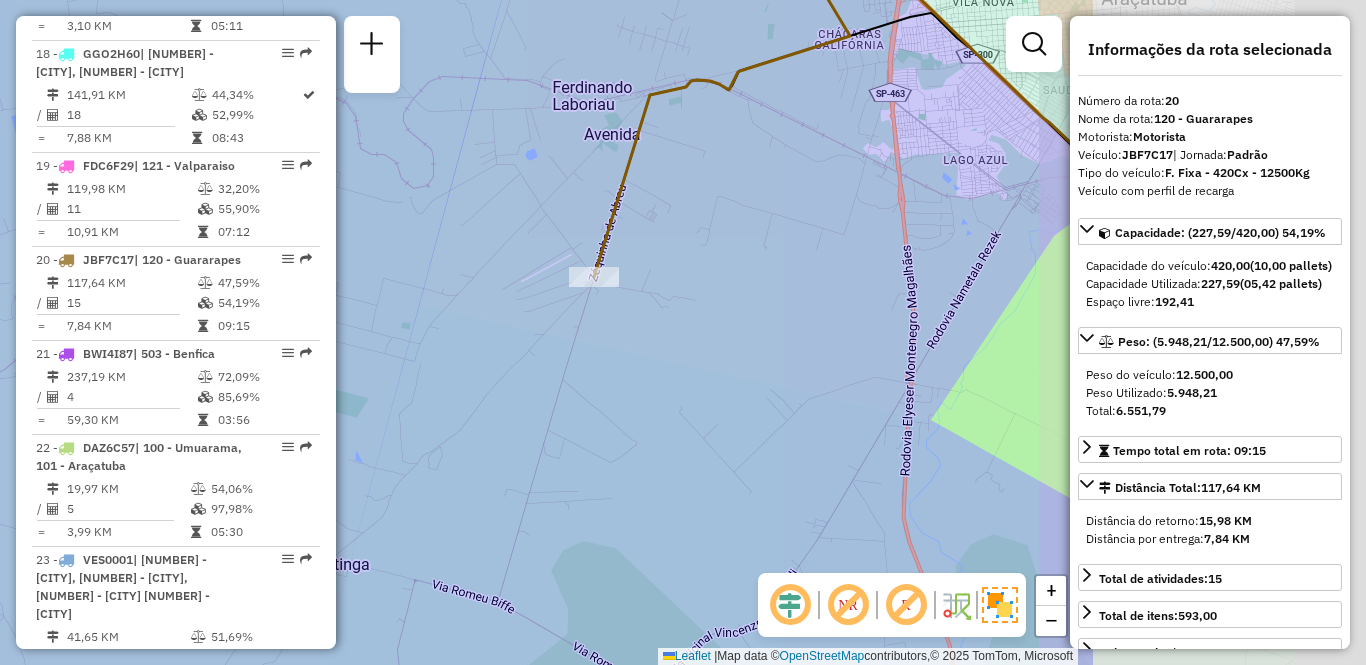 drag, startPoint x: 815, startPoint y: 362, endPoint x: 376, endPoint y: 323, distance: 440.72894 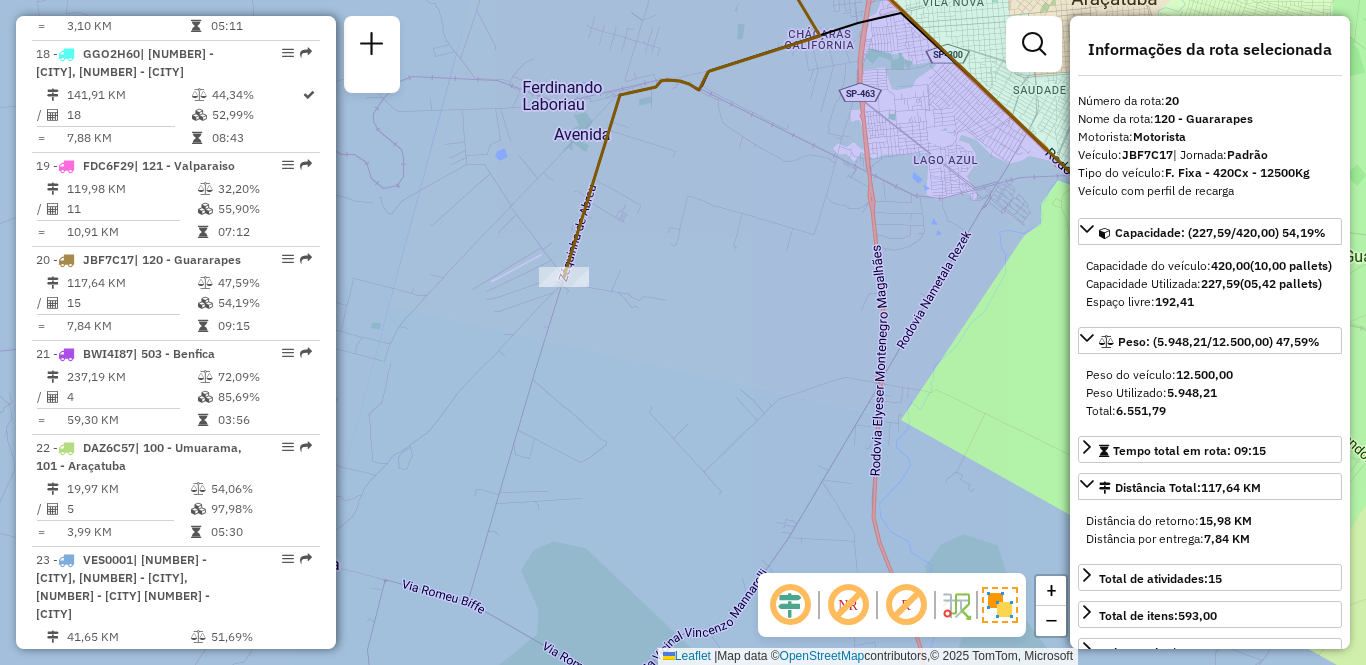 drag, startPoint x: 478, startPoint y: 359, endPoint x: 573, endPoint y: 359, distance: 95 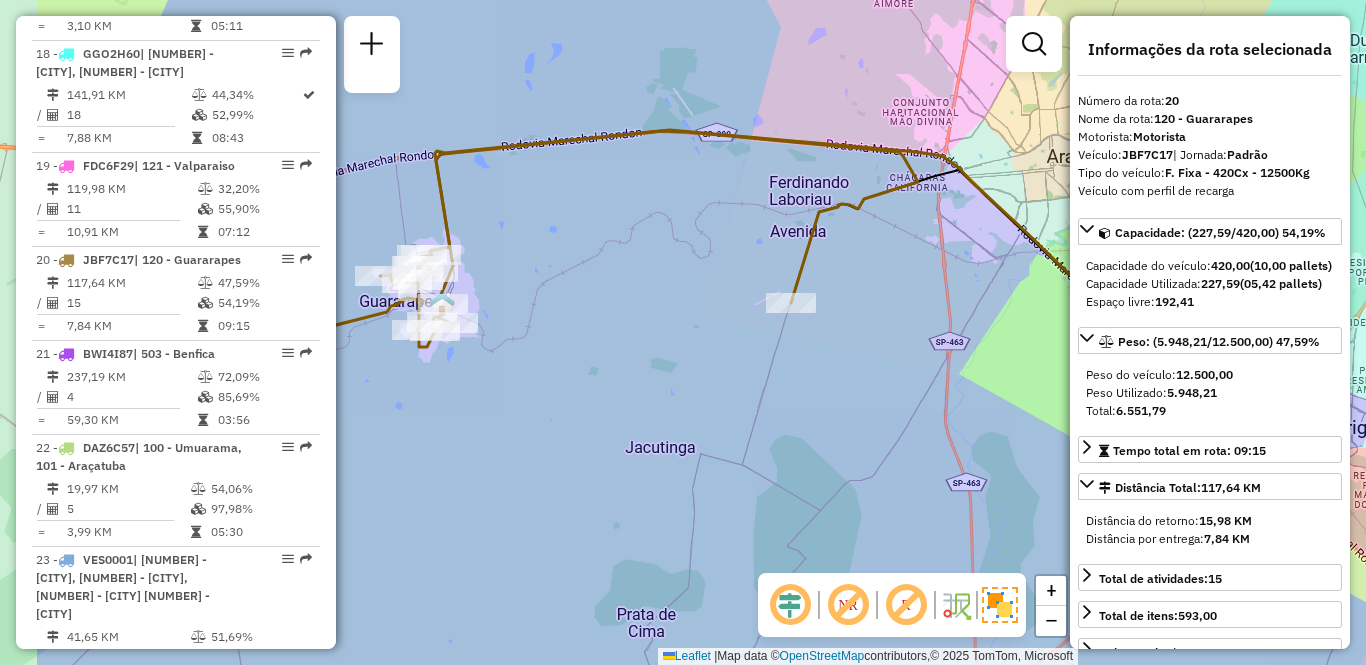 drag, startPoint x: 553, startPoint y: 361, endPoint x: 774, endPoint y: 337, distance: 222.29935 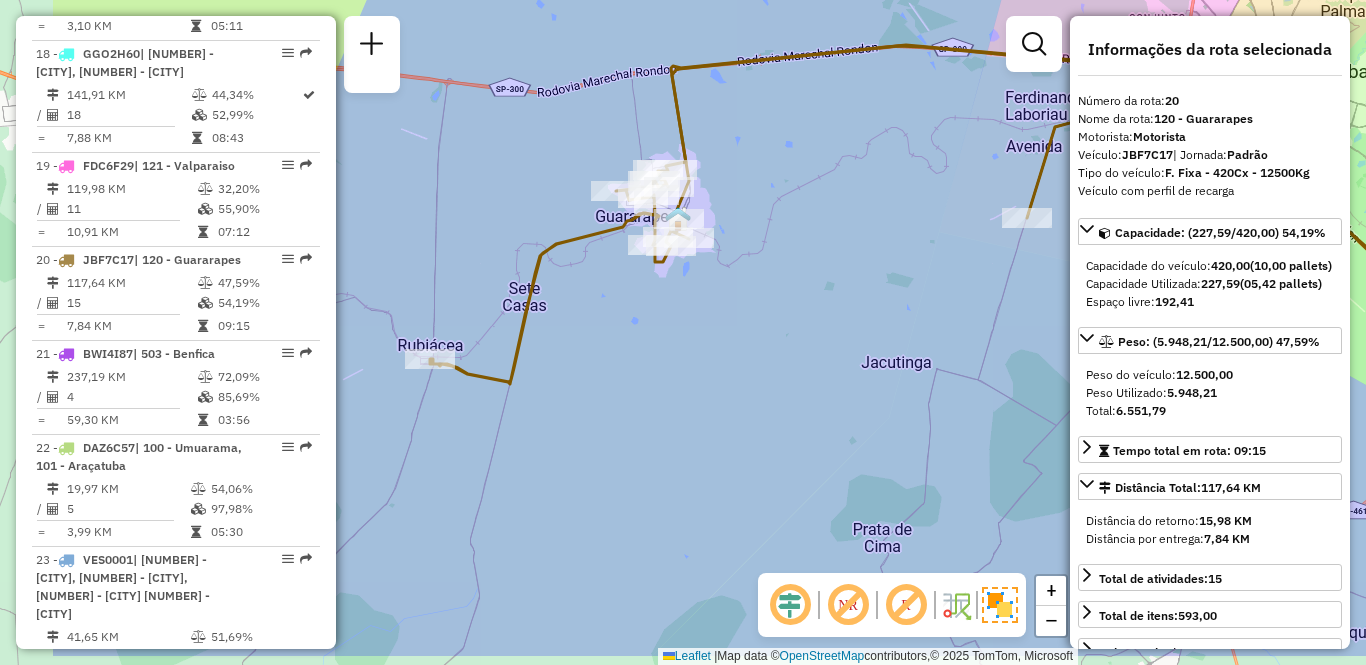 drag, startPoint x: 611, startPoint y: 420, endPoint x: 801, endPoint y: 345, distance: 204.26698 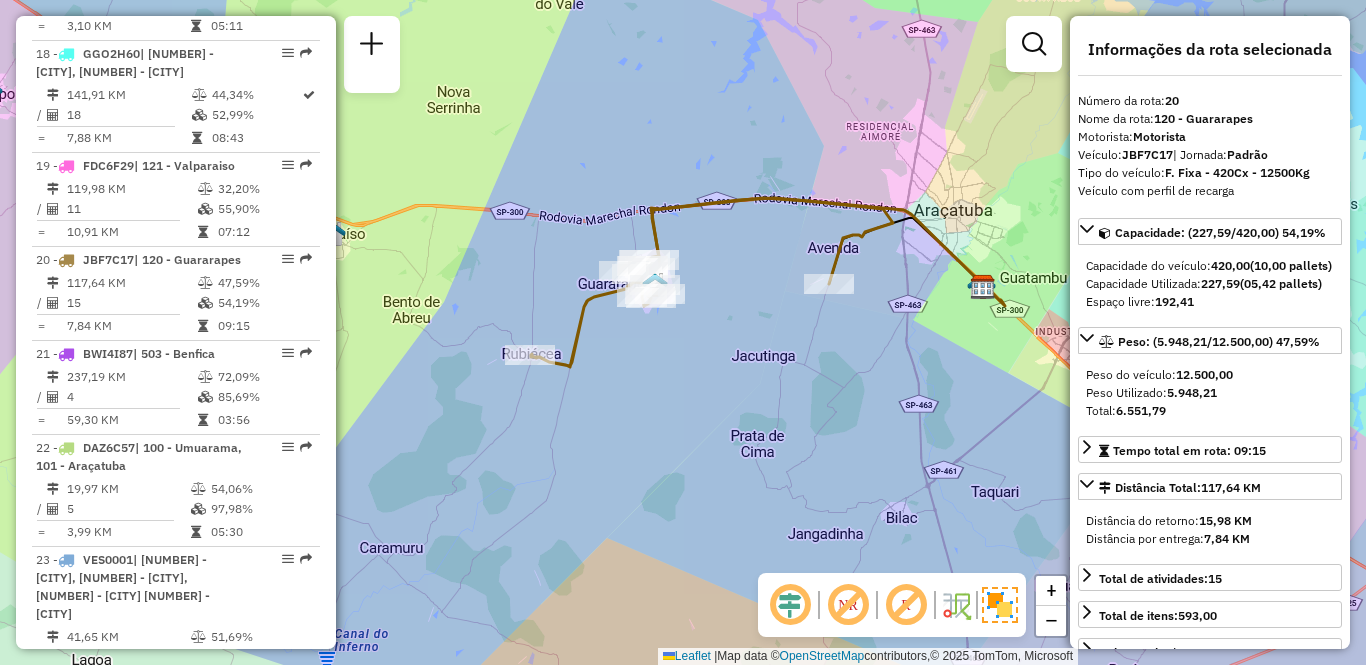 drag, startPoint x: 802, startPoint y: 390, endPoint x: 714, endPoint y: 392, distance: 88.02273 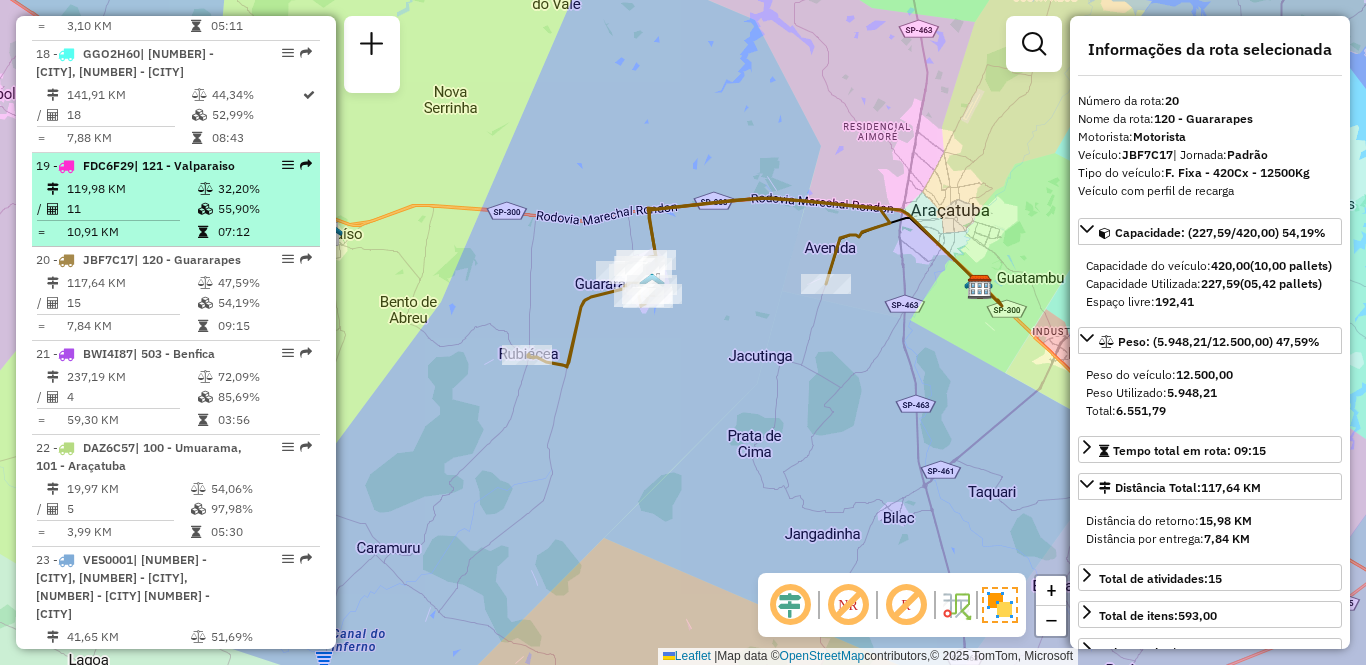 click on "119,98 KM" at bounding box center [131, 189] 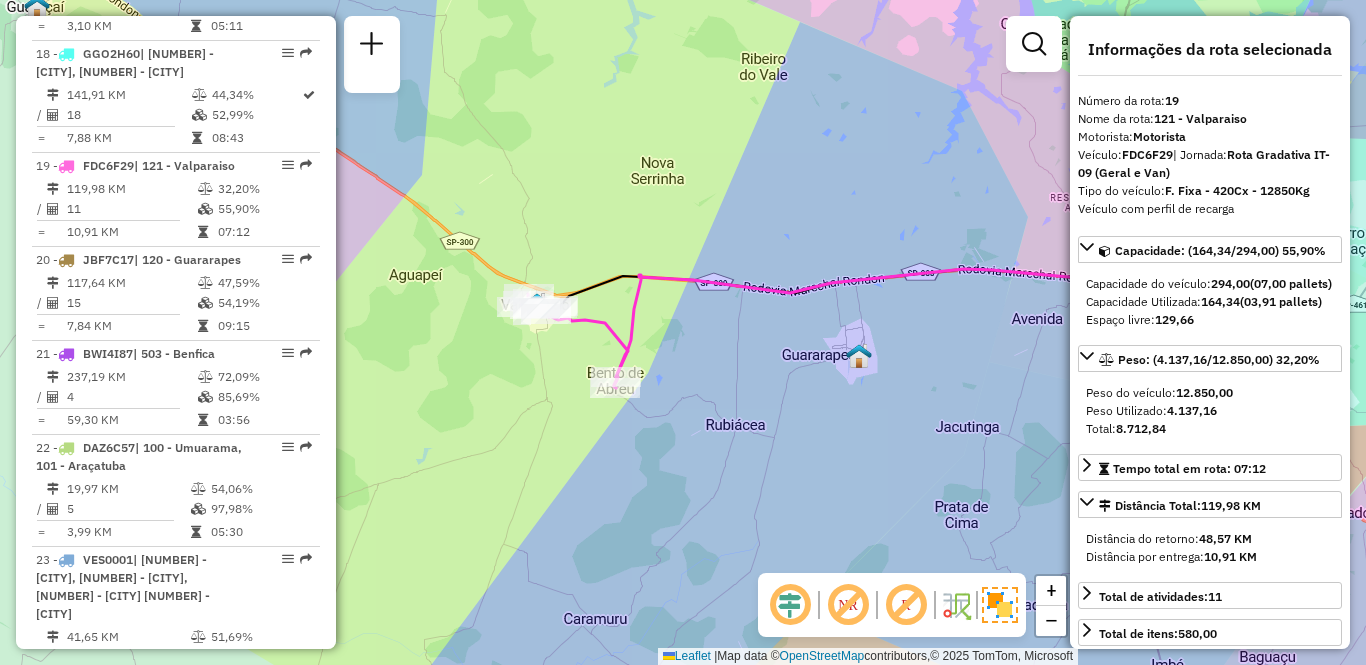 drag, startPoint x: 513, startPoint y: 390, endPoint x: 695, endPoint y: 386, distance: 182.04395 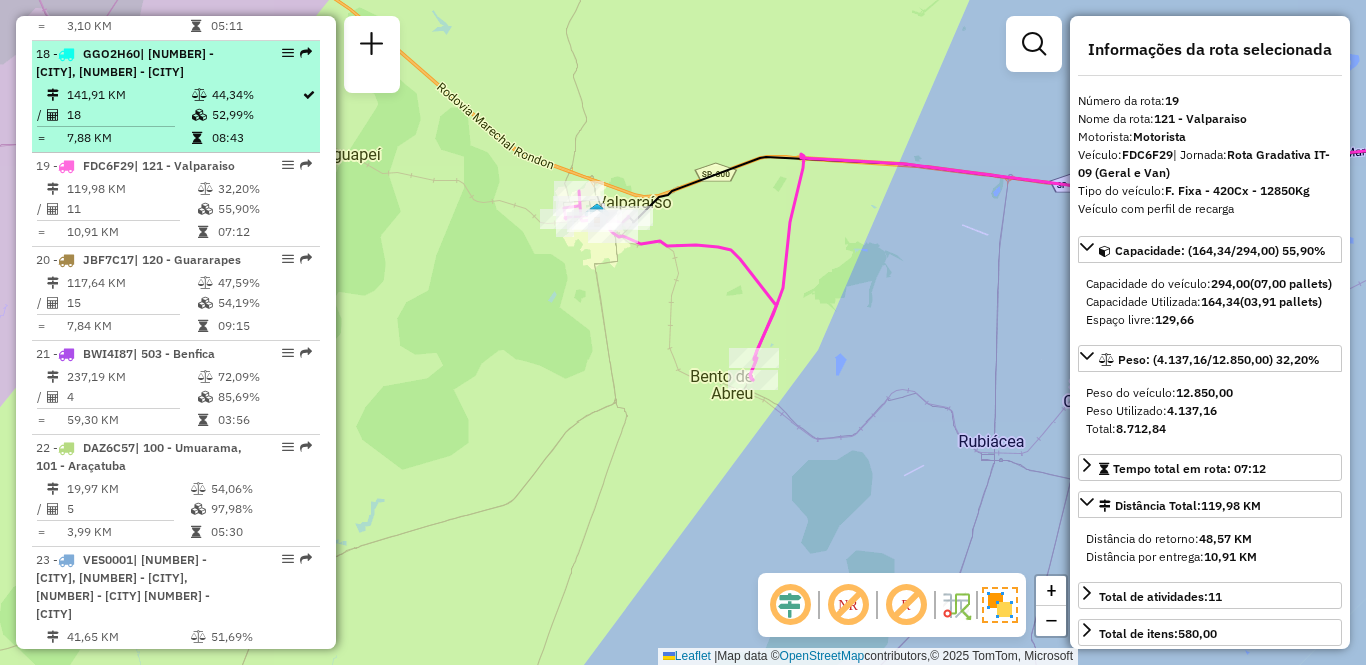 click on "141,91 KM" at bounding box center [128, 95] 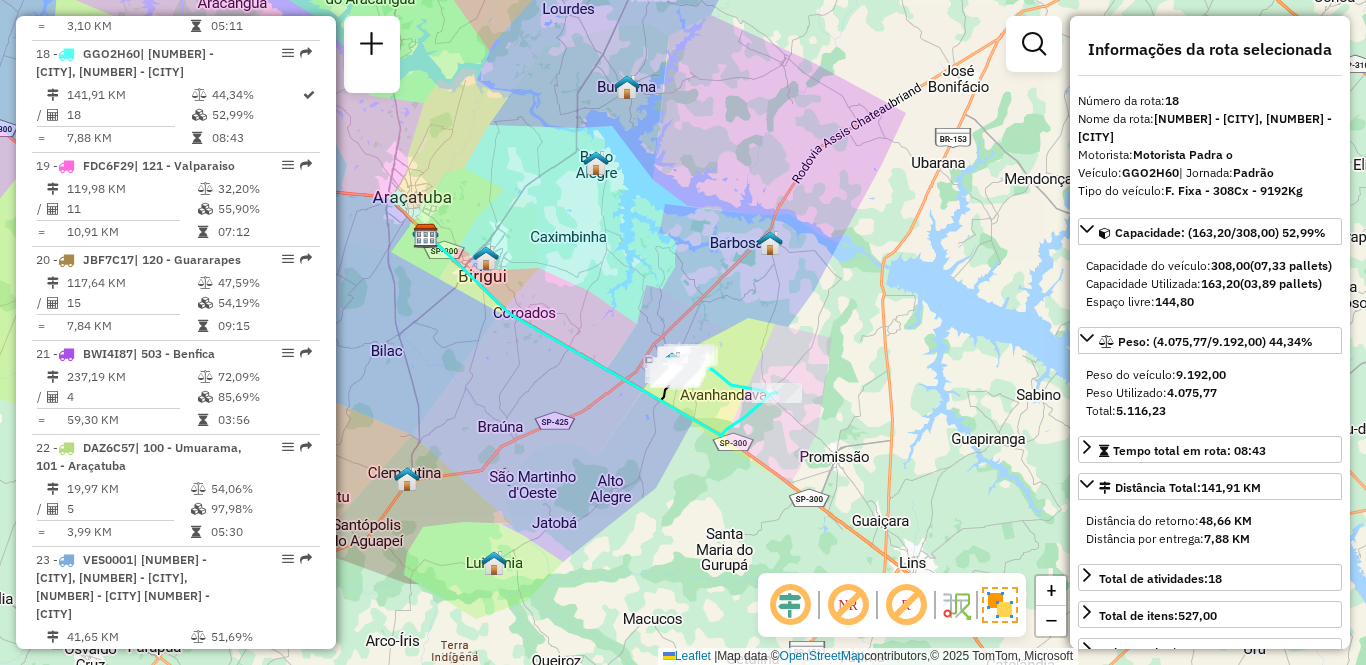 drag, startPoint x: 900, startPoint y: 490, endPoint x: 842, endPoint y: 367, distance: 135.98897 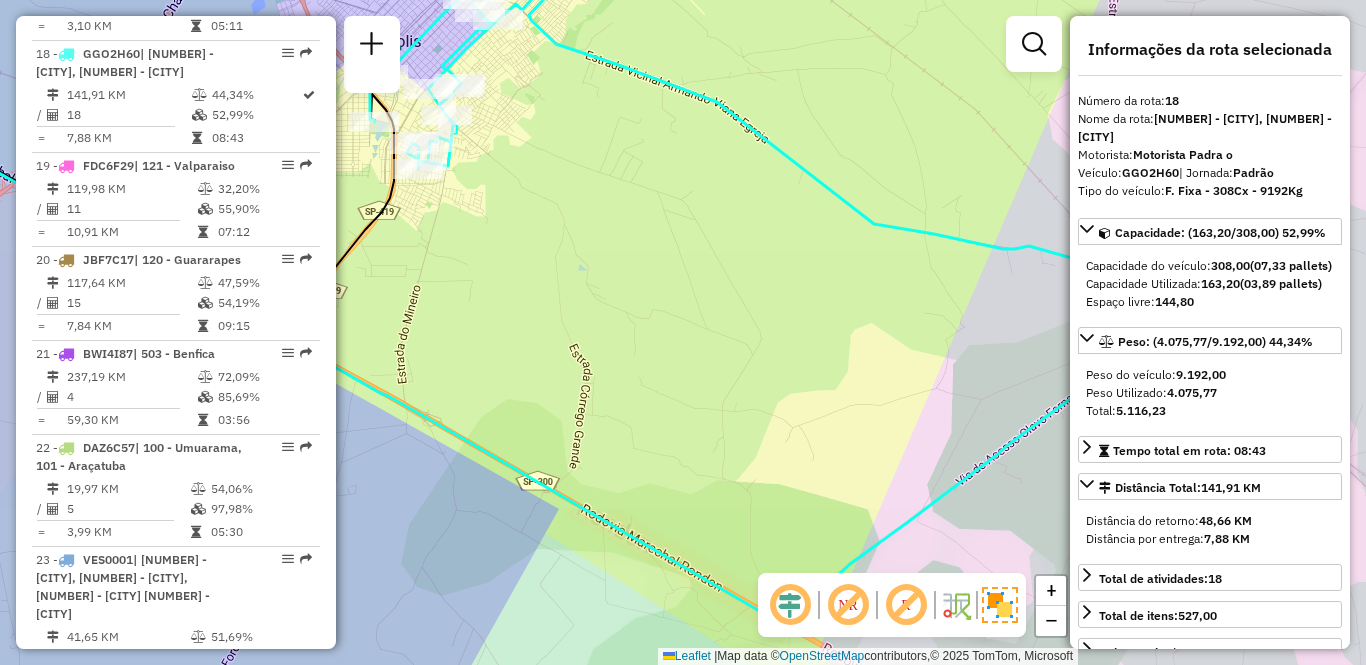 click on "Janela de atendimento Grade de atendimento Capacidade Transportadoras Veículos Cliente Pedidos  Rotas Selecione os dias de semana para filtrar as janelas de atendimento  Seg   Ter   Qua   Qui   Sex   Sáb   Dom  Informe o período da janela de atendimento: De: Até:  Filtrar exatamente a janela do cliente  Considerar janela de atendimento padrão  Selecione os dias de semana para filtrar as grades de atendimento  Seg   Ter   Qua   Qui   Sex   Sáb   Dom   Considerar clientes sem dia de atendimento cadastrado  Clientes fora do dia de atendimento selecionado Filtrar as atividades entre os valores definidos abaixo:  Peso mínimo:   Peso máximo:   Cubagem mínima:   Cubagem máxima:   De:   Até:  Filtrar as atividades entre o tempo de atendimento definido abaixo:  De:   Até:   Considerar capacidade total dos clientes não roteirizados Transportadora: Selecione um ou mais itens Tipo de veículo: Selecione um ou mais itens Veículo: Selecione um ou mais itens Motorista: Selecione um ou mais itens Nome: Rótulo:" 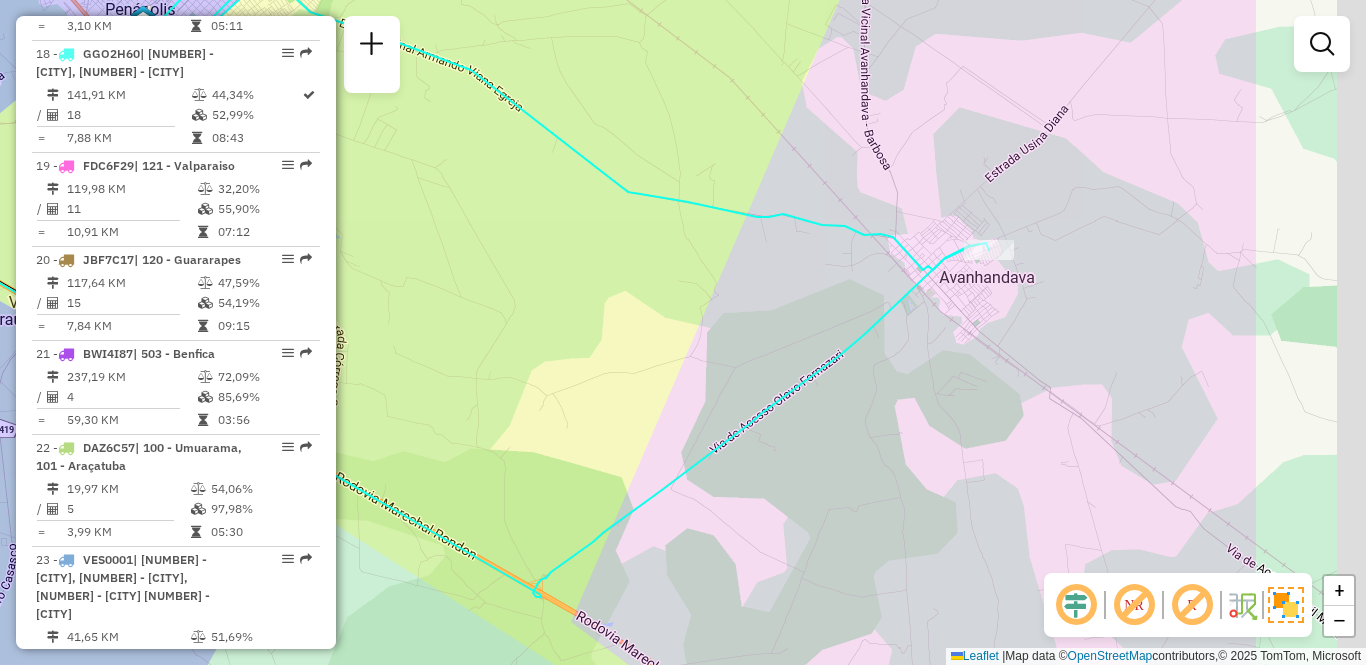 drag, startPoint x: 737, startPoint y: 378, endPoint x: 491, endPoint y: 346, distance: 248.07257 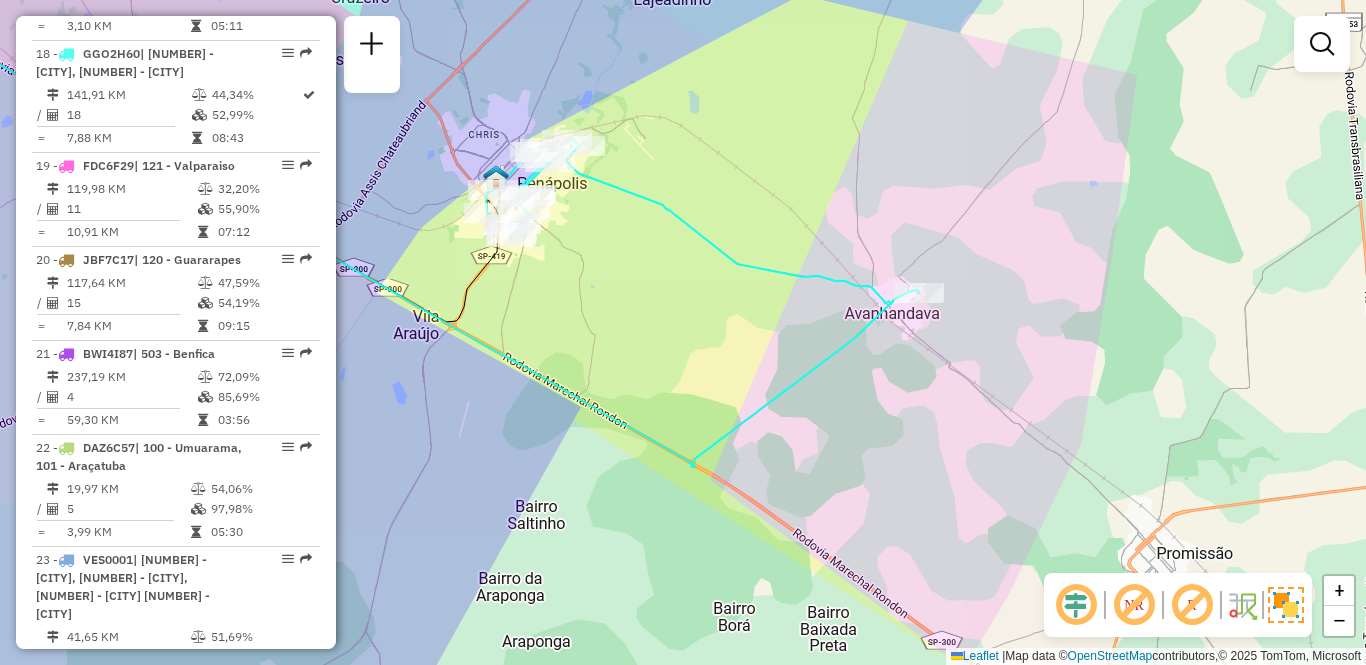 drag, startPoint x: 539, startPoint y: 329, endPoint x: 655, endPoint y: 337, distance: 116.275536 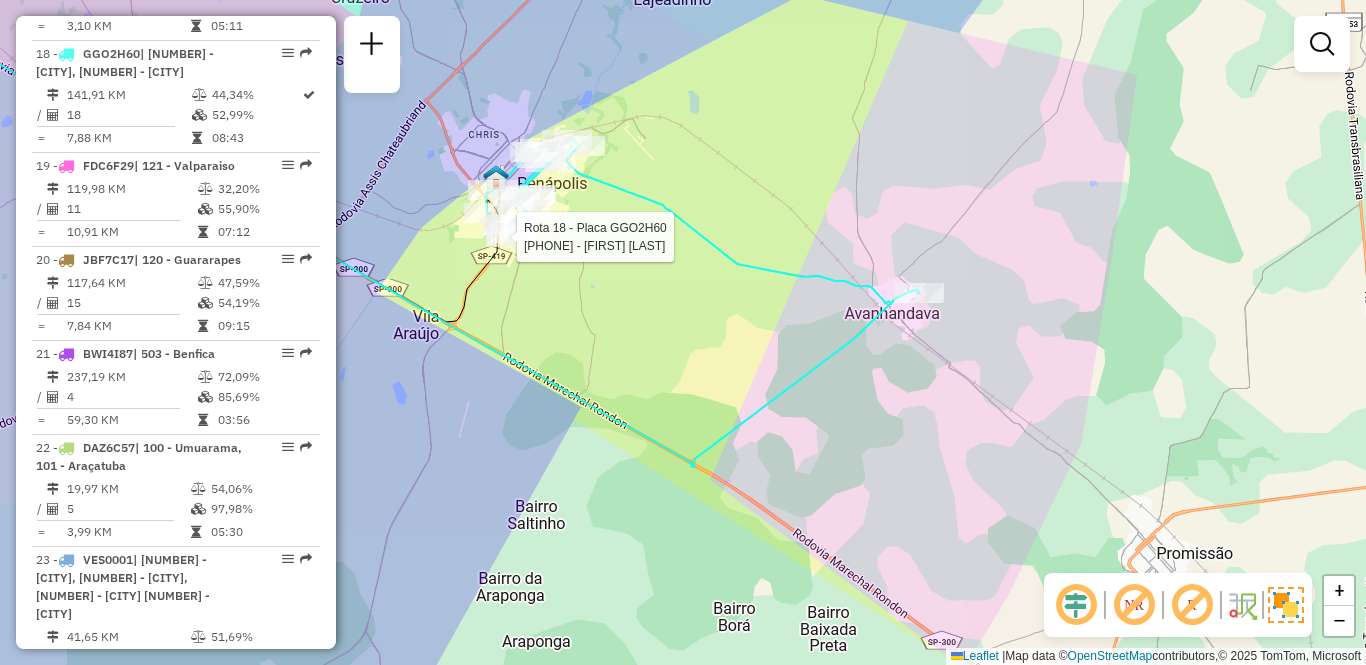 select on "**********" 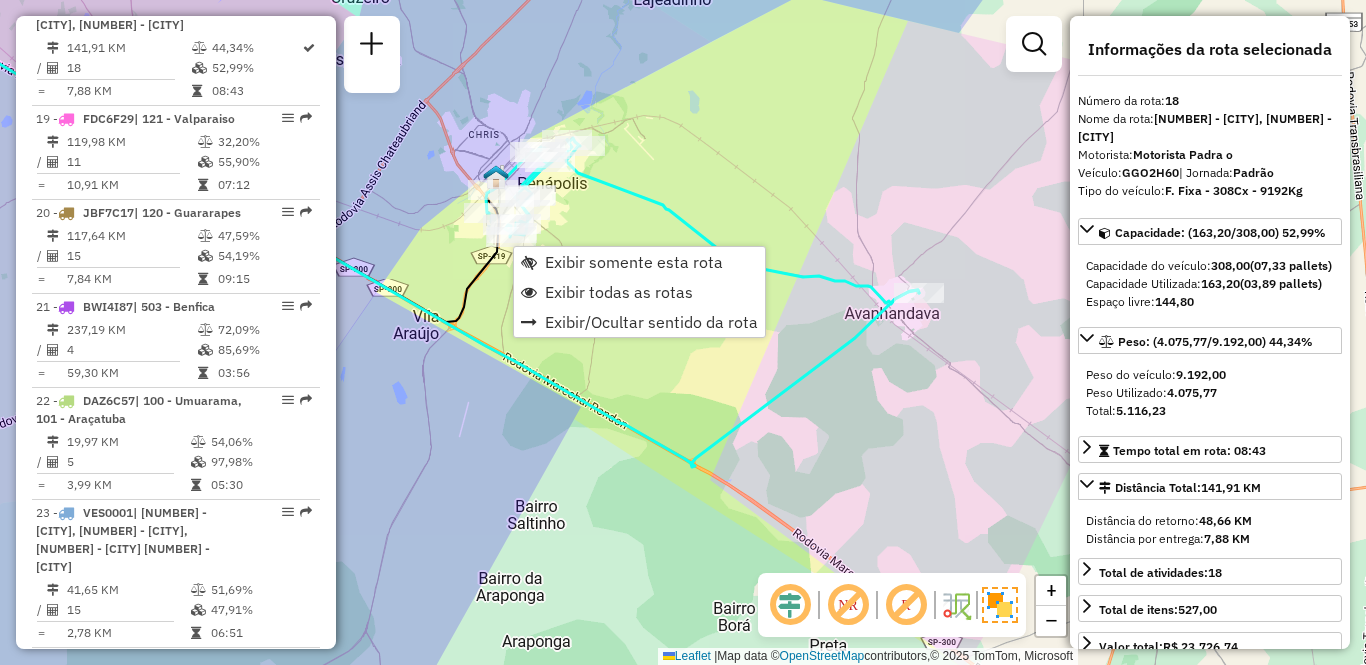 scroll, scrollTop: 2609, scrollLeft: 0, axis: vertical 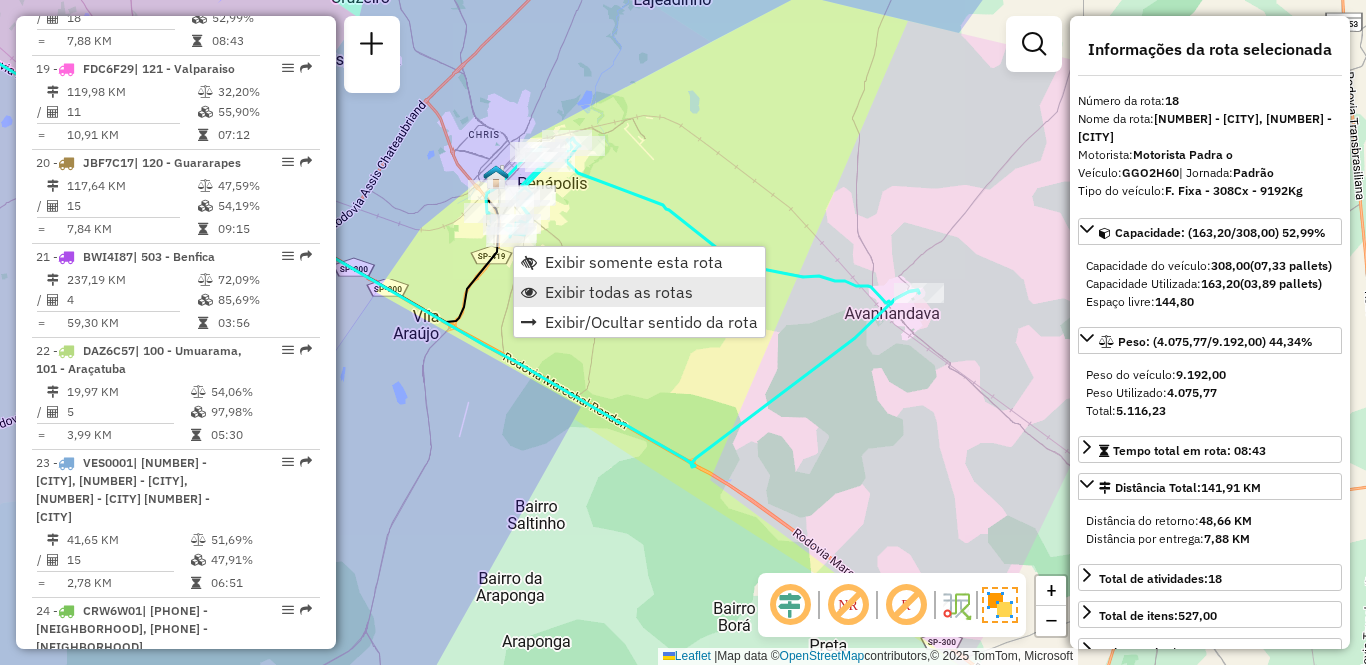 click on "Exibir todas as rotas" at bounding box center [619, 292] 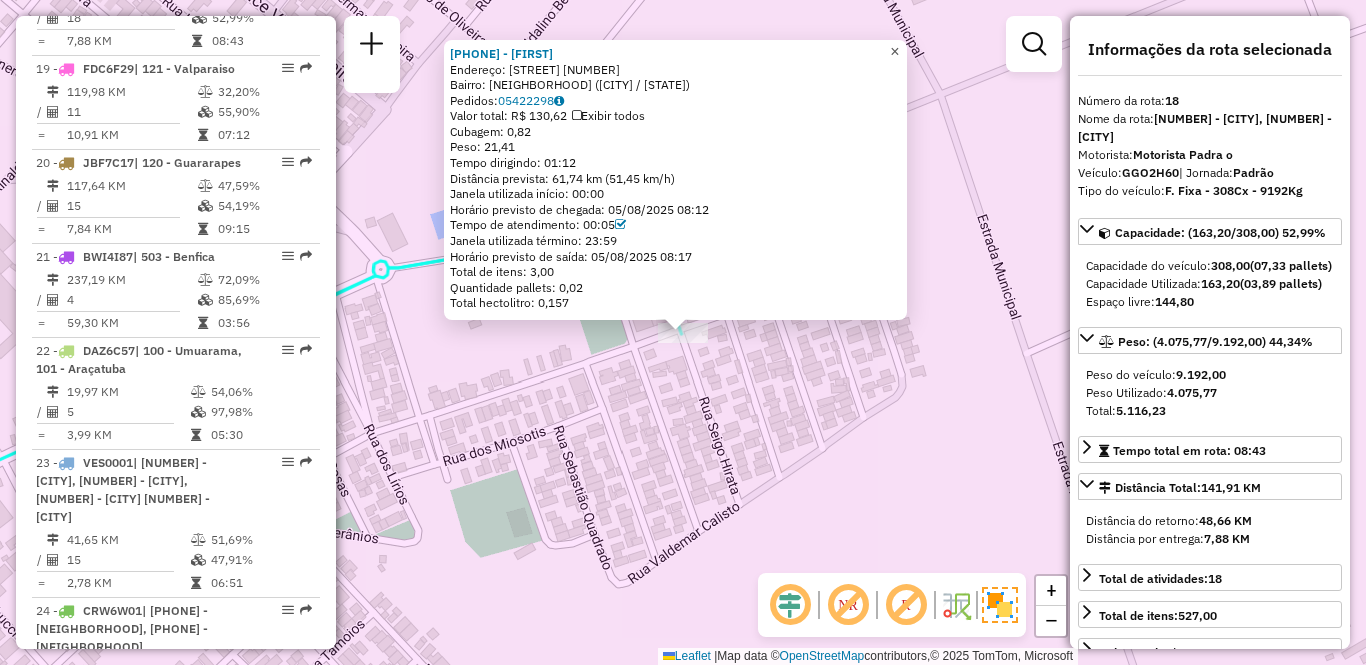 click on "×" 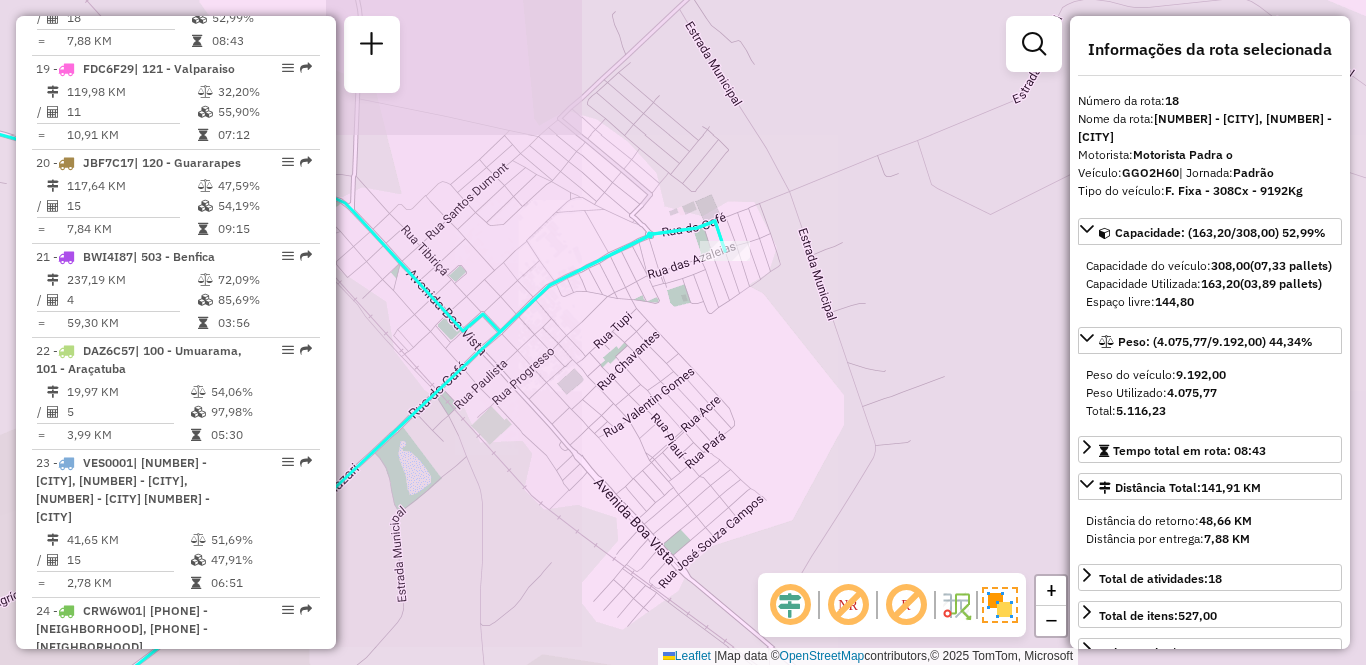 drag, startPoint x: 610, startPoint y: 331, endPoint x: 759, endPoint y: 294, distance: 153.52524 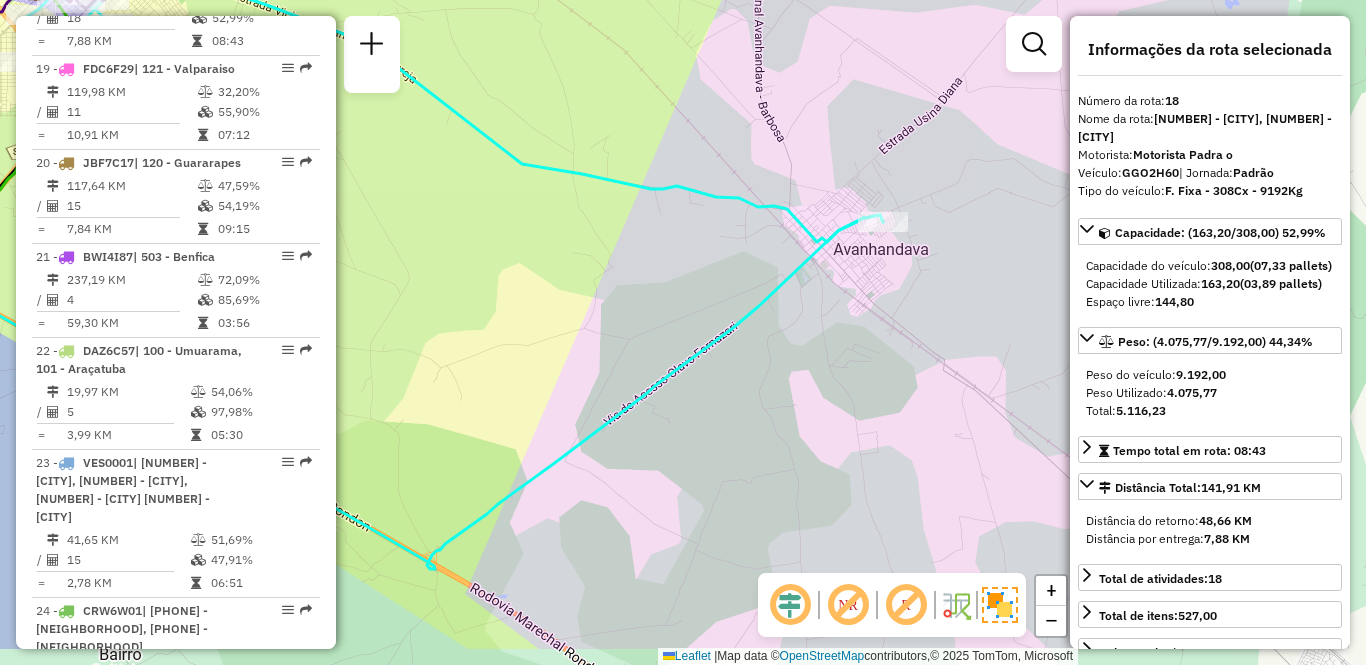 drag, startPoint x: 741, startPoint y: 369, endPoint x: 781, endPoint y: 325, distance: 59.464275 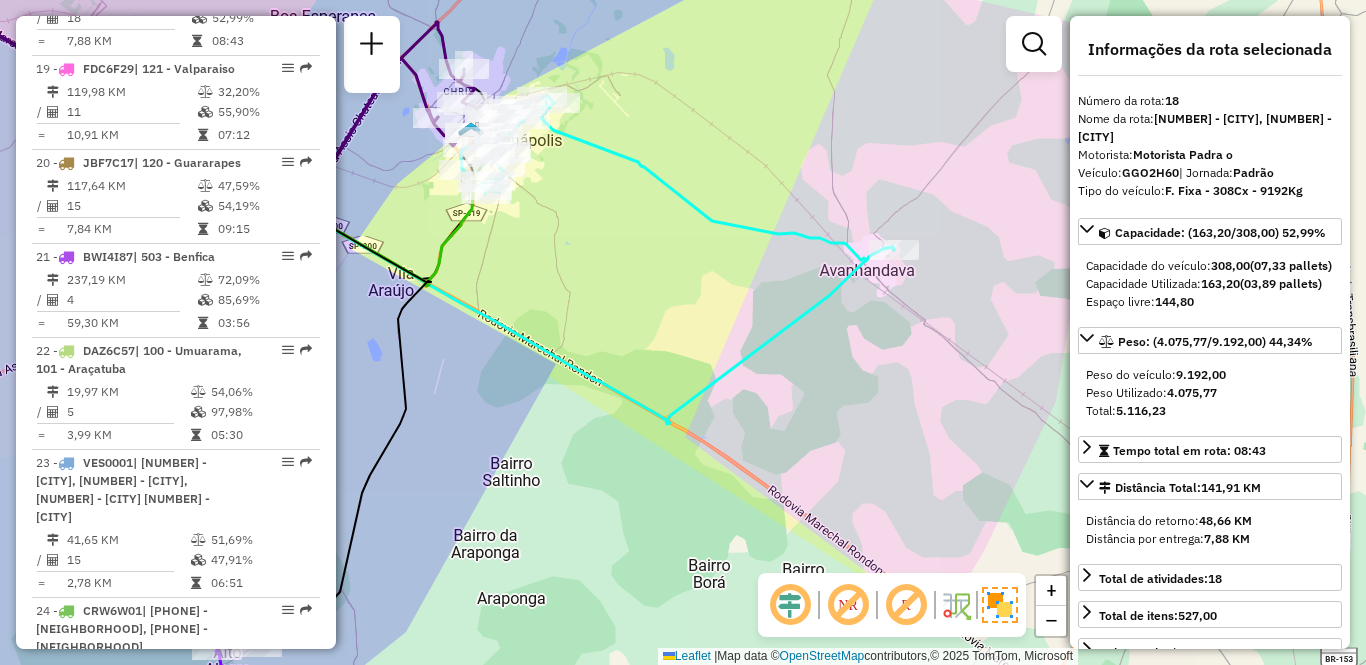 drag, startPoint x: 593, startPoint y: 276, endPoint x: 645, endPoint y: 286, distance: 52.95281 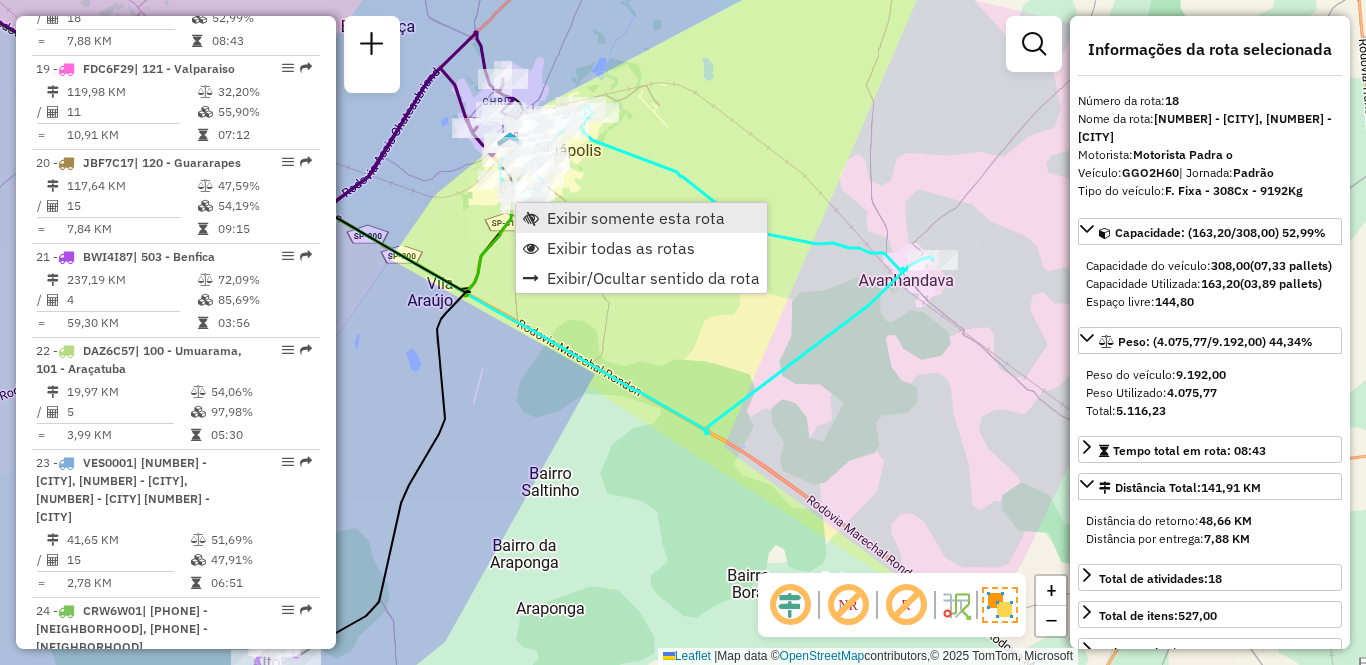 click on "Exibir somente esta rota" at bounding box center (636, 218) 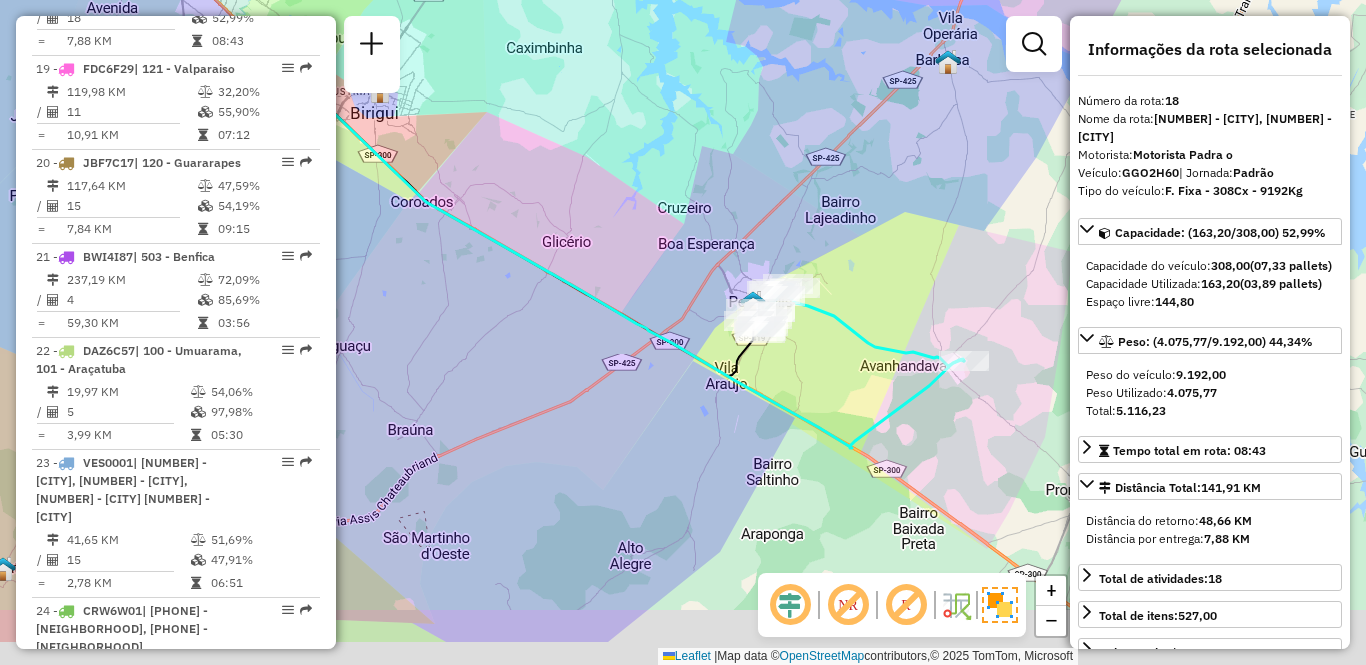 drag, startPoint x: 899, startPoint y: 465, endPoint x: 771, endPoint y: 322, distance: 191.91925 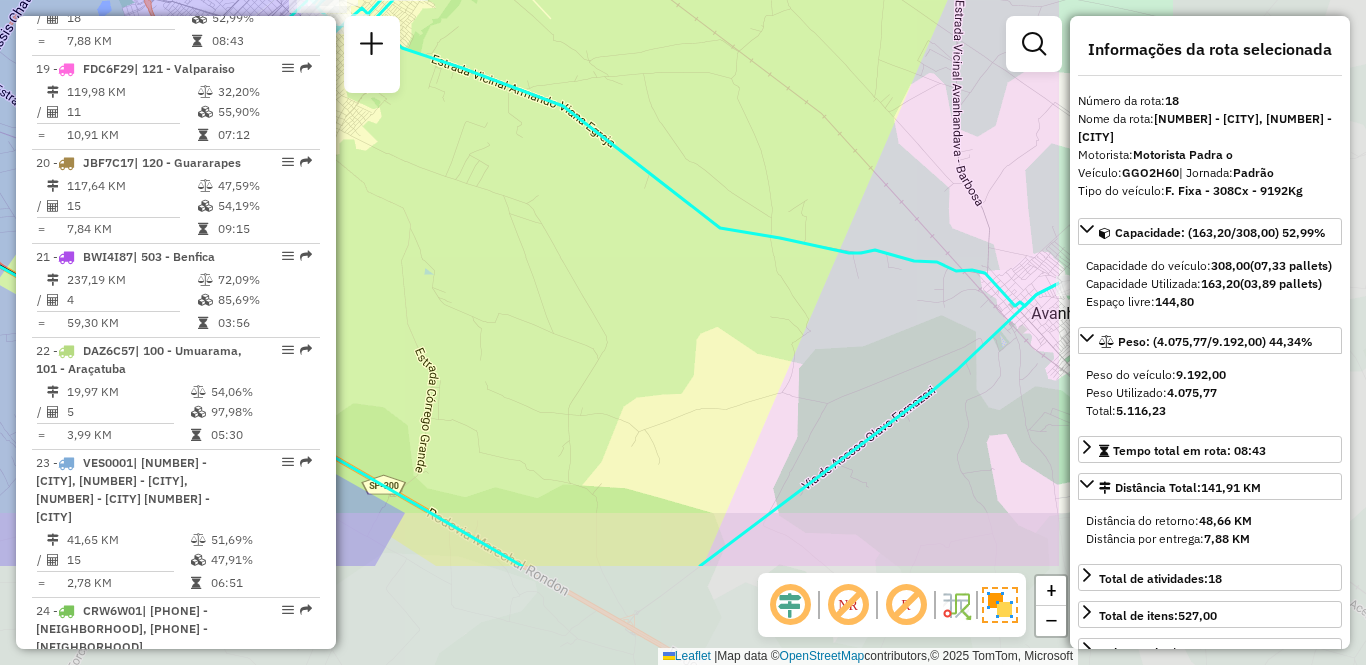 drag, startPoint x: 925, startPoint y: 434, endPoint x: 445, endPoint y: 270, distance: 507.24353 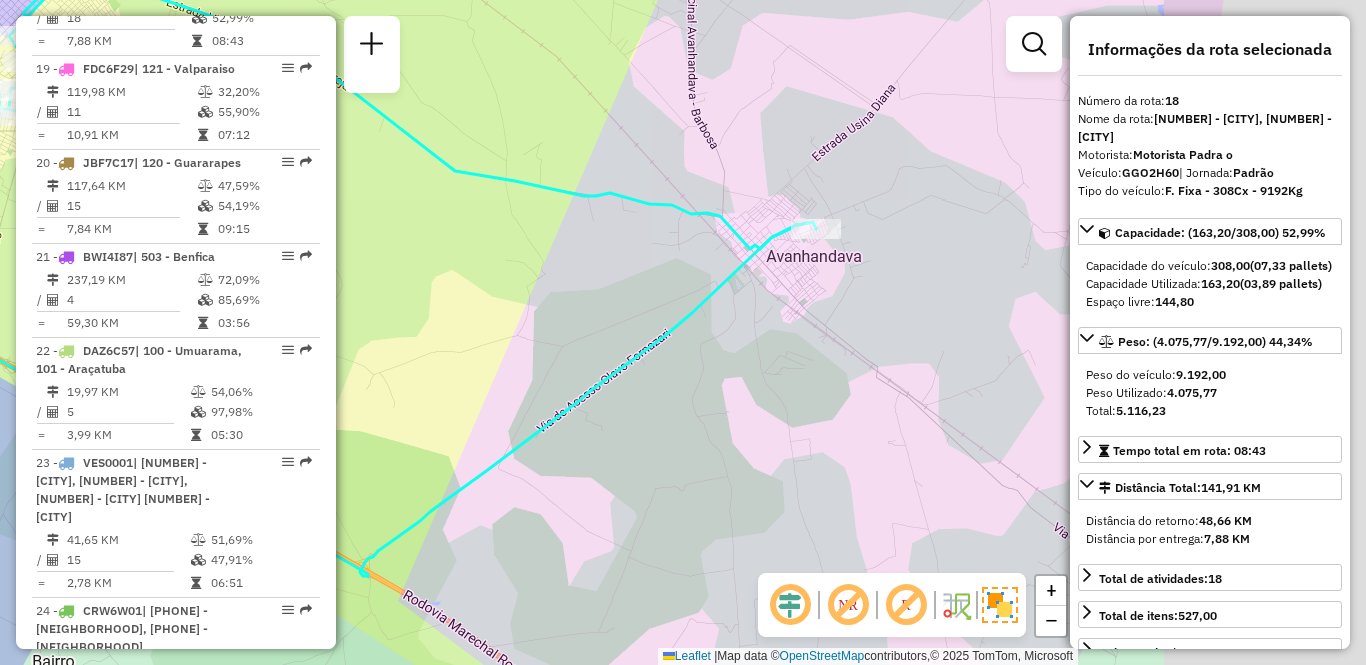 drag, startPoint x: 826, startPoint y: 342, endPoint x: 534, endPoint y: 281, distance: 298.30353 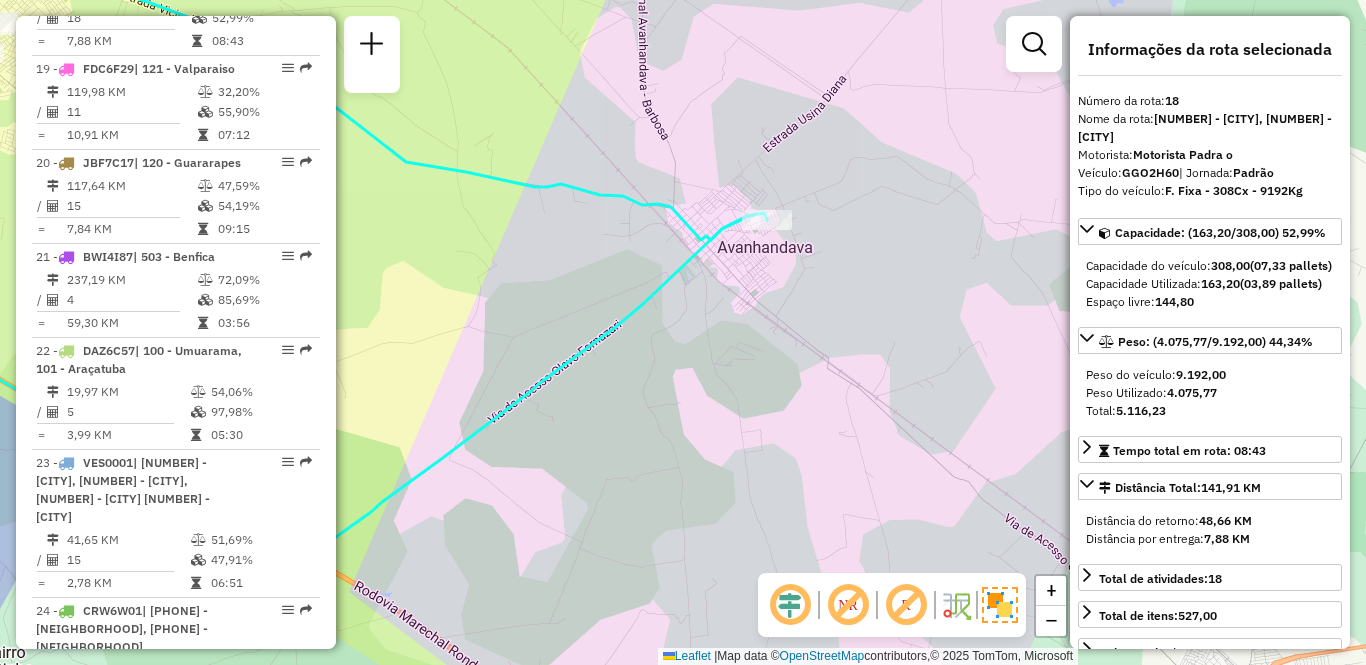 drag, startPoint x: 591, startPoint y: 281, endPoint x: 694, endPoint y: 287, distance: 103.17461 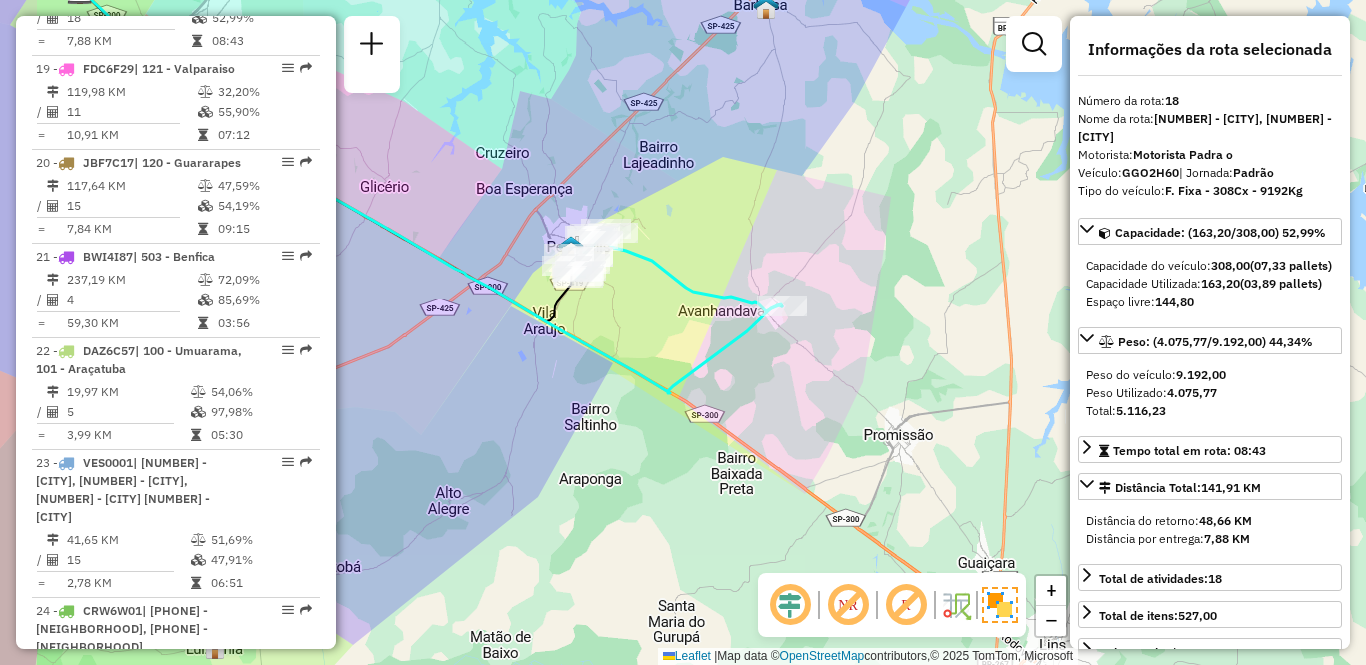drag, startPoint x: 503, startPoint y: 270, endPoint x: 598, endPoint y: 301, distance: 99.92998 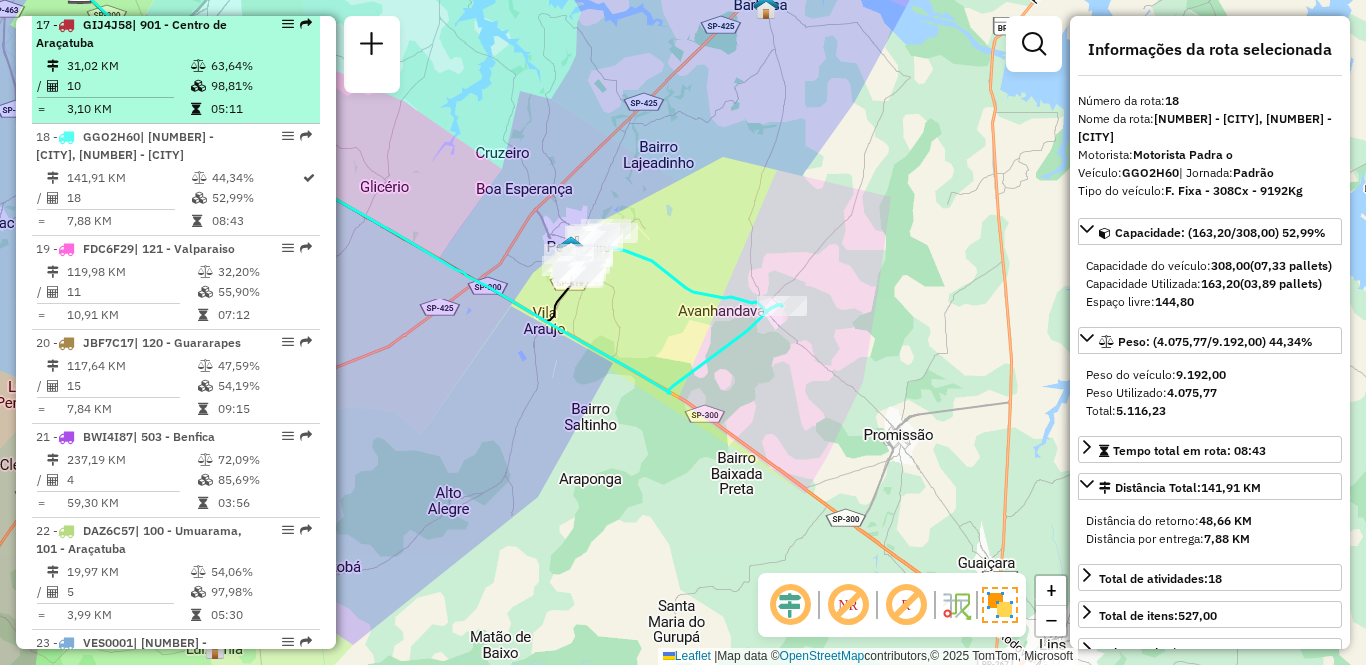 scroll, scrollTop: 2409, scrollLeft: 0, axis: vertical 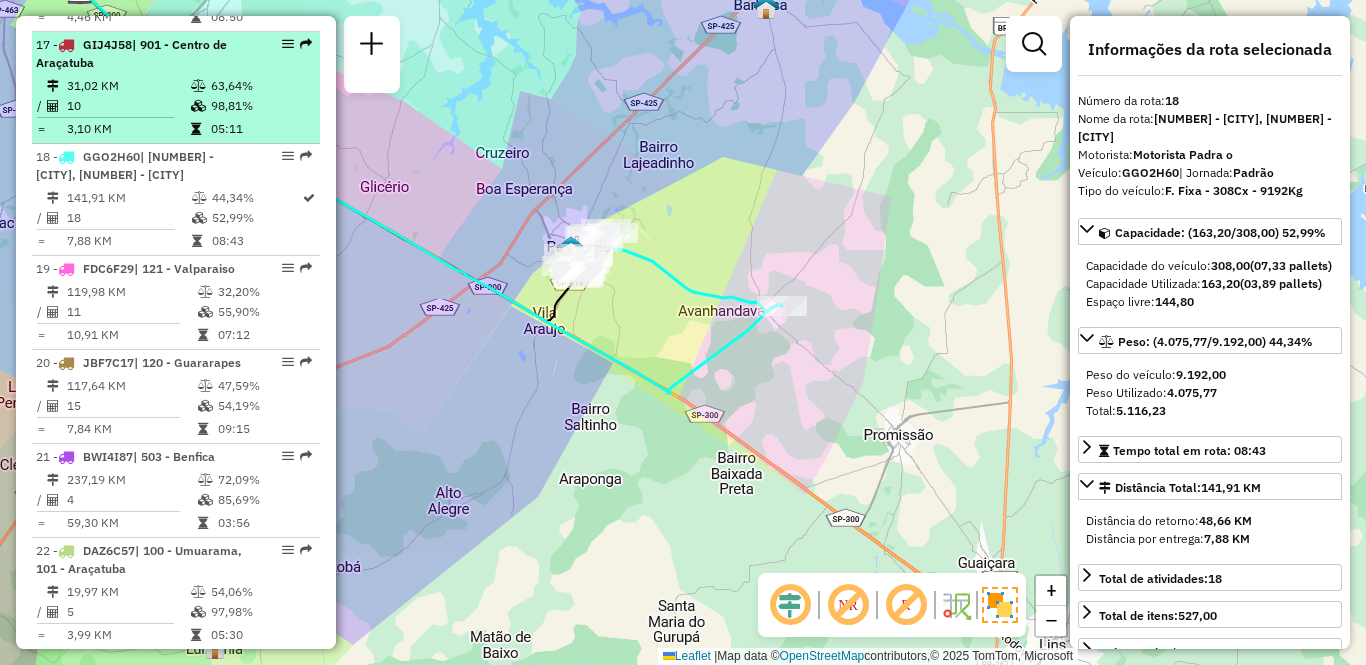 click on "31,02 KM" at bounding box center (128, 86) 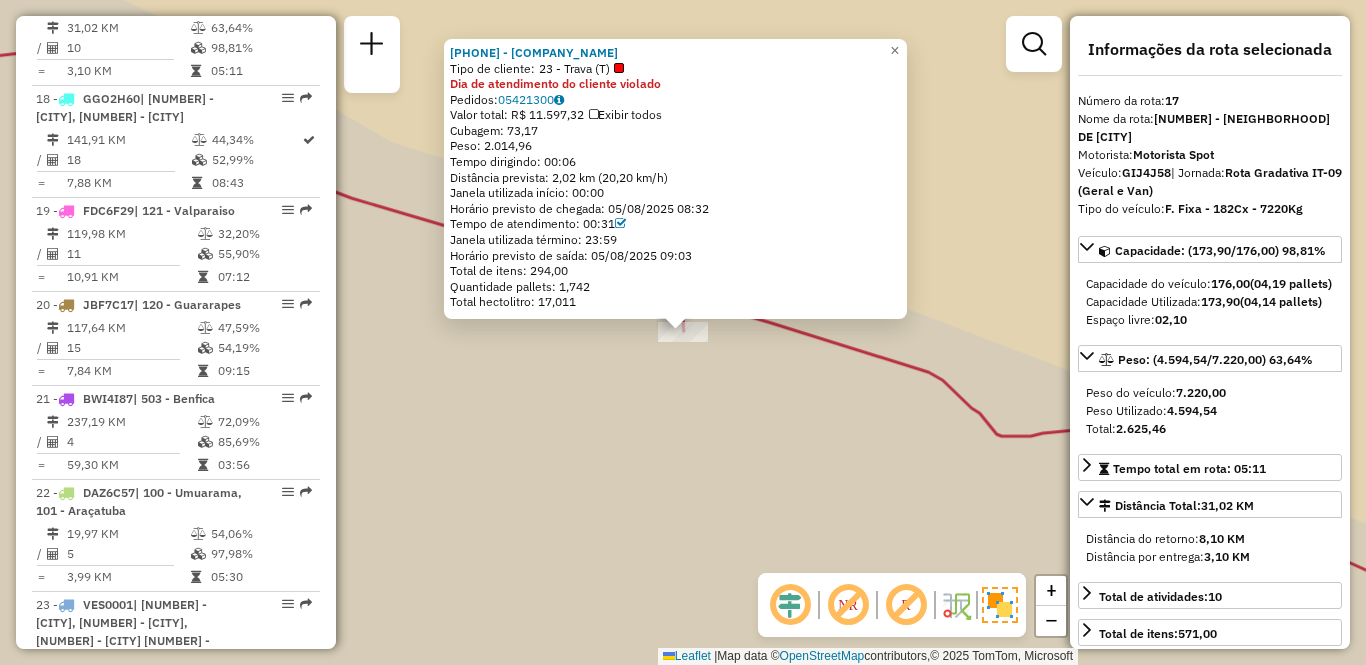 scroll, scrollTop: 2497, scrollLeft: 0, axis: vertical 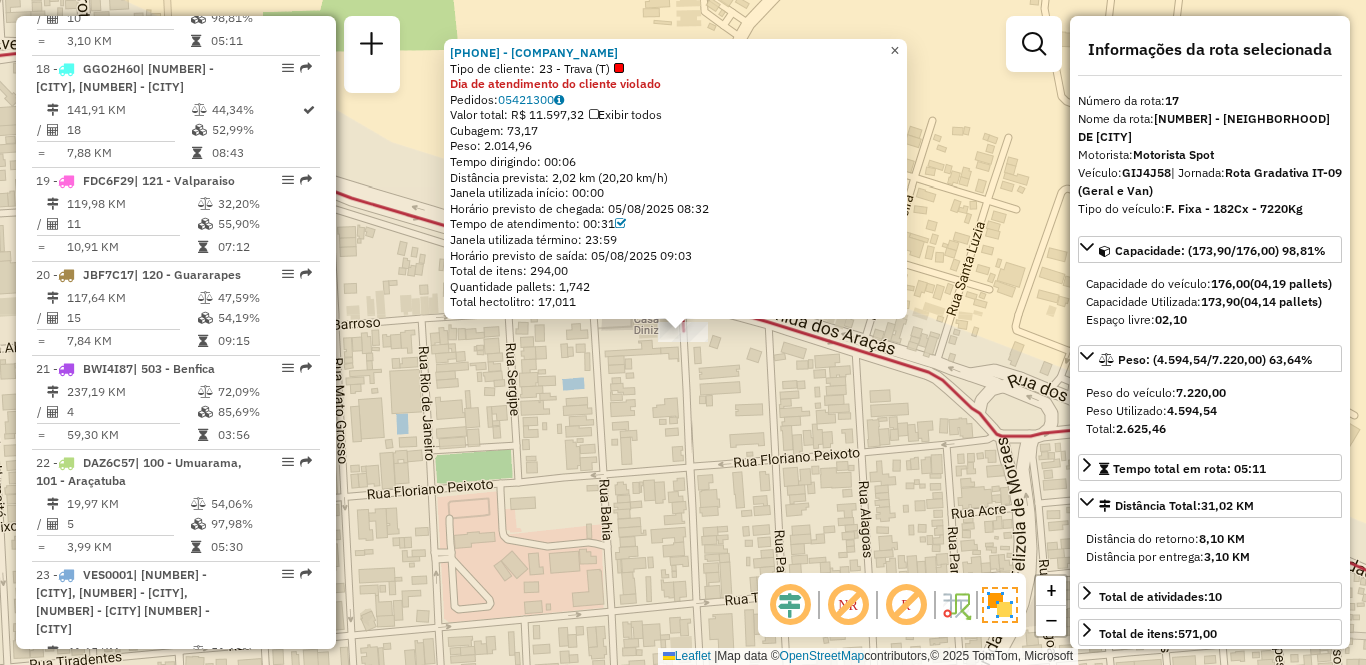 click on "×" 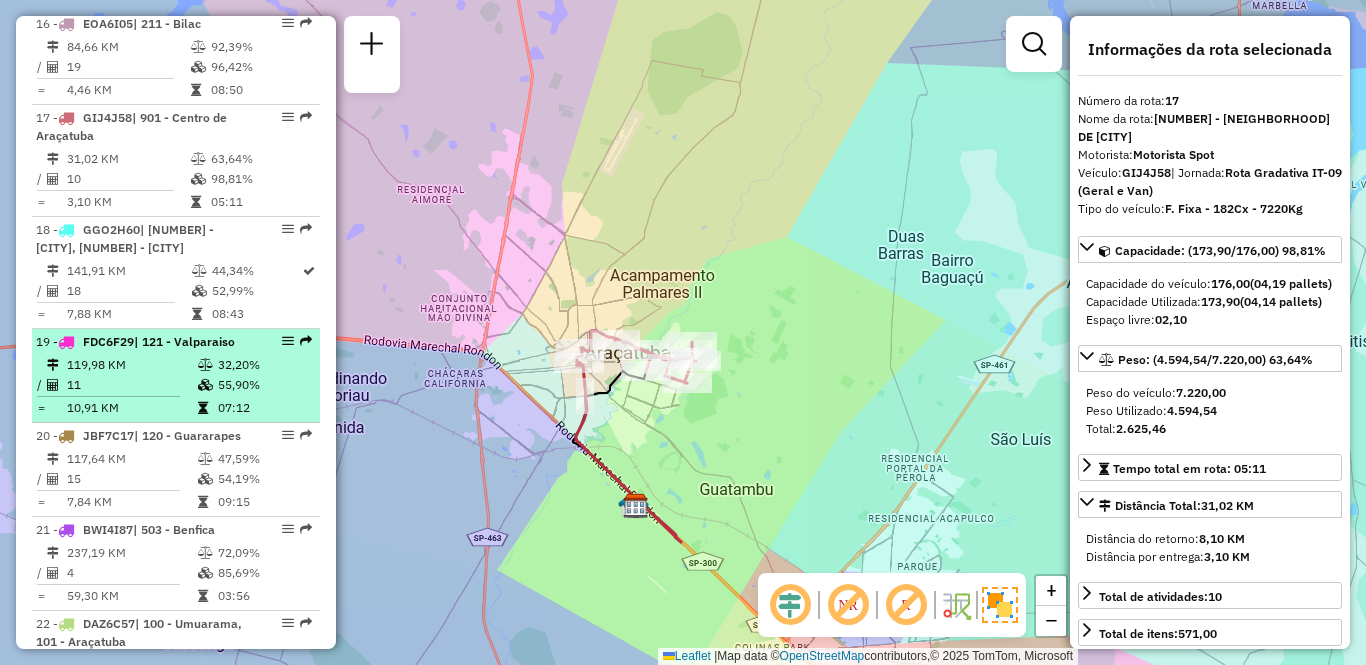 scroll, scrollTop: 2297, scrollLeft: 0, axis: vertical 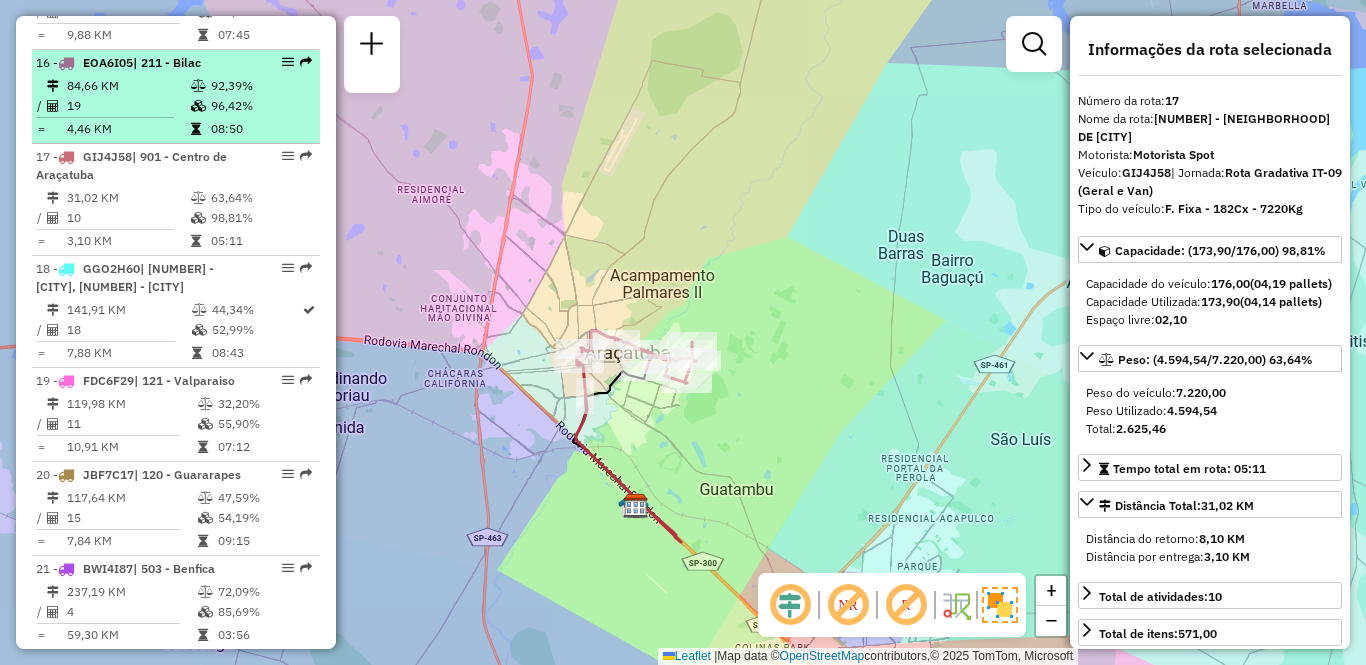 click on "84,66 KM" at bounding box center (128, 86) 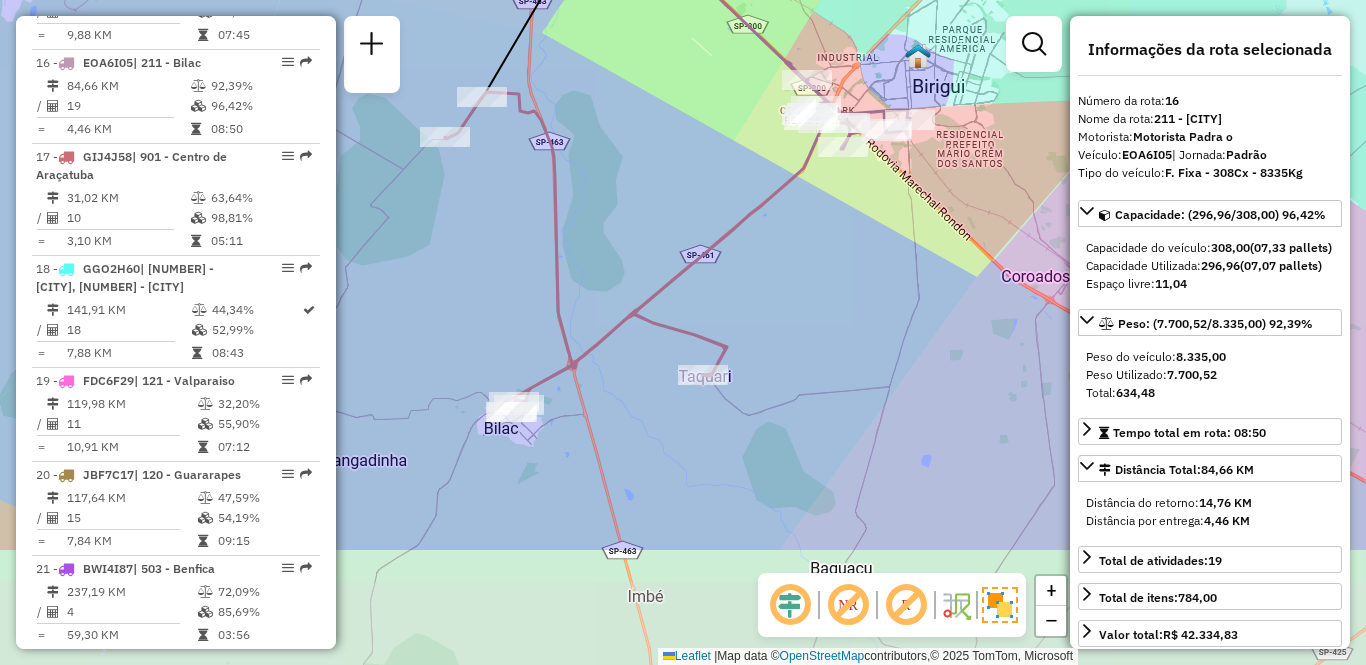 drag, startPoint x: 797, startPoint y: 521, endPoint x: 792, endPoint y: 339, distance: 182.06866 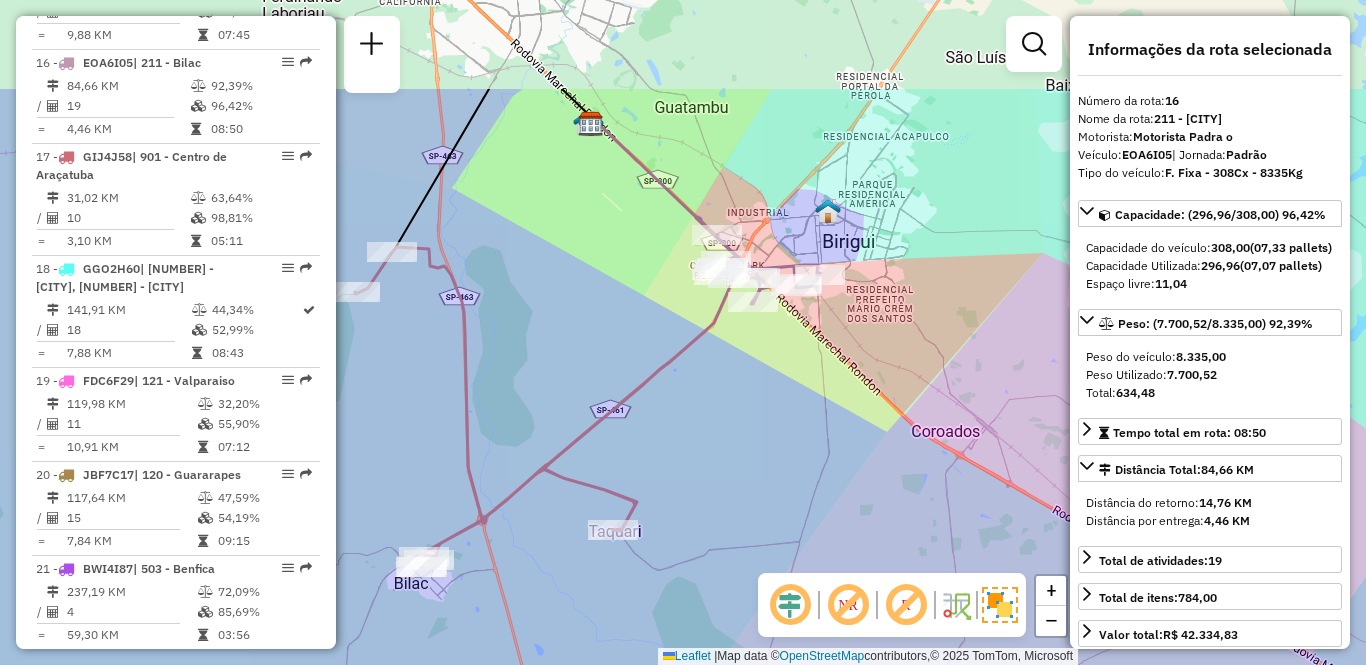 drag, startPoint x: 846, startPoint y: 271, endPoint x: 756, endPoint y: 426, distance: 179.23448 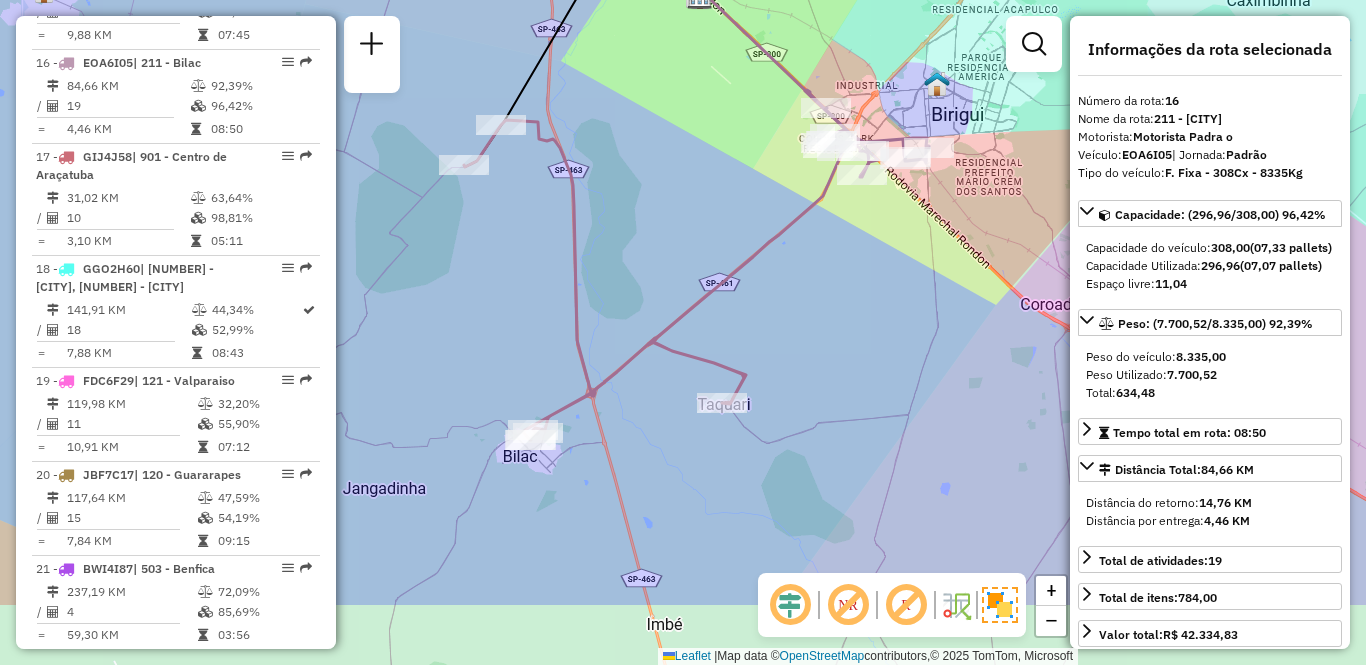 drag, startPoint x: 577, startPoint y: 432, endPoint x: 686, endPoint y: 307, distance: 165.84933 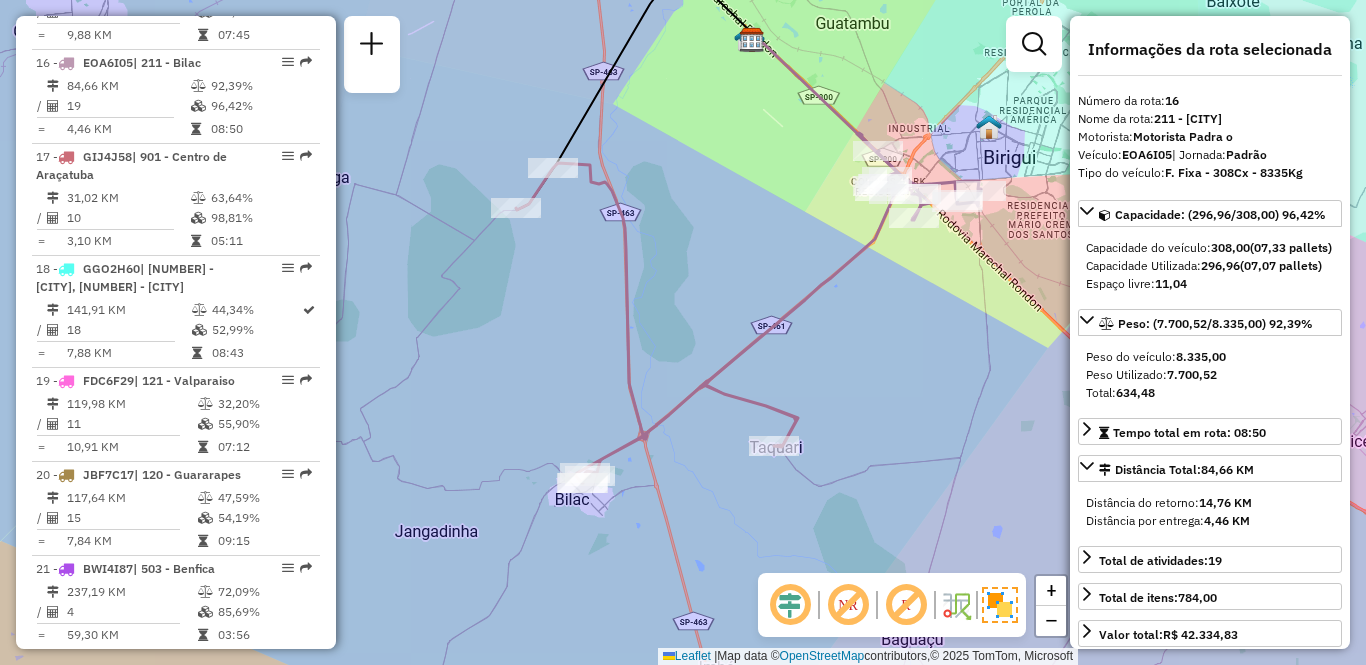 drag, startPoint x: 406, startPoint y: 246, endPoint x: 458, endPoint y: 289, distance: 67.47592 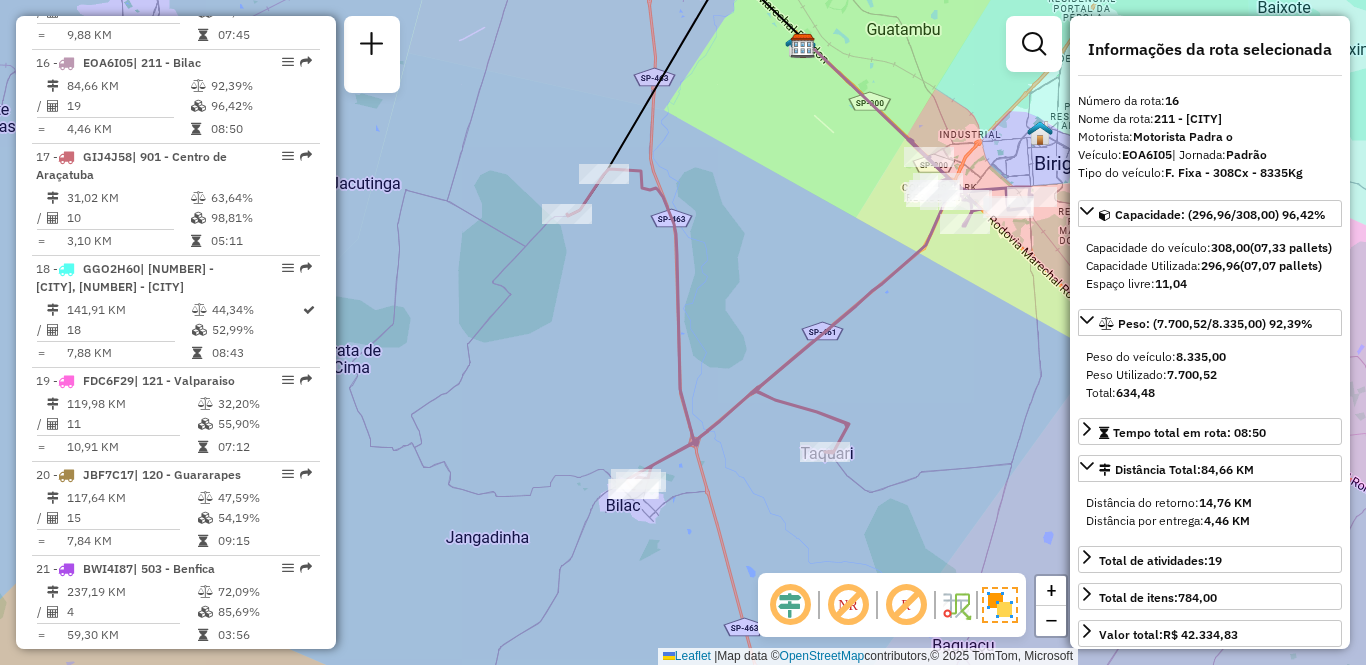 drag, startPoint x: 479, startPoint y: 304, endPoint x: 530, endPoint y: 310, distance: 51.351727 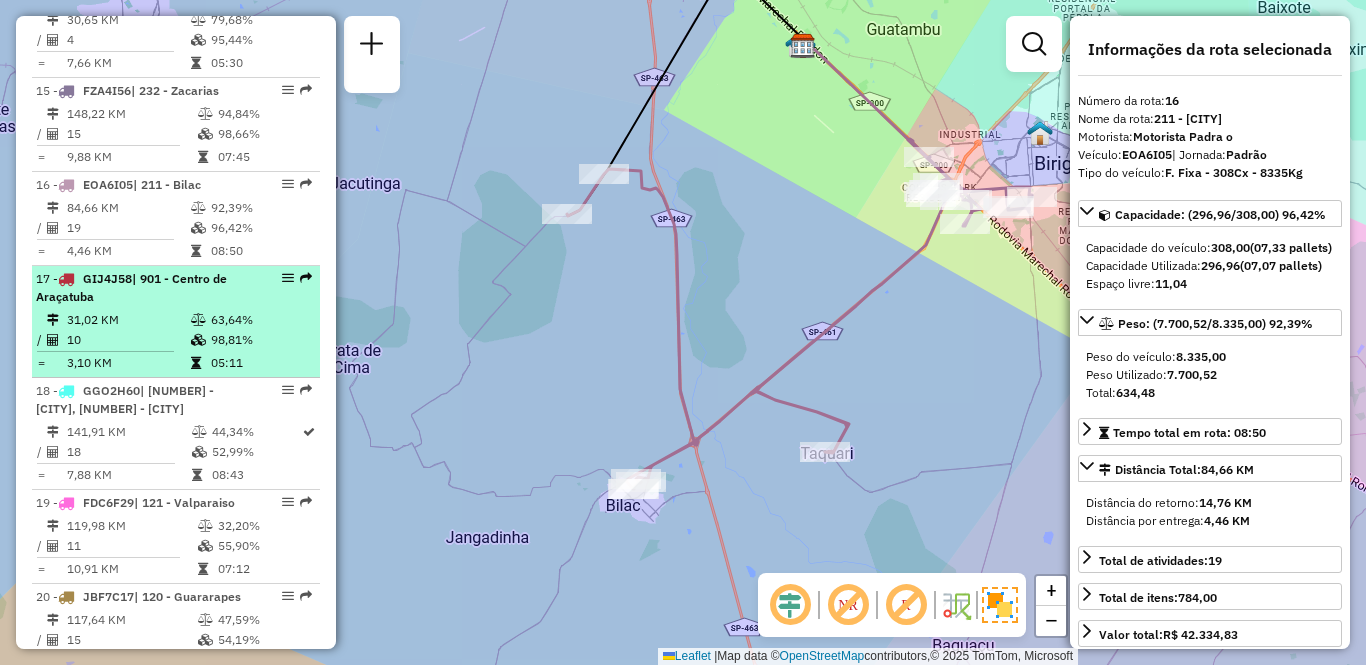 scroll, scrollTop: 2297, scrollLeft: 0, axis: vertical 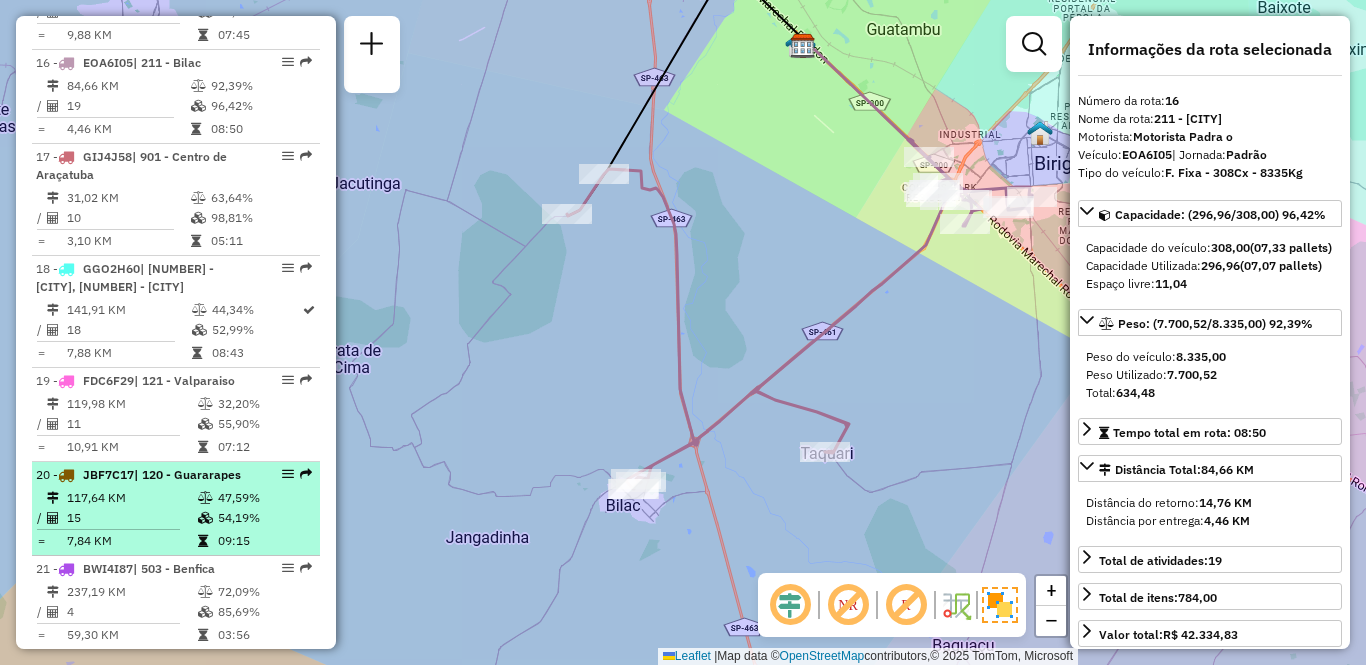 click on "JBF7C17" at bounding box center [108, 474] 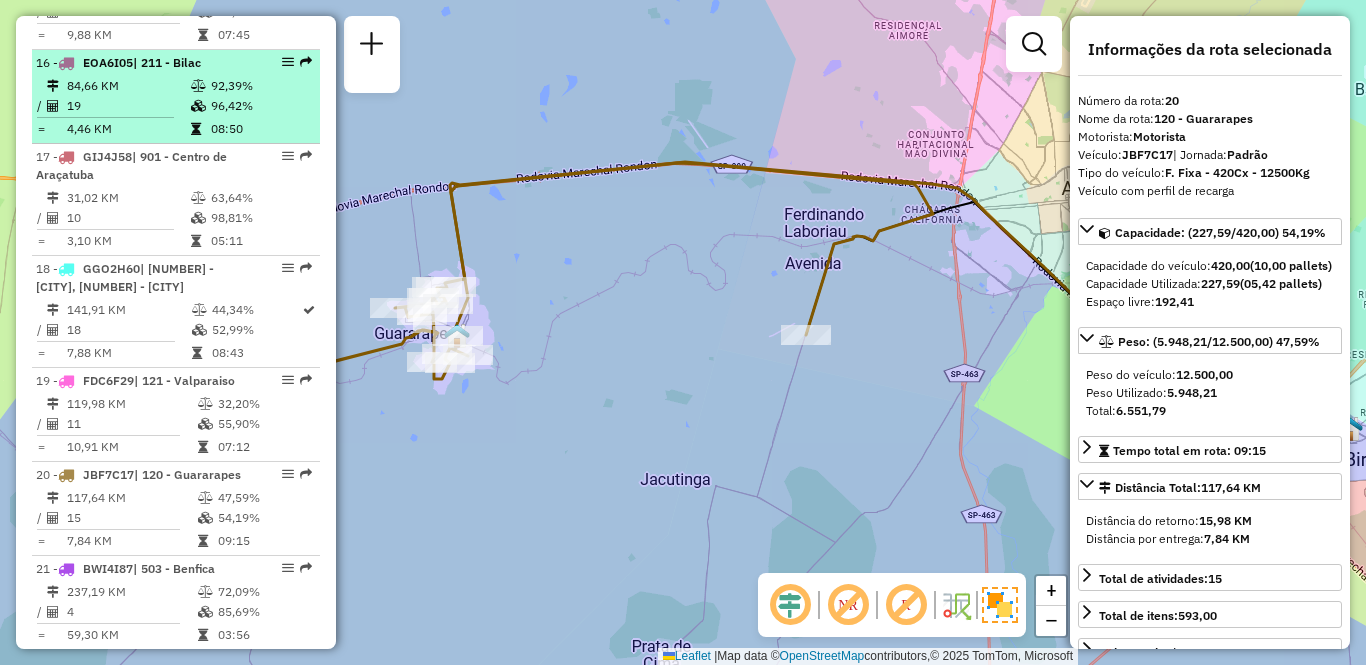 click on "84,66 KM" at bounding box center (128, 86) 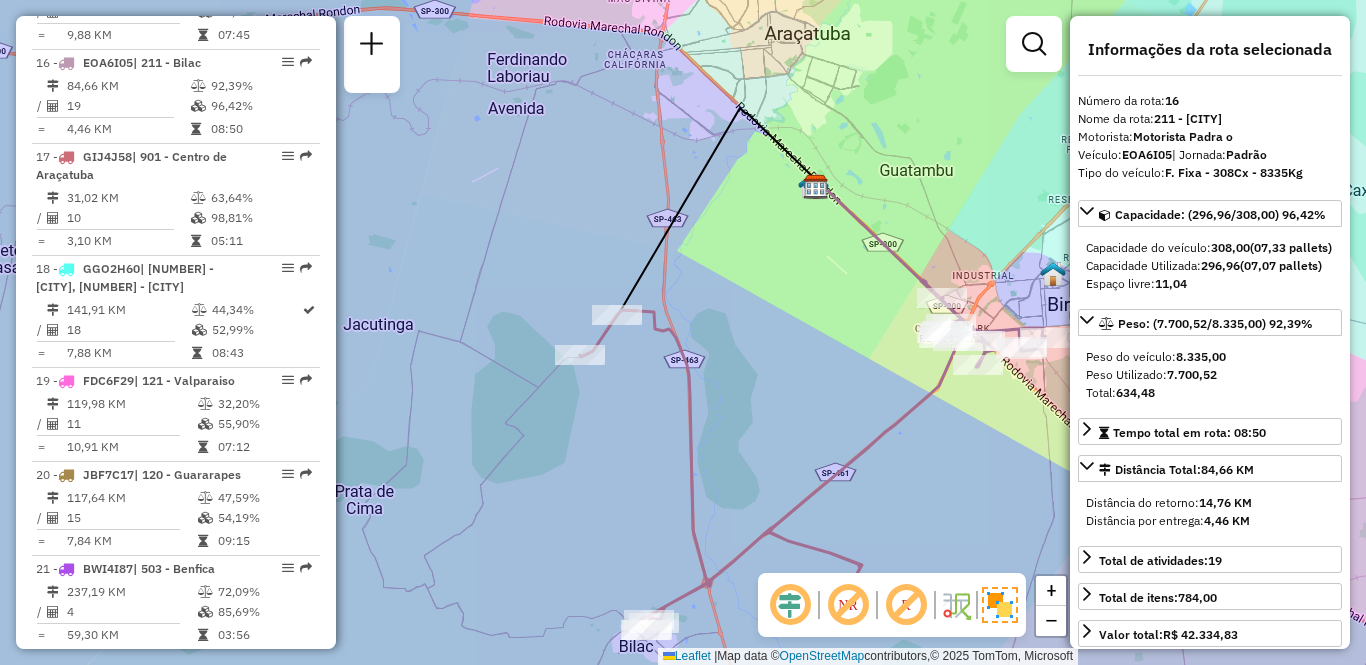 drag, startPoint x: 604, startPoint y: 326, endPoint x: 751, endPoint y: 367, distance: 152.61061 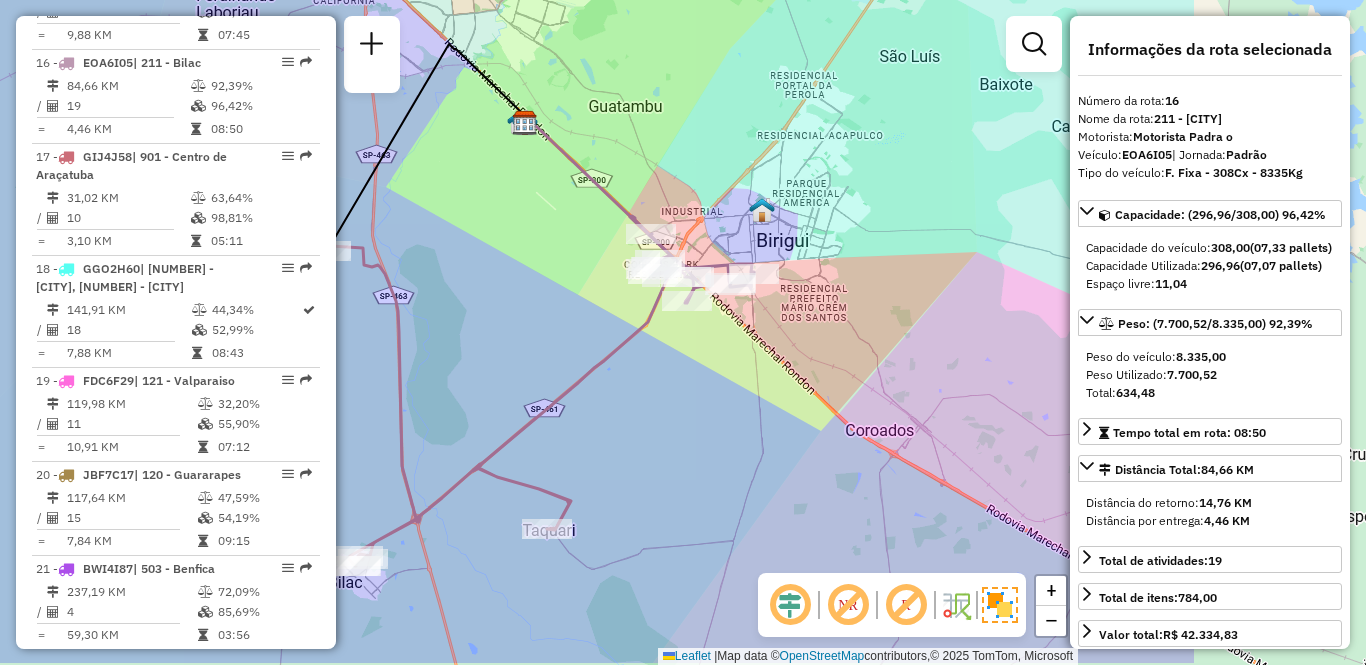 drag, startPoint x: 857, startPoint y: 409, endPoint x: 542, endPoint y: 337, distance: 323.1238 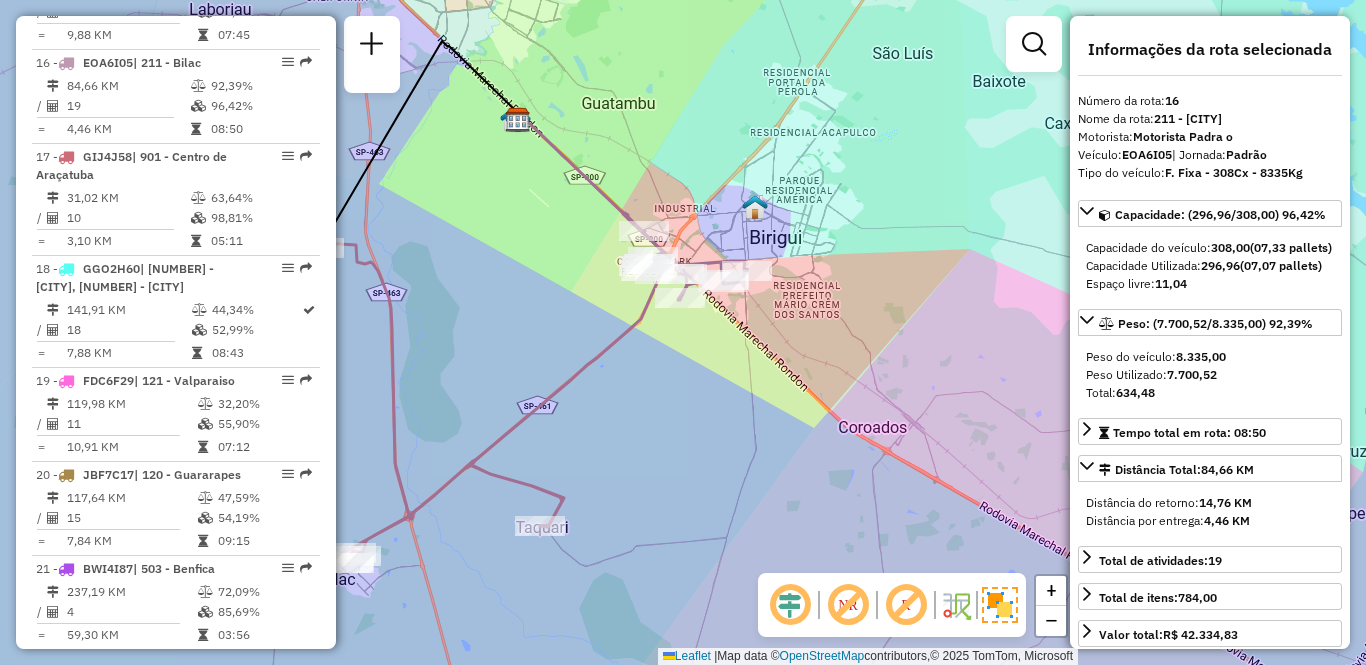 drag, startPoint x: 695, startPoint y: 502, endPoint x: 702, endPoint y: 455, distance: 47.518417 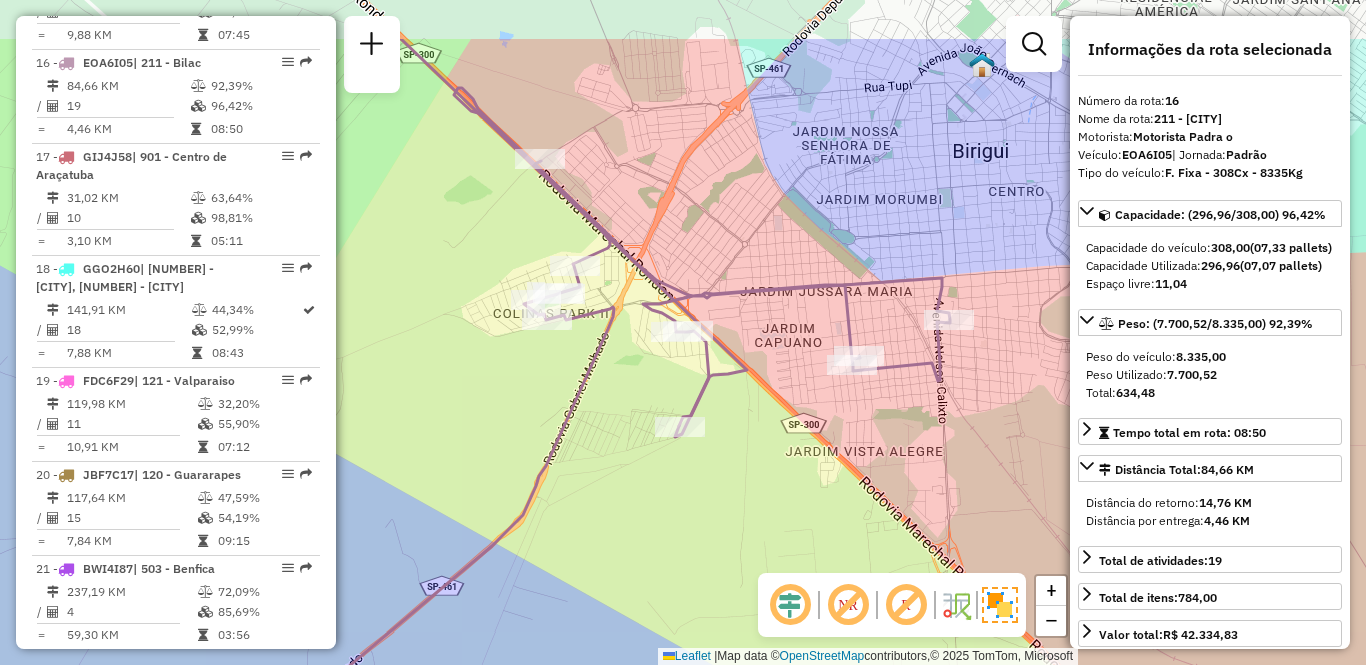 drag, startPoint x: 579, startPoint y: 343, endPoint x: 592, endPoint y: 448, distance: 105.801704 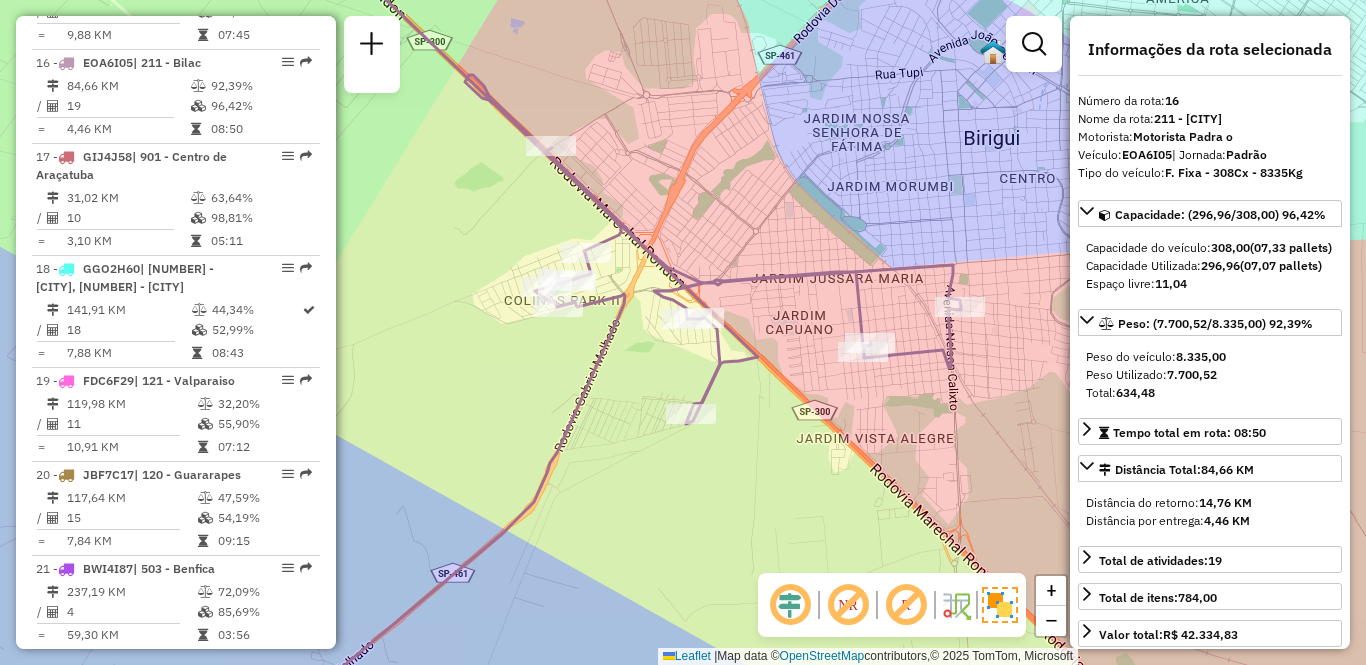 drag, startPoint x: 516, startPoint y: 451, endPoint x: 845, endPoint y: 157, distance: 441.22217 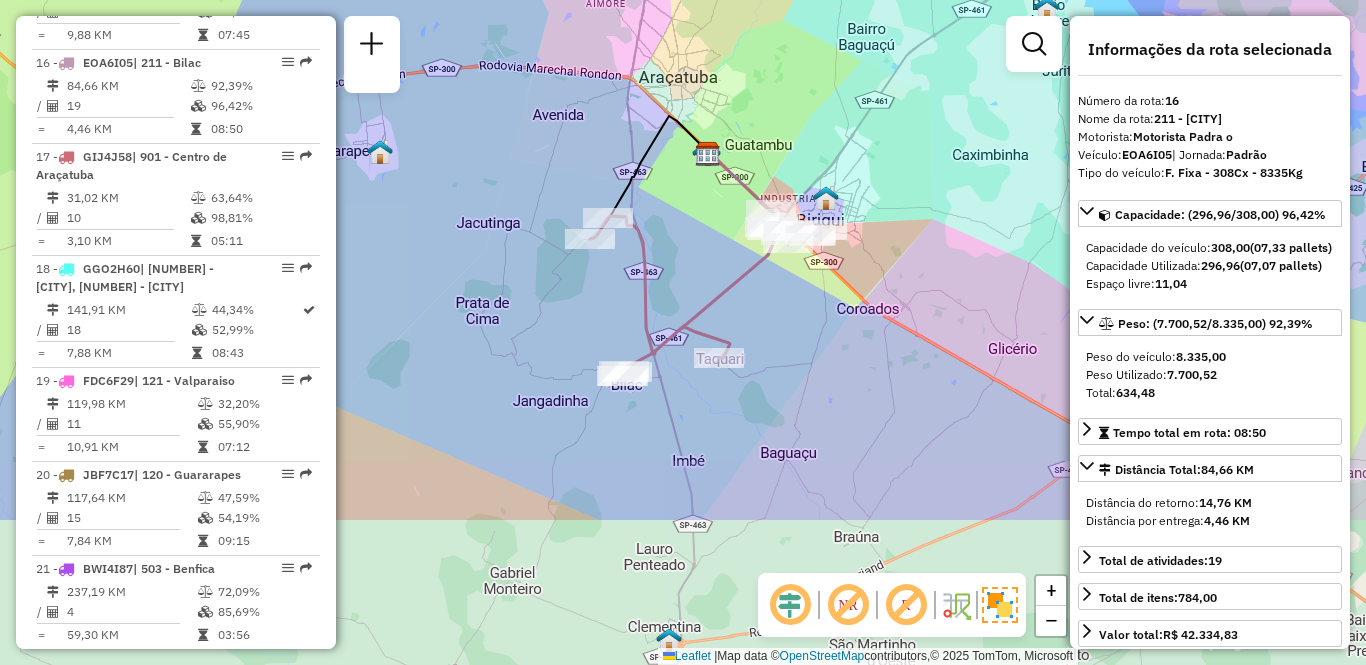 drag, startPoint x: 558, startPoint y: 539, endPoint x: 689, endPoint y: 374, distance: 210.67986 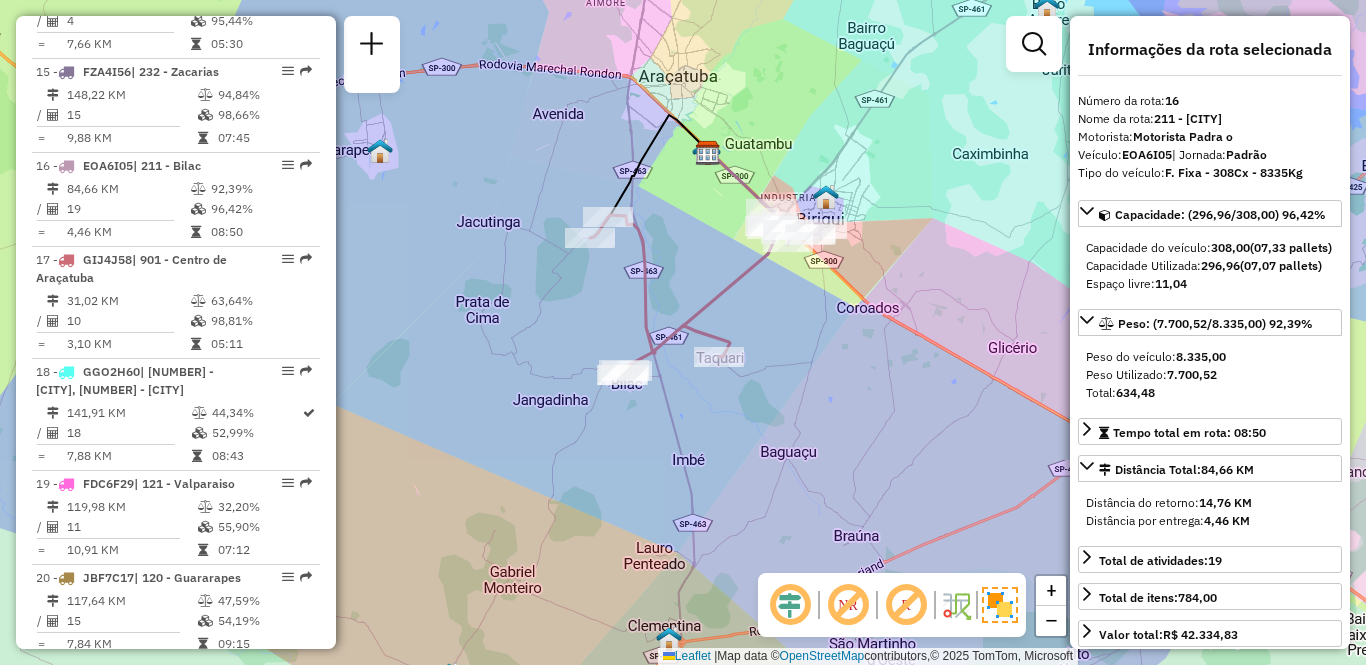 scroll, scrollTop: 3072, scrollLeft: 0, axis: vertical 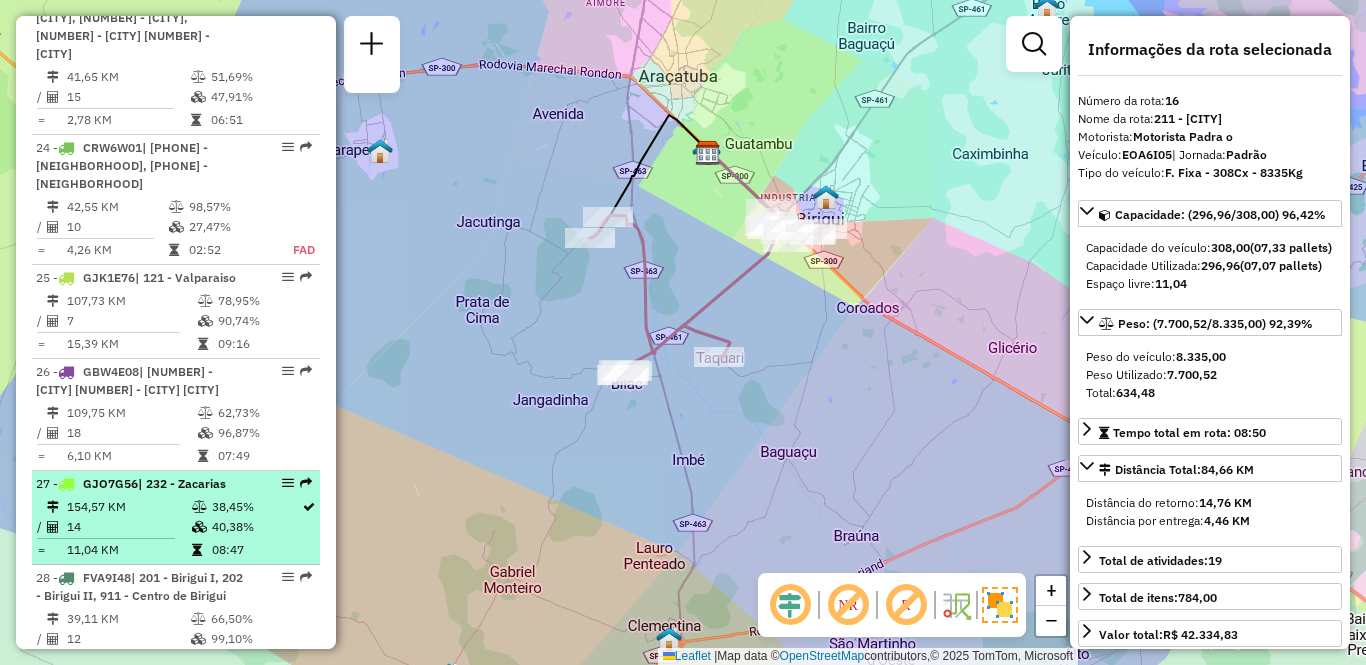 click on "154,57 KM" at bounding box center (128, 507) 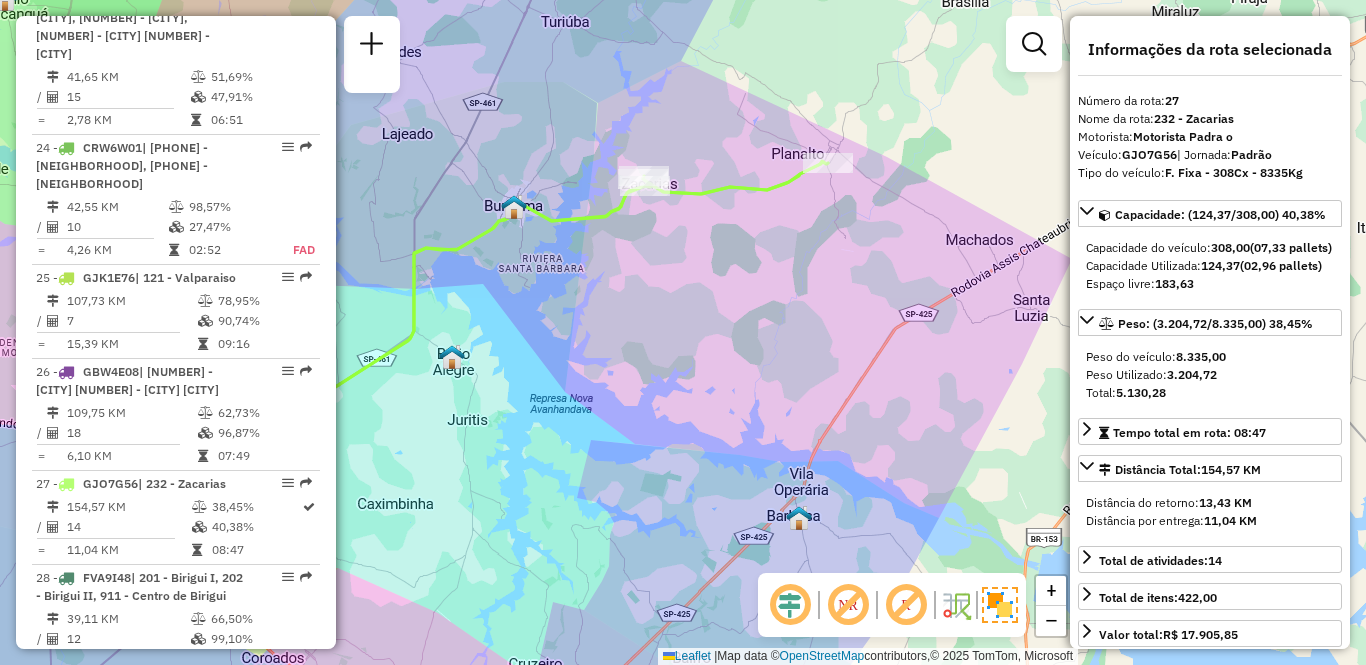drag, startPoint x: 823, startPoint y: 401, endPoint x: 607, endPoint y: 437, distance: 218.97945 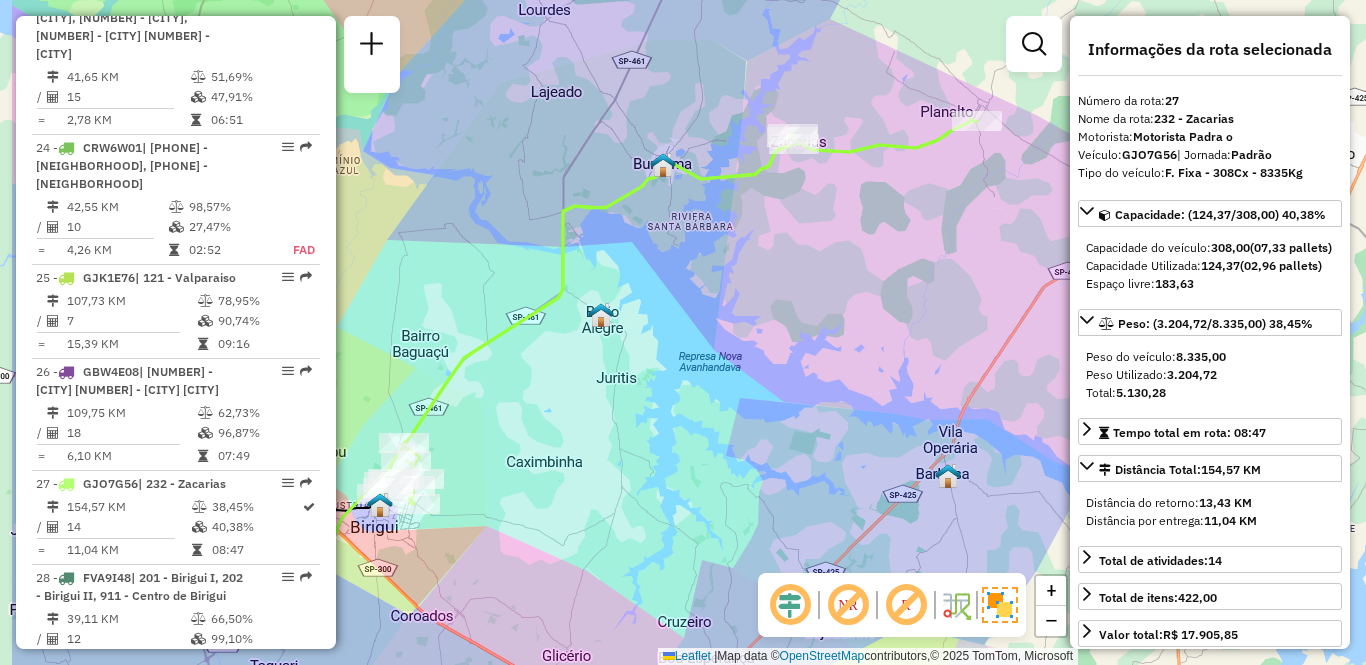 drag, startPoint x: 574, startPoint y: 444, endPoint x: 723, endPoint y: 402, distance: 154.80634 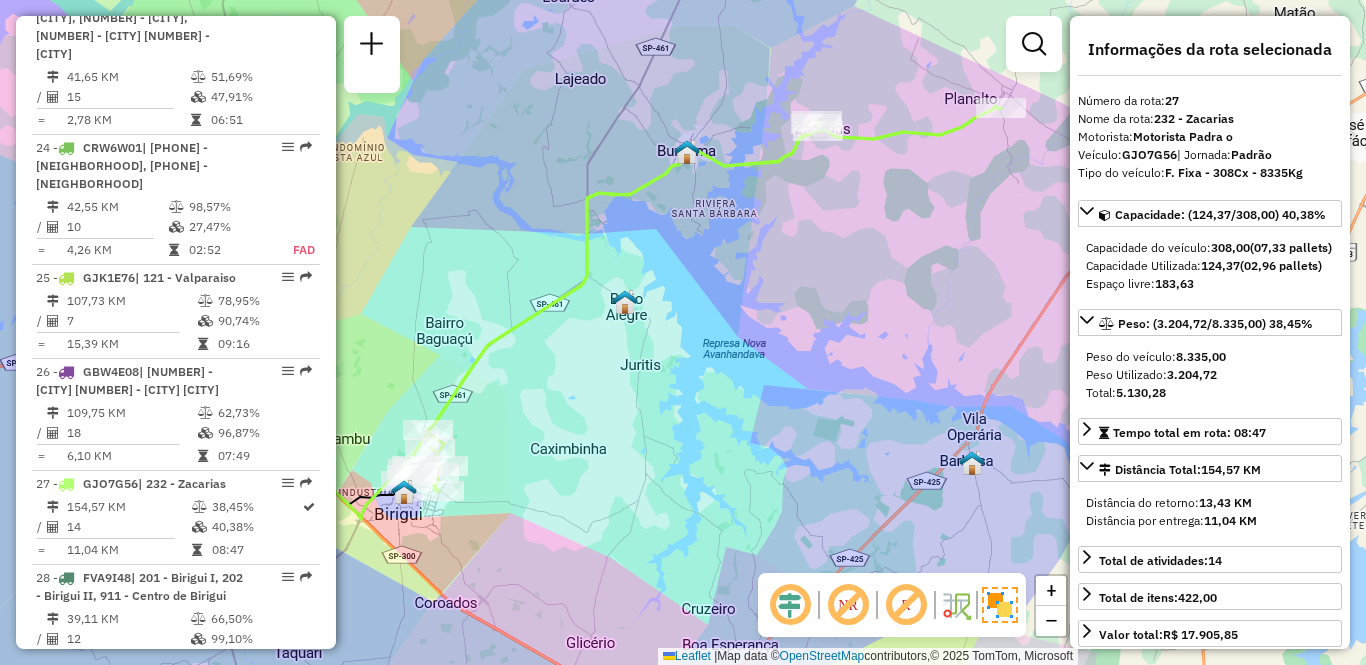 drag, startPoint x: 649, startPoint y: 435, endPoint x: 691, endPoint y: 415, distance: 46.518814 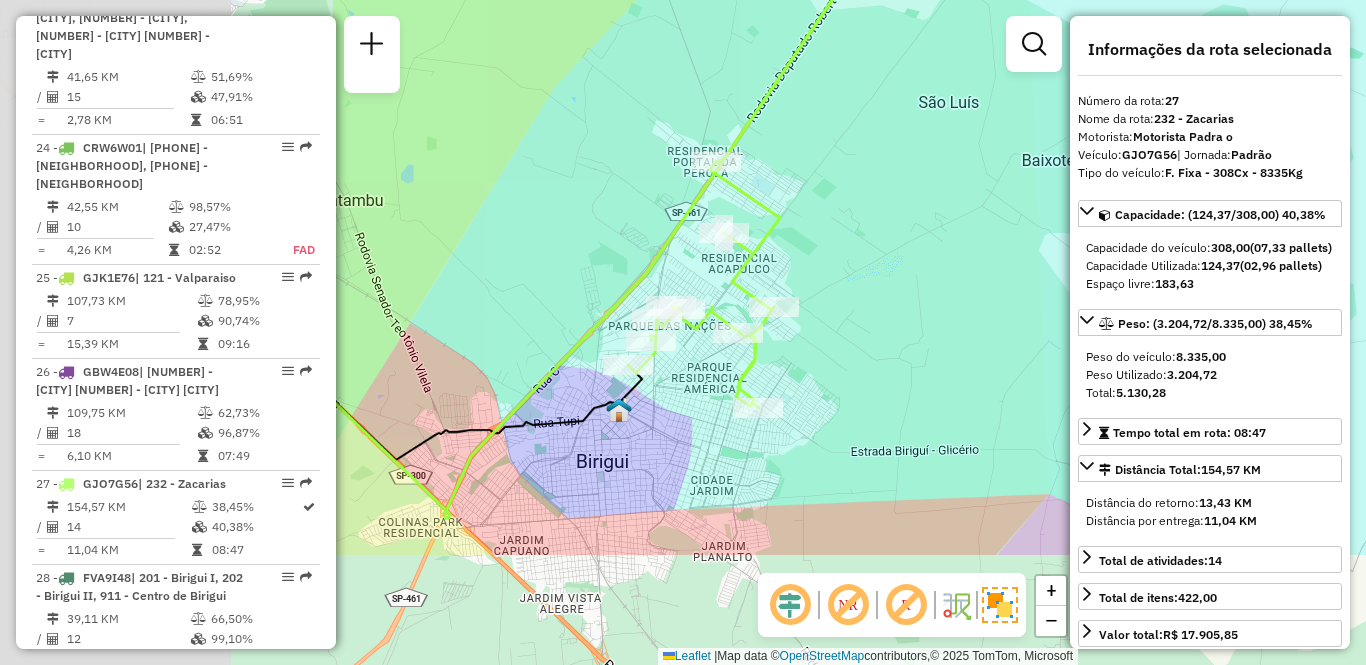 drag, startPoint x: 477, startPoint y: 499, endPoint x: 1000, endPoint y: 299, distance: 559.9366 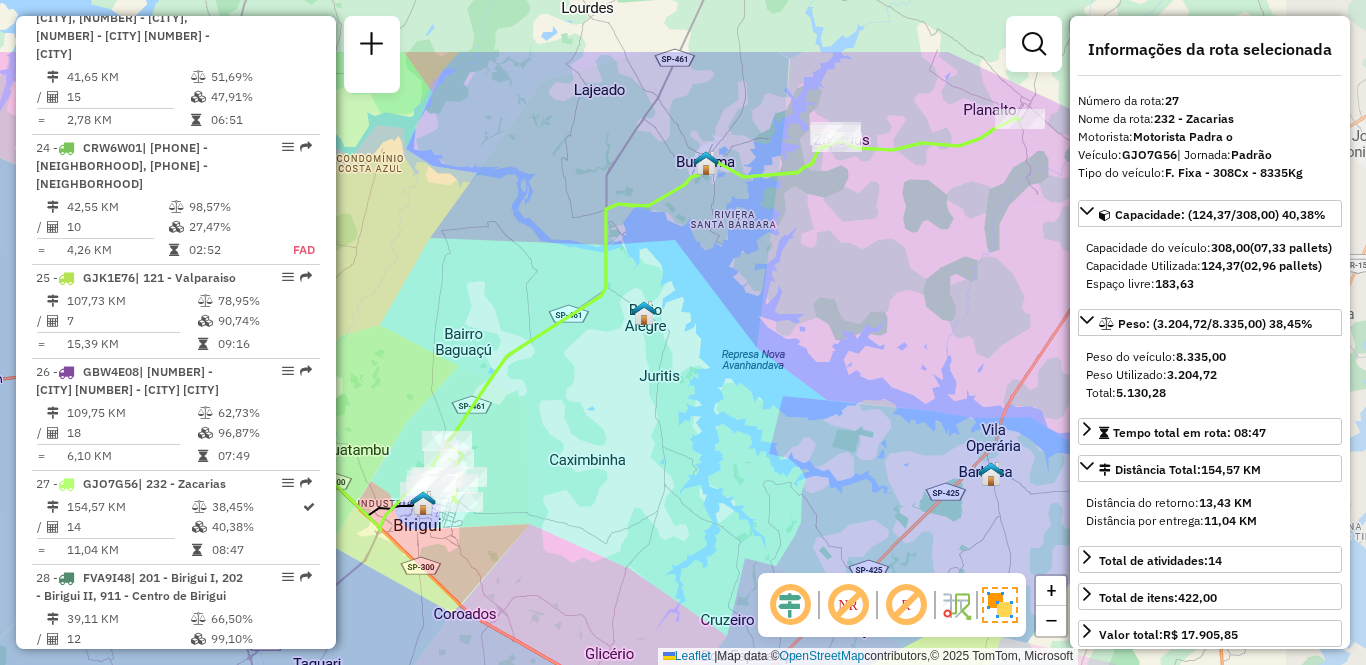 drag, startPoint x: 937, startPoint y: 325, endPoint x: 641, endPoint y: 442, distance: 318.28445 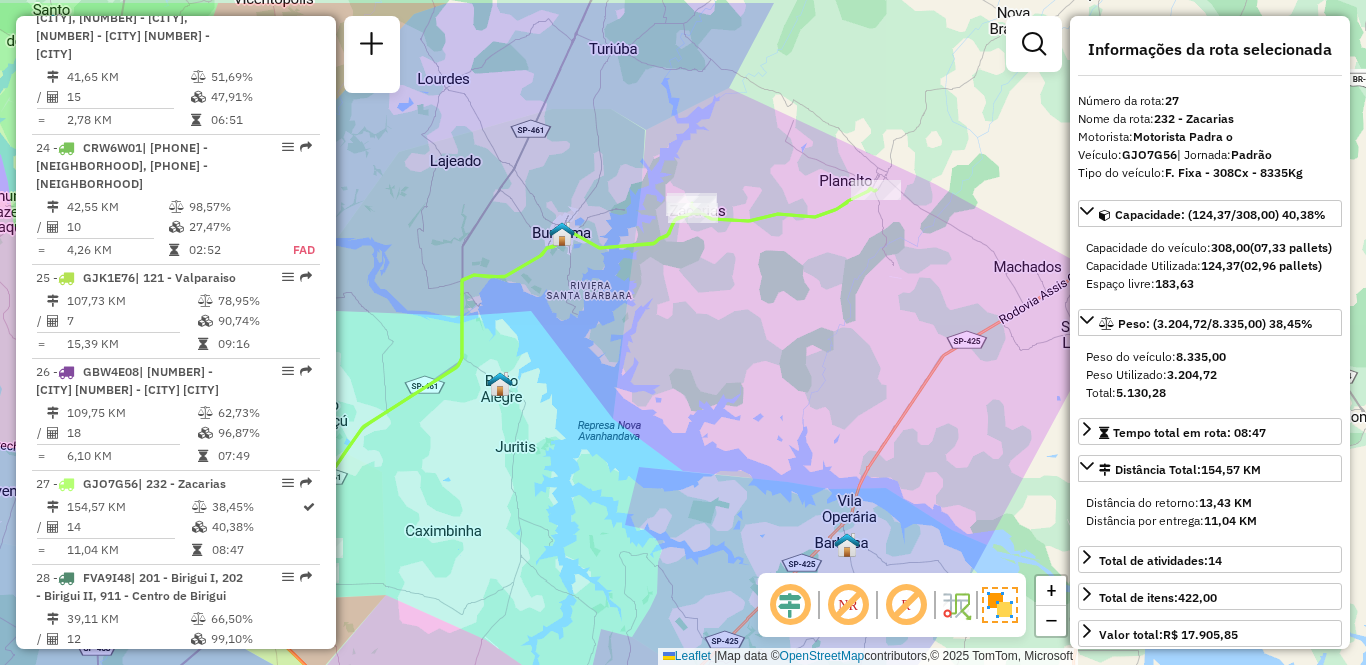 drag, startPoint x: 860, startPoint y: 366, endPoint x: 730, endPoint y: 435, distance: 147.17676 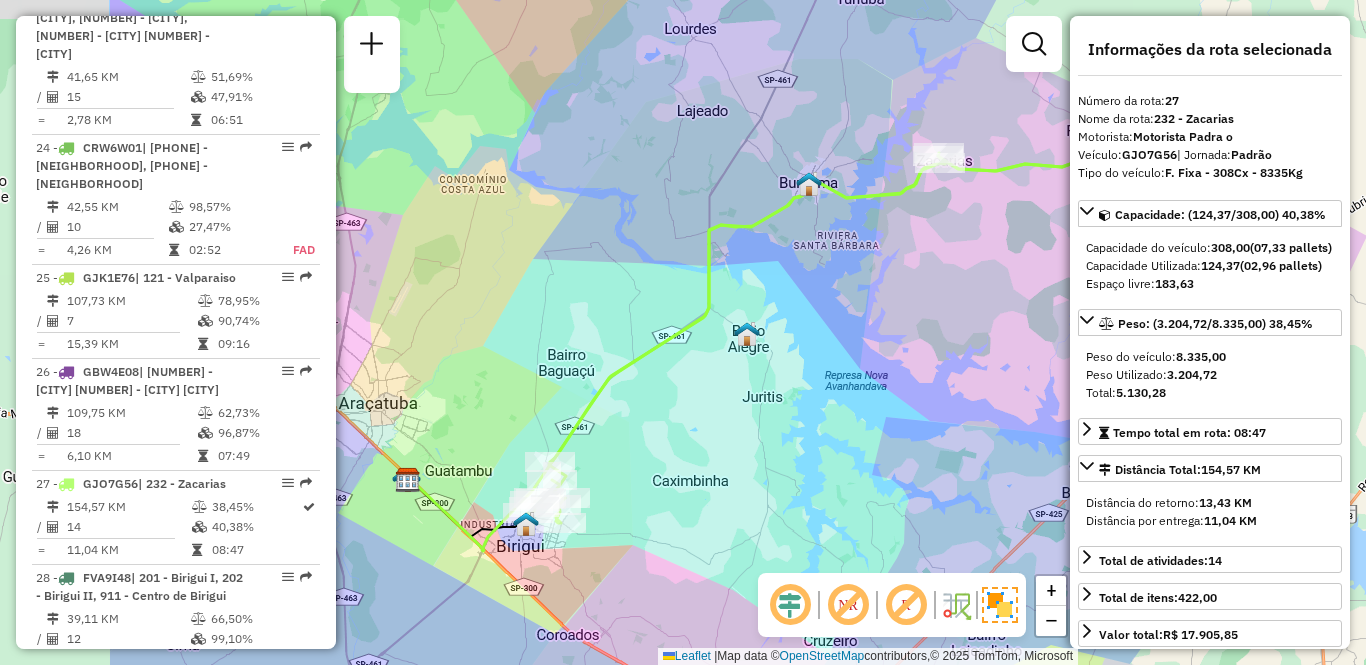 drag, startPoint x: 643, startPoint y: 383, endPoint x: 890, endPoint y: 333, distance: 252.00992 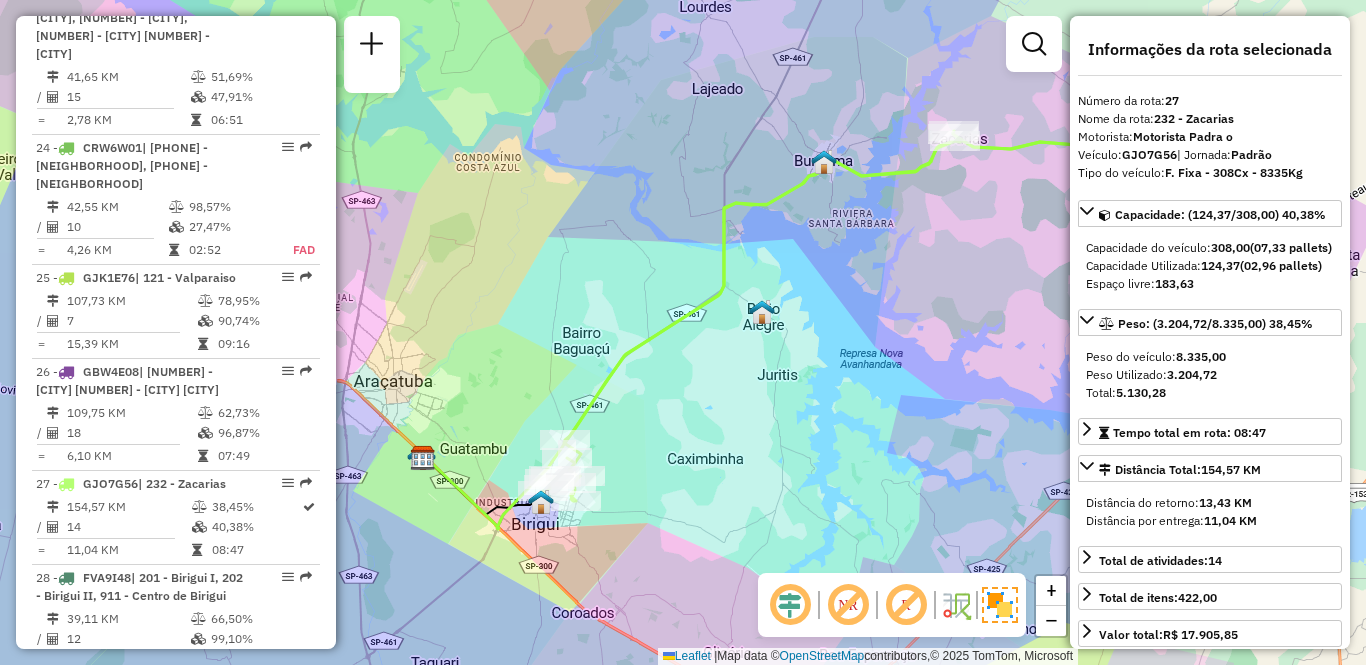 drag, startPoint x: 612, startPoint y: 481, endPoint x: 649, endPoint y: 408, distance: 81.84131 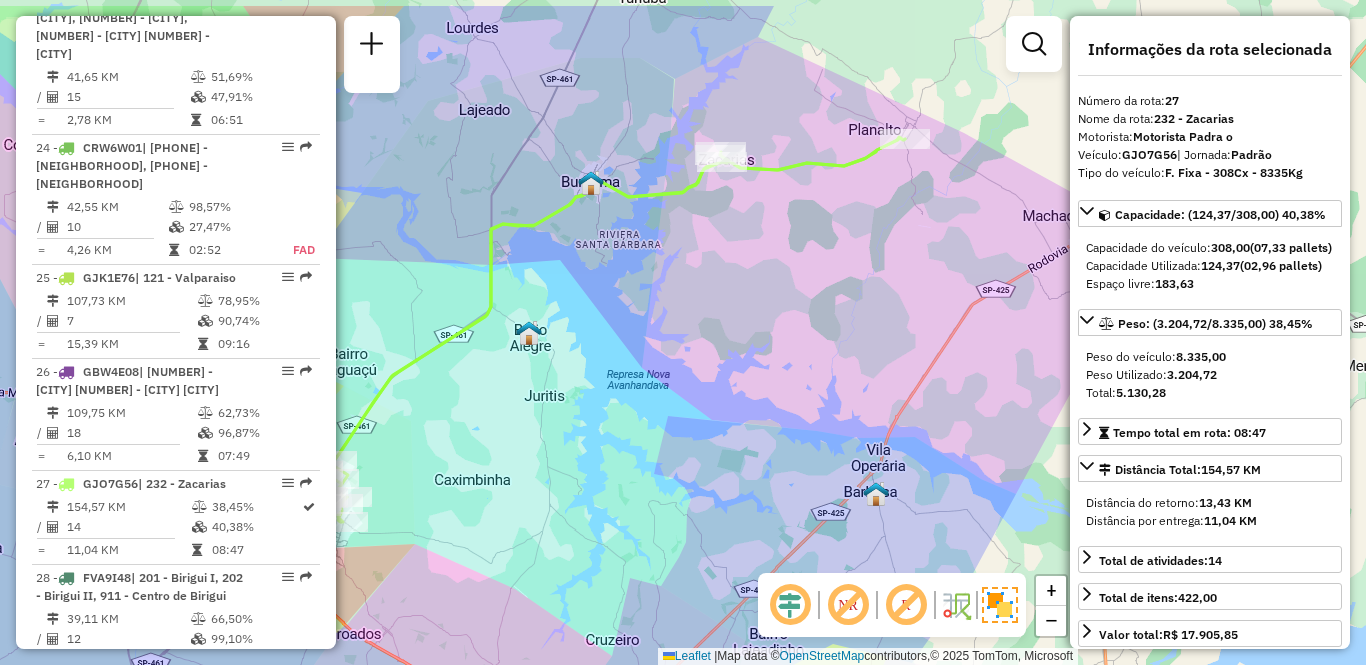 drag, startPoint x: 926, startPoint y: 382, endPoint x: 515, endPoint y: 453, distance: 417.08752 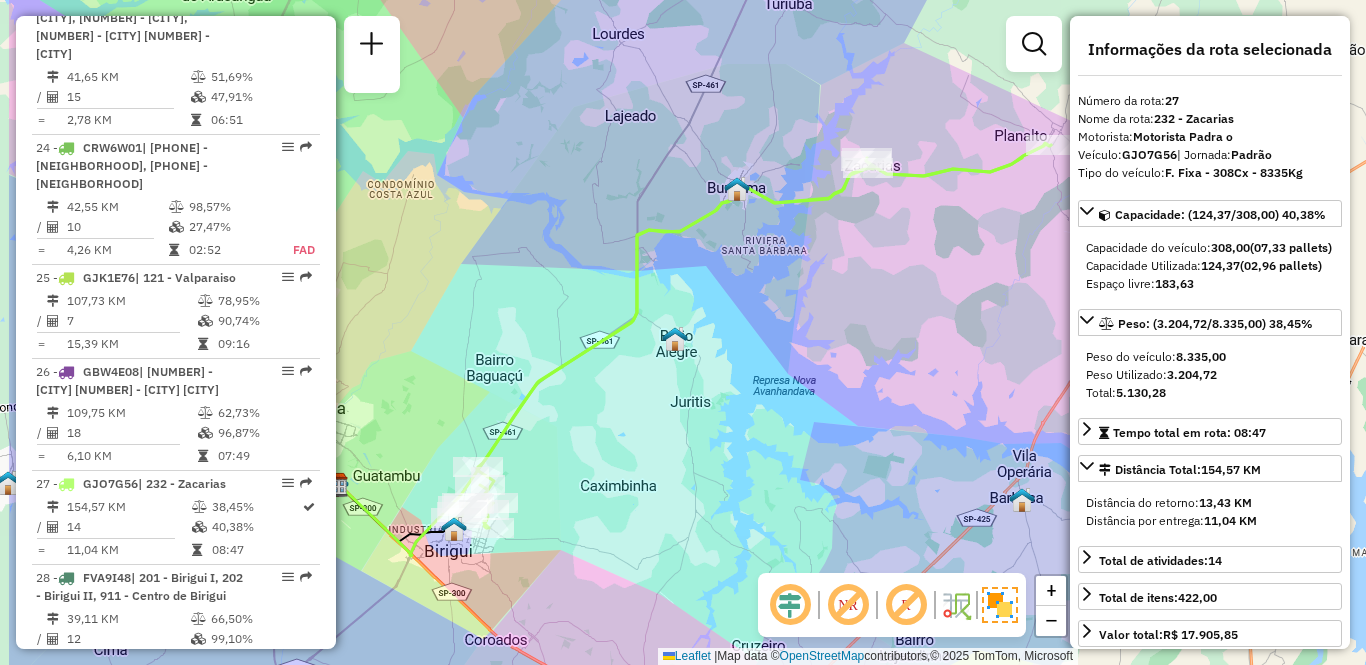 drag, startPoint x: 509, startPoint y: 473, endPoint x: 655, endPoint y: 479, distance: 146.12323 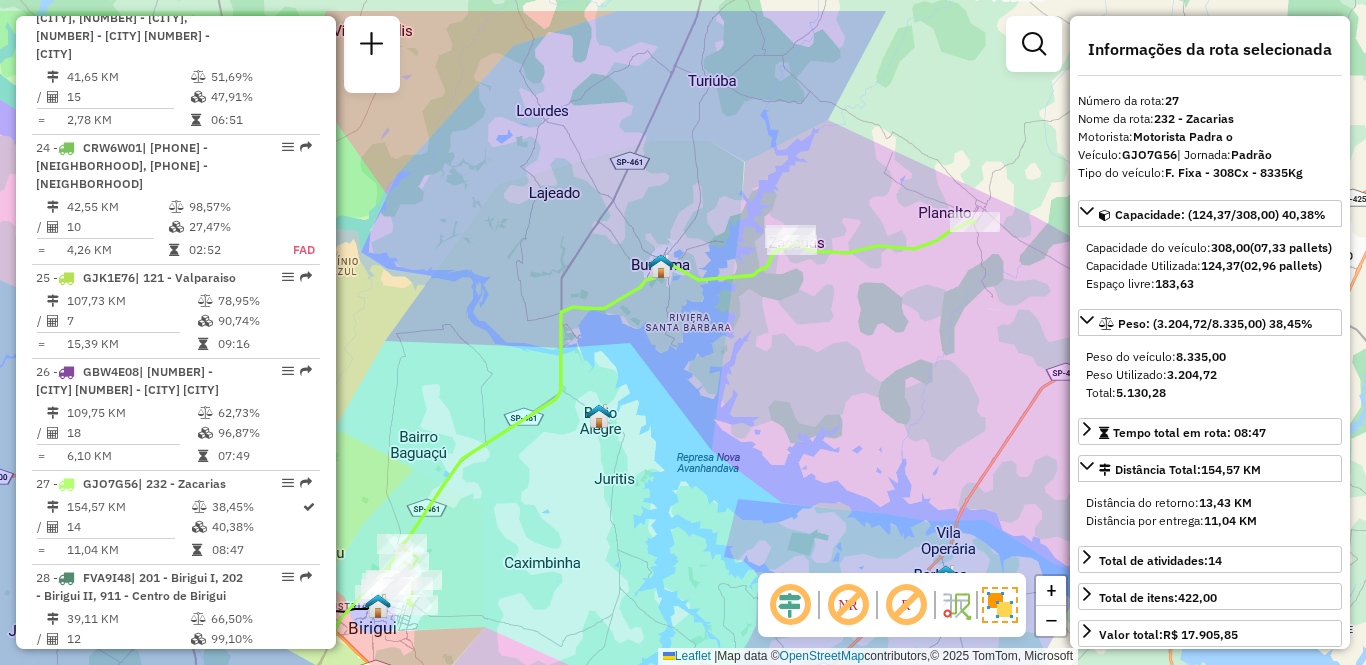 drag, startPoint x: 740, startPoint y: 407, endPoint x: 664, endPoint y: 484, distance: 108.18965 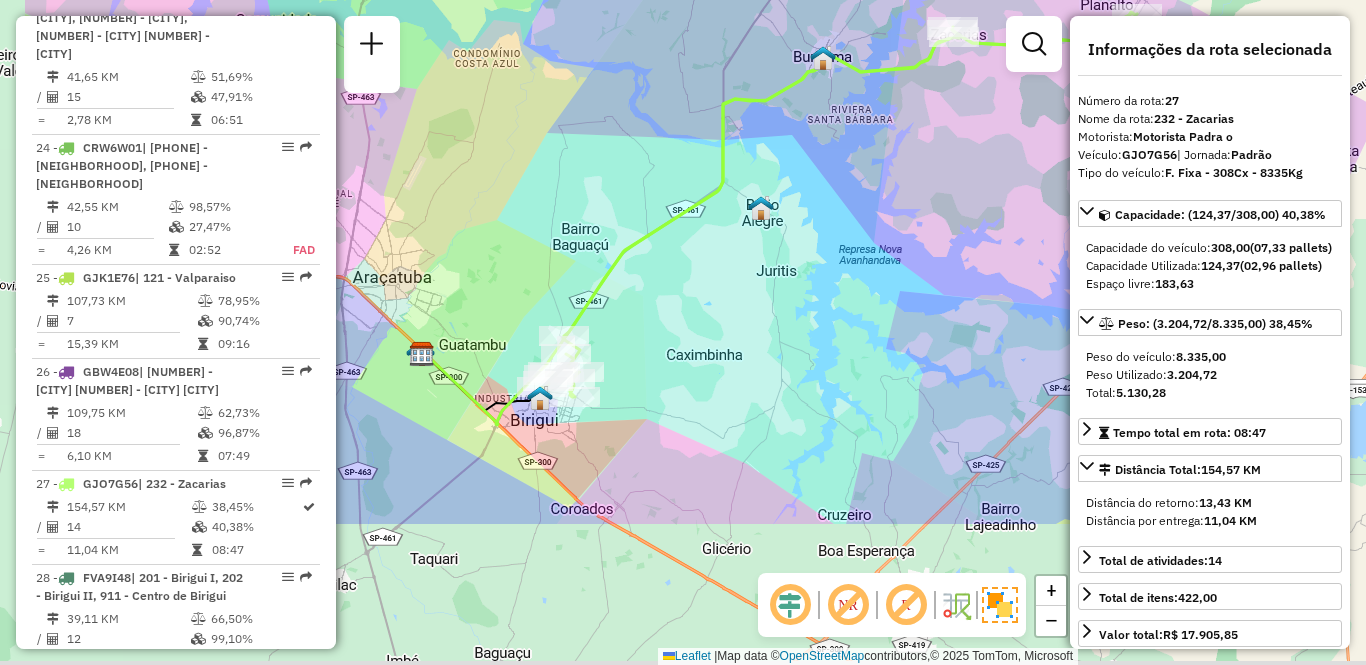 drag, startPoint x: 530, startPoint y: 531, endPoint x: 692, endPoint y: 323, distance: 263.6437 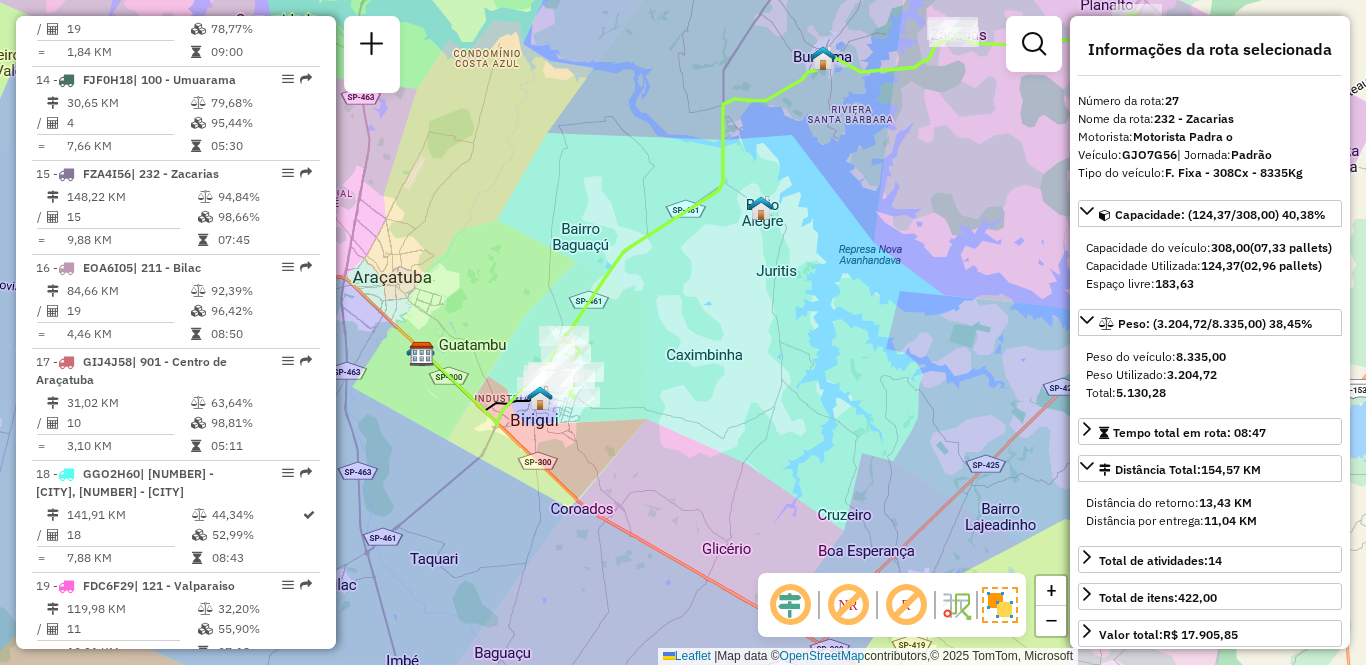 scroll, scrollTop: 2081, scrollLeft: 0, axis: vertical 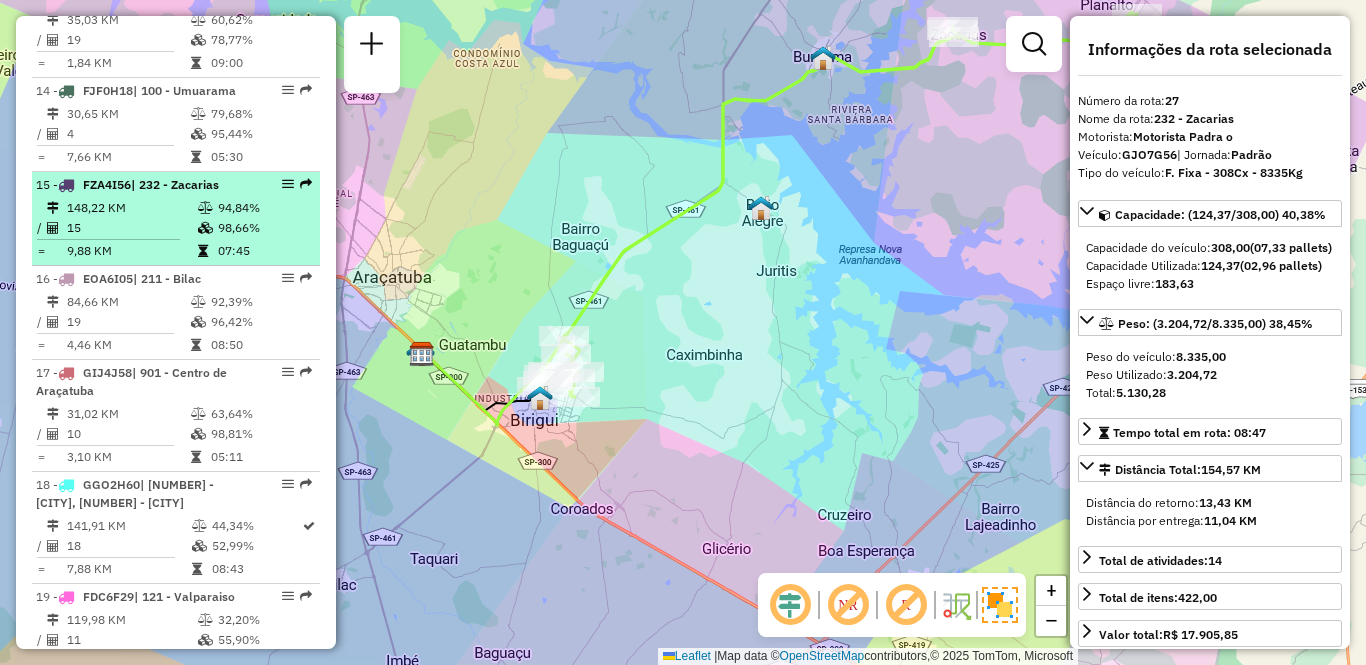 click on "94,84%" at bounding box center (264, 208) 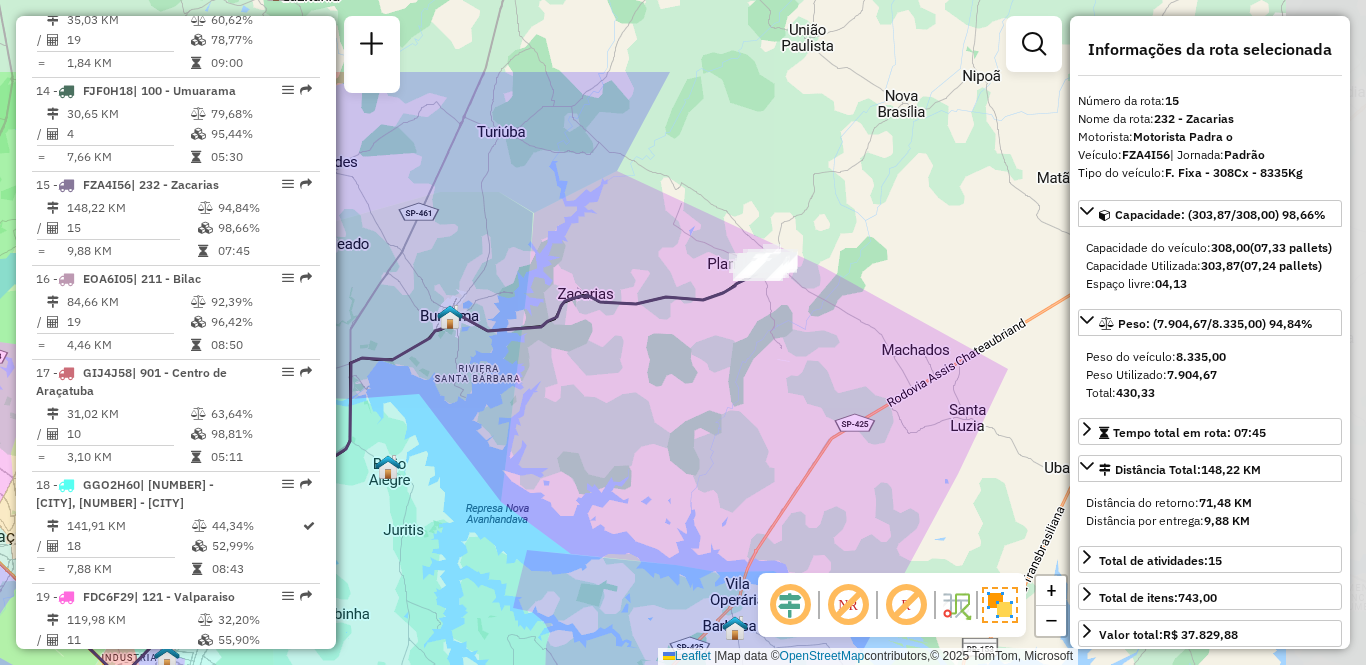 drag, startPoint x: 820, startPoint y: 333, endPoint x: 544, endPoint y: 471, distance: 308.5774 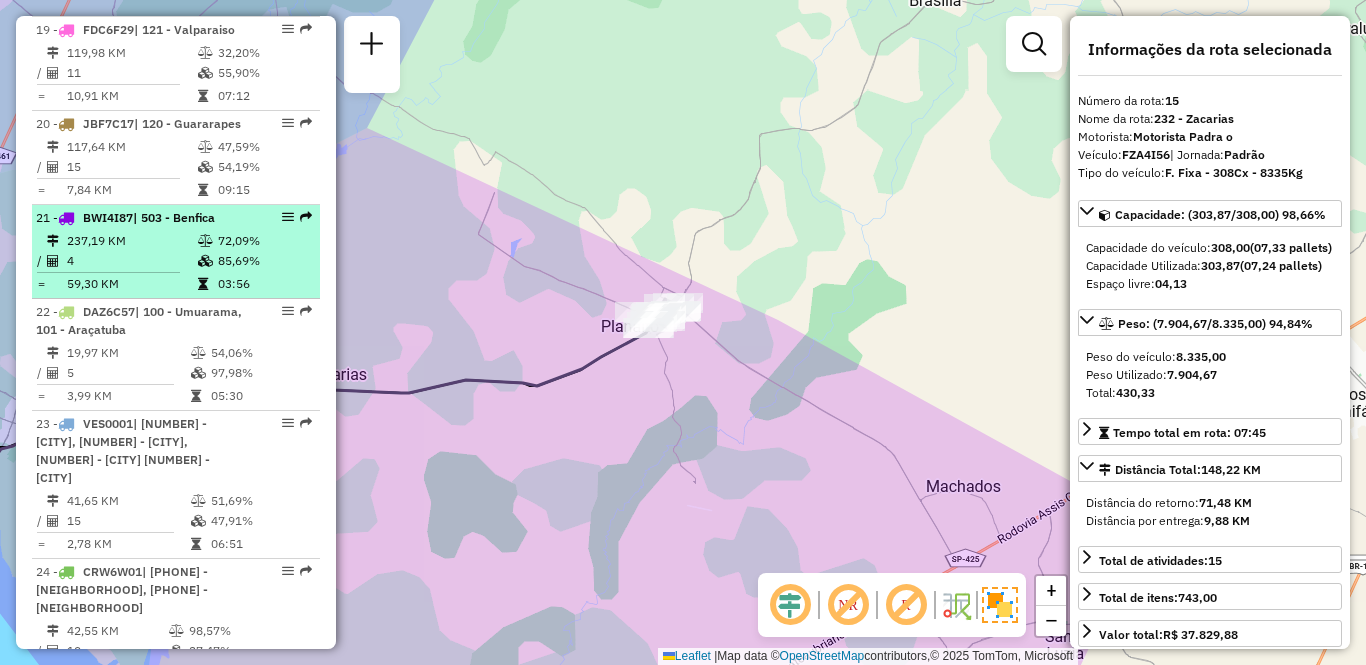 scroll, scrollTop: 2681, scrollLeft: 0, axis: vertical 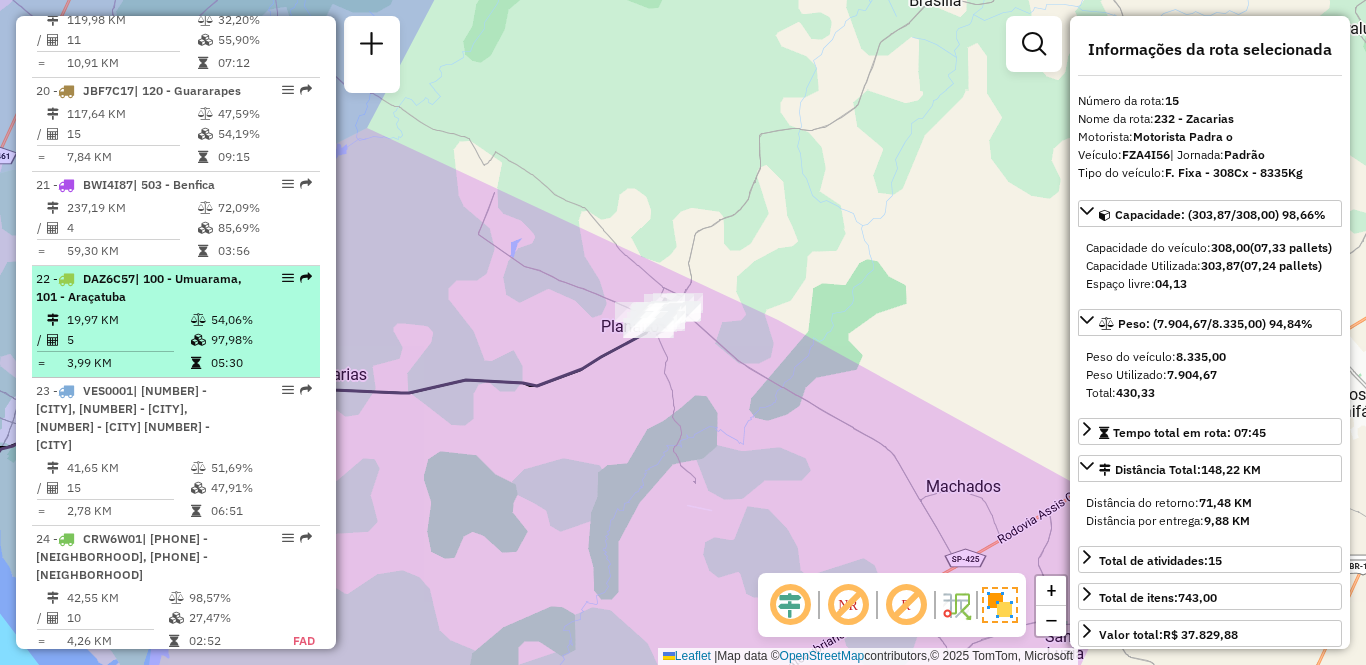 click on "| 100 - Umuarama, 101 - Araçatuba" at bounding box center [139, 287] 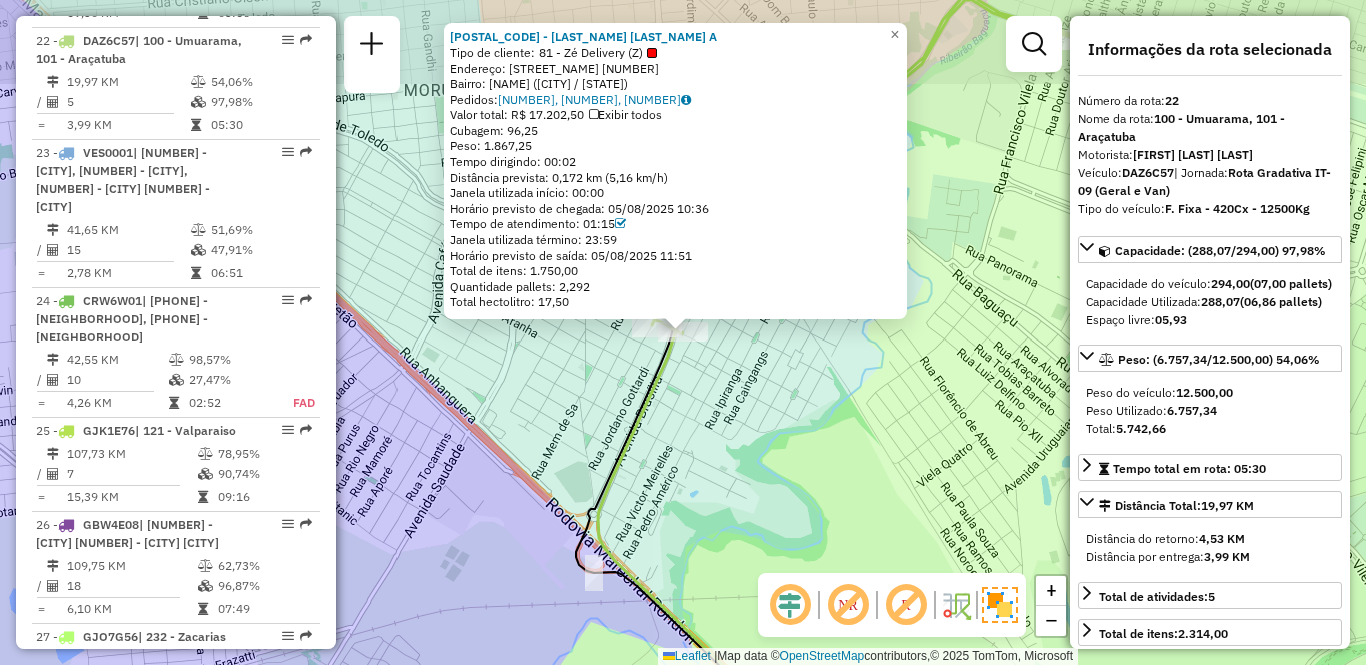 scroll, scrollTop: 3021, scrollLeft: 0, axis: vertical 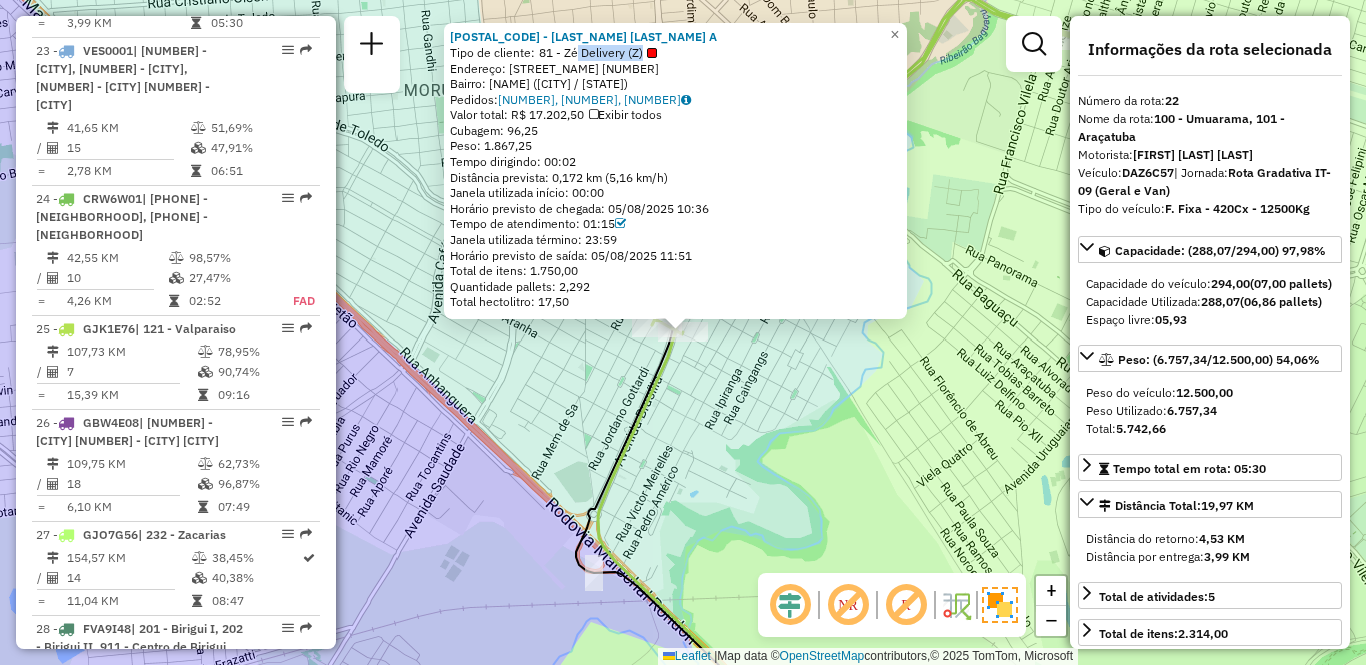 drag, startPoint x: 576, startPoint y: 51, endPoint x: 707, endPoint y: 54, distance: 131.03435 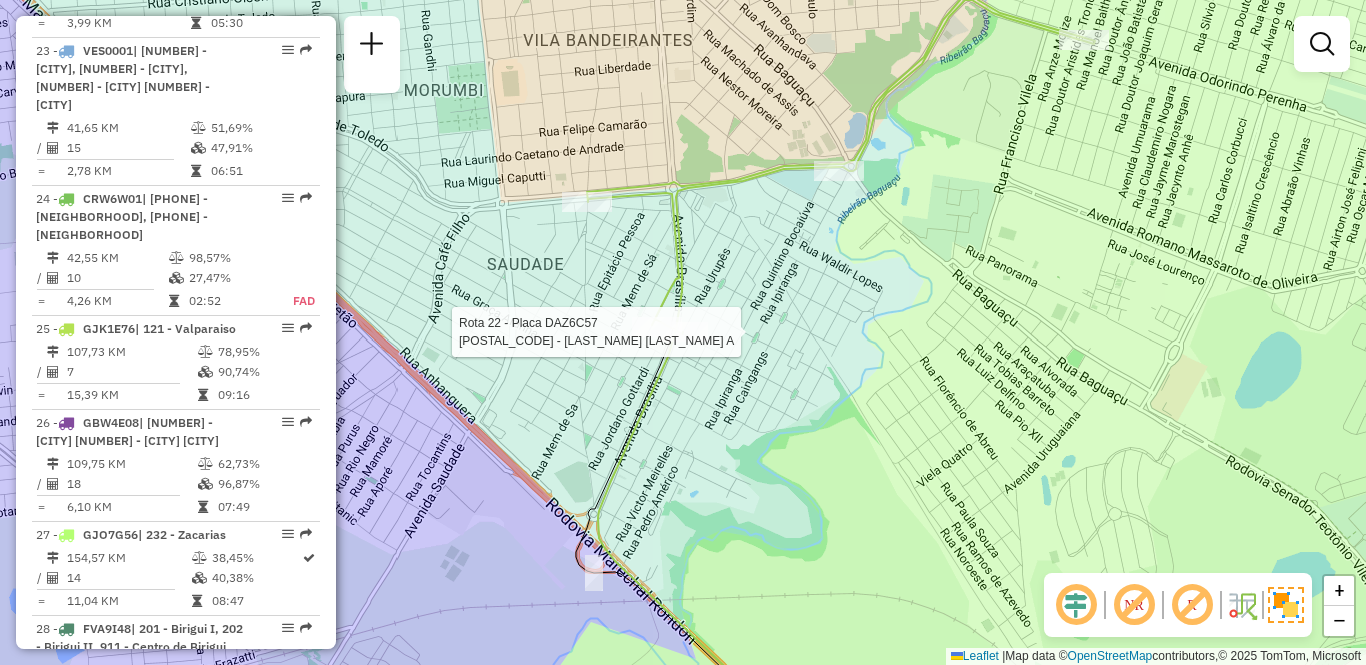 select on "**********" 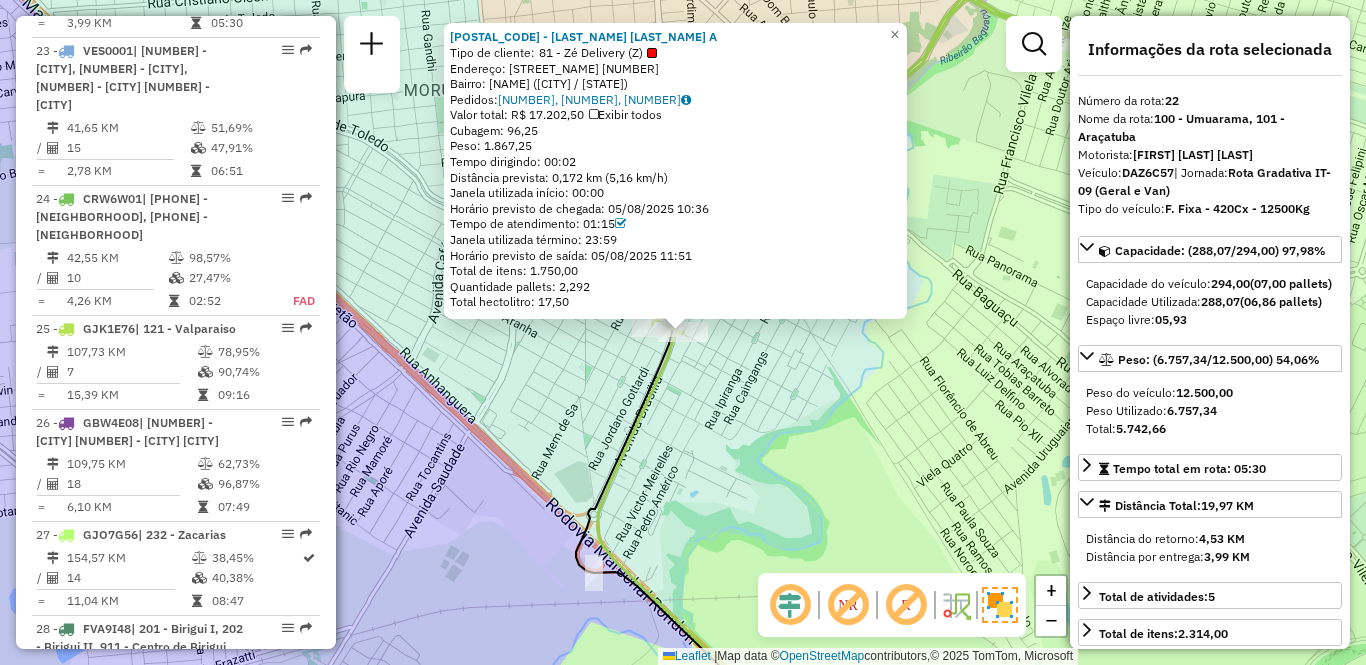 click on "[NUMBER] - [COMPANY_NAME]  Tipo de cliente:   [NUMBER] - [COMPANY_NAME]   Endereço: [STREET_NAME] [NUMBER]   Bairro: [NEIGHBORHOOD] ([CITY] / SP)   Pedidos:  [POSTAL_CODE], [POSTAL_CODE], [POSTAL_CODE]   Valor total: [CURRENCY] [AMOUNT]   Exibir todos   Cubagem: [AMOUNT]  Peso: [AMOUNT]  Tempo dirigindo: [TIME]   Distância prevista: [DISTANCE] ([SPEED])   Janela utilizada início: [TIME]   Horário previsto de chegada: [DATE] [TIME]   Tempo de atendimento: [TIME]   Janela utilizada término: [TIME]   Horário previsto de saída: [DATE] [TIME]   Total de itens: [AMOUNT]   Quantidade pallets: [AMOUNT]   Total hectolitro: [AMOUNT]  × Janela de atendimento Grade de atendimento Capacidade Transportadoras Veículos Cliente Pedidos  Rotas Selecione os dias de semana para filtrar as janelas de atendimento  Seg   Ter   Qua   Qui   Sex   Sáb   Dom  Informe o período da janela de atendimento: De: Até:  Filtrar exatamente a janela do cliente  Considerar janela de atendimento padrão   Seg   Ter   Qua   Qui   Sex   Dom" 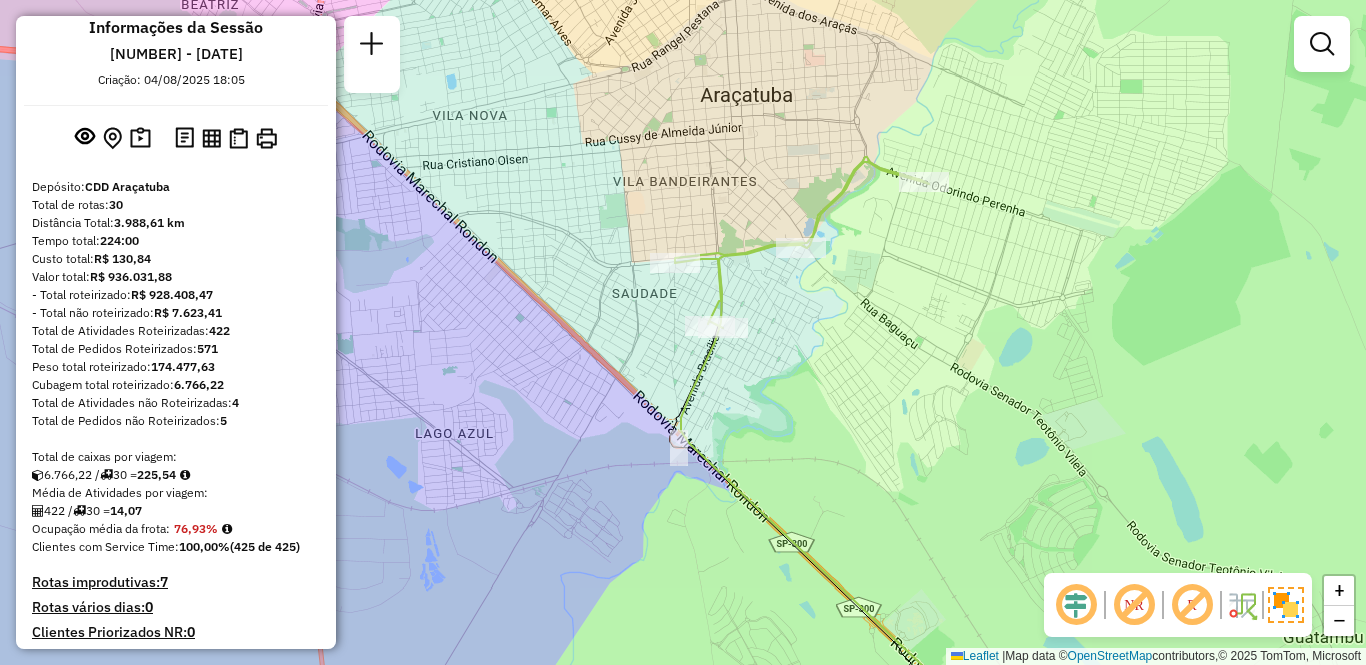 scroll, scrollTop: 0, scrollLeft: 0, axis: both 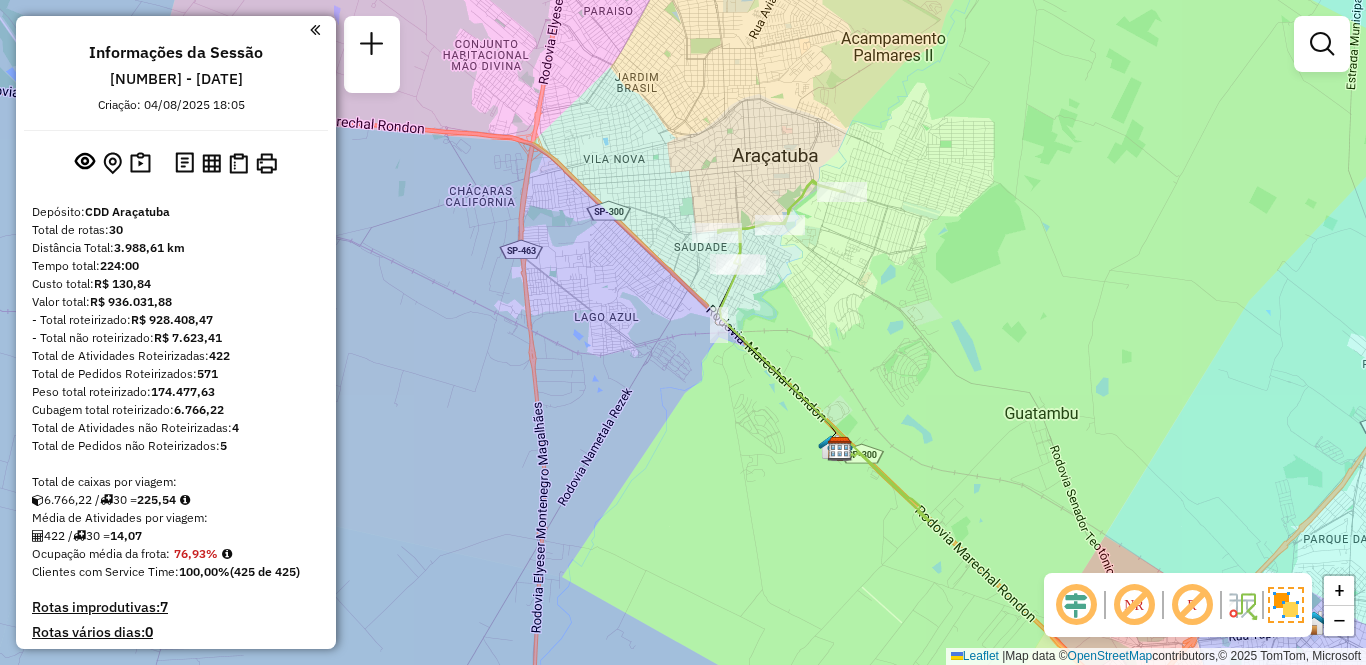 drag, startPoint x: 540, startPoint y: 270, endPoint x: 679, endPoint y: 284, distance: 139.70326 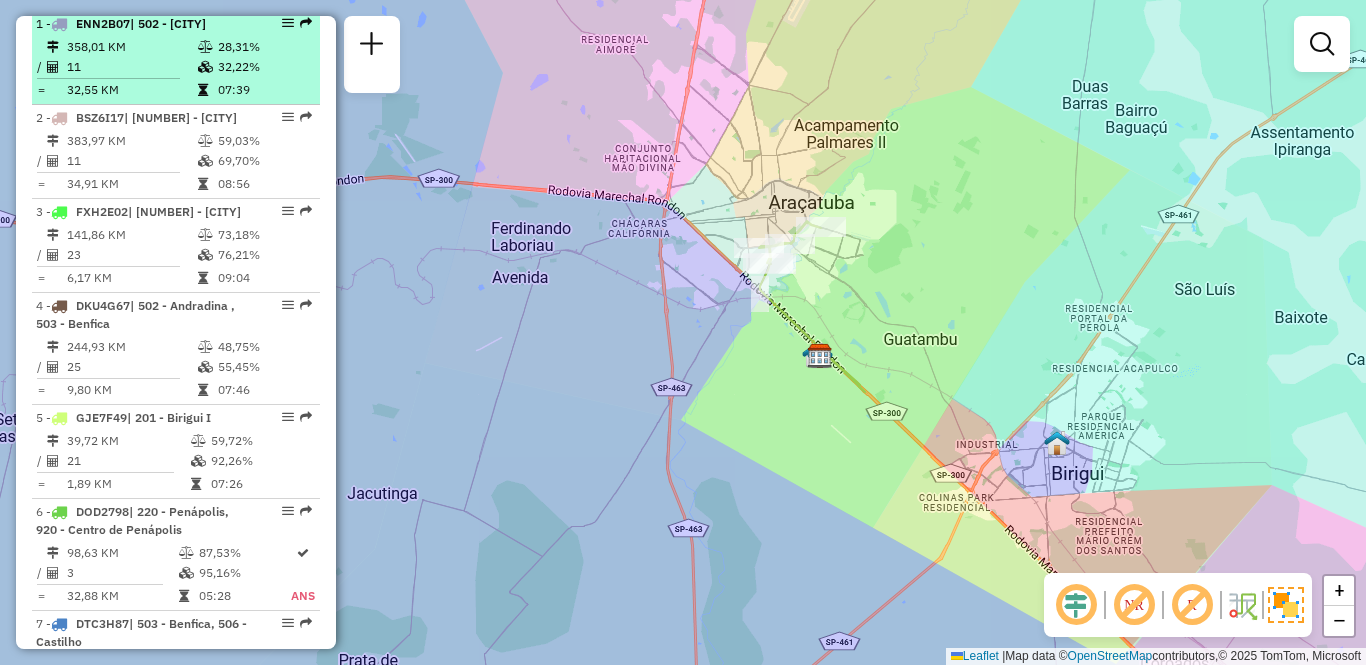 scroll, scrollTop: 900, scrollLeft: 0, axis: vertical 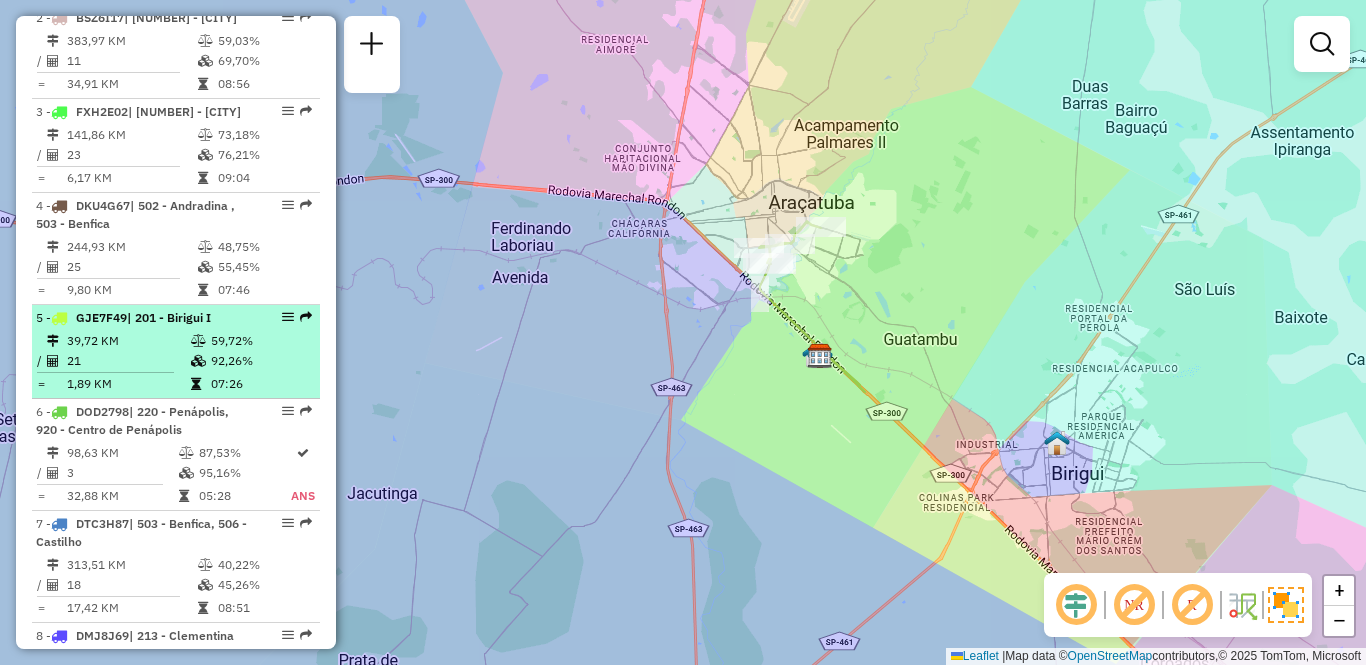 click on "[NUMBER] - [PLATE] | [NUMBER] - [CITY] [DISTANCE] [PERCENTAGE] / [NUMBER] [PERCENTAGE] = [DISTANCE] [TIME]" at bounding box center (176, 352) 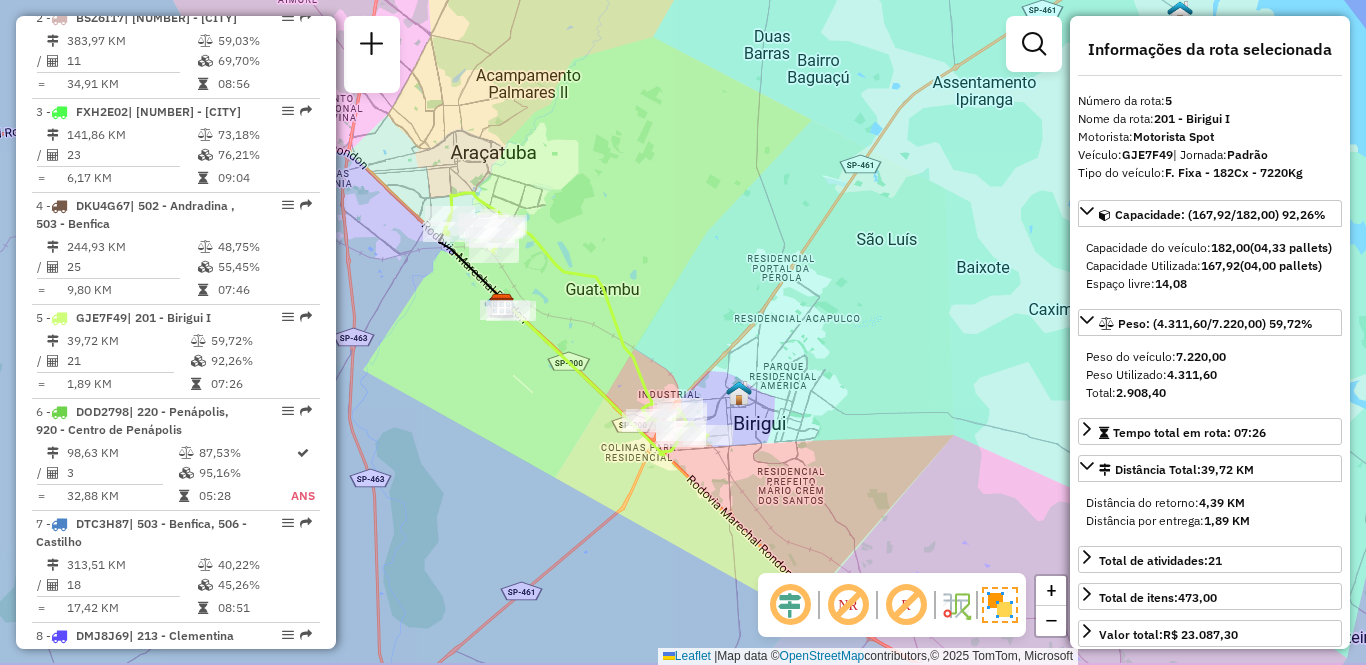 drag, startPoint x: 613, startPoint y: 491, endPoint x: 504, endPoint y: 428, distance: 125.89678 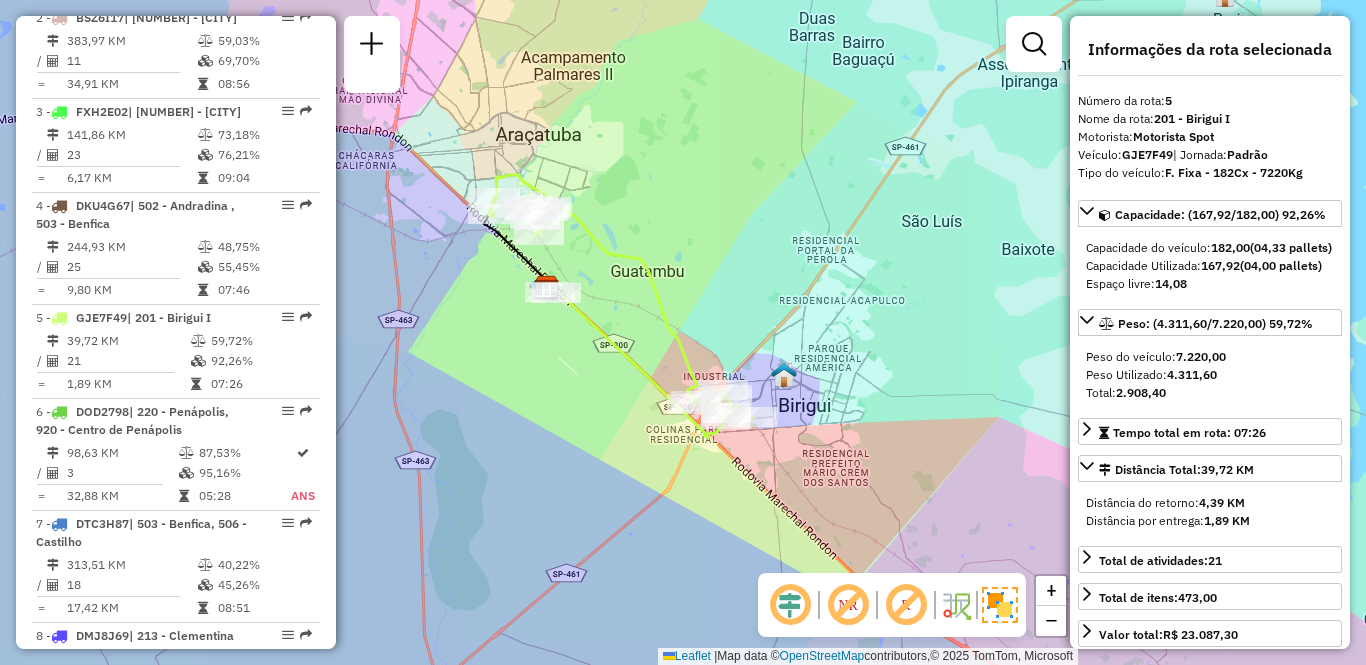drag, startPoint x: 495, startPoint y: 422, endPoint x: 555, endPoint y: 408, distance: 61.611687 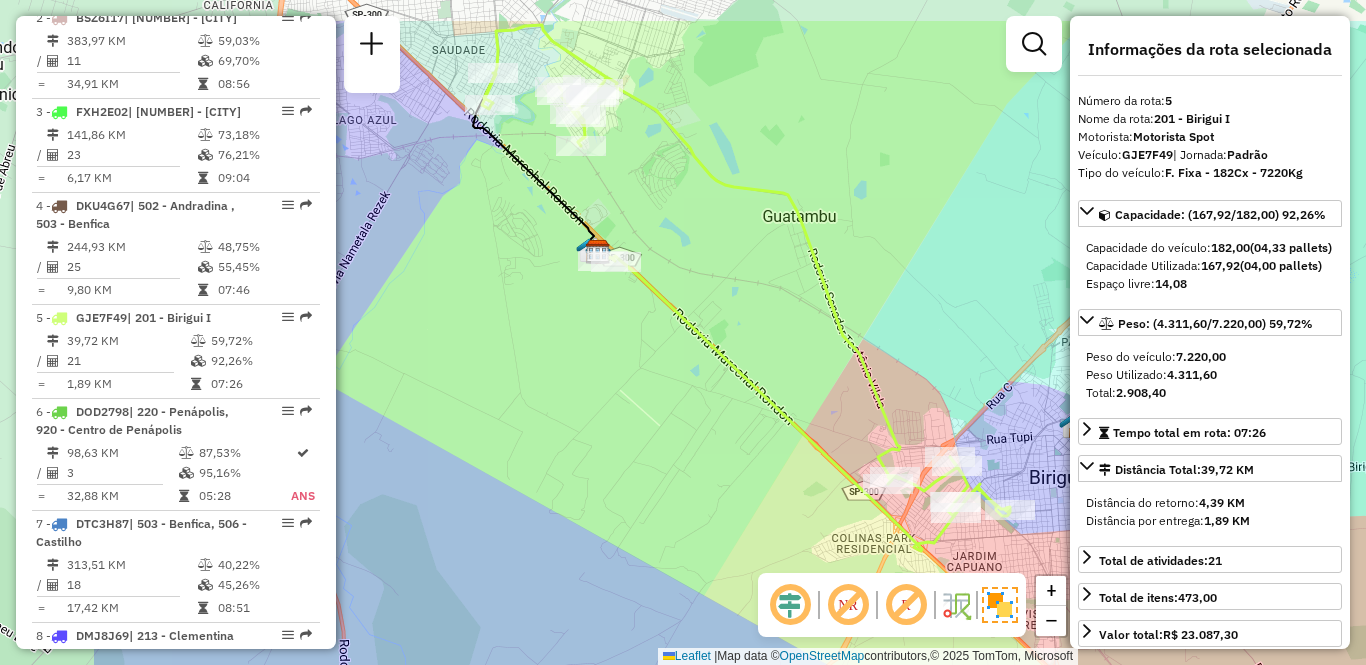 drag, startPoint x: 465, startPoint y: 348, endPoint x: 696, endPoint y: 435, distance: 246.84003 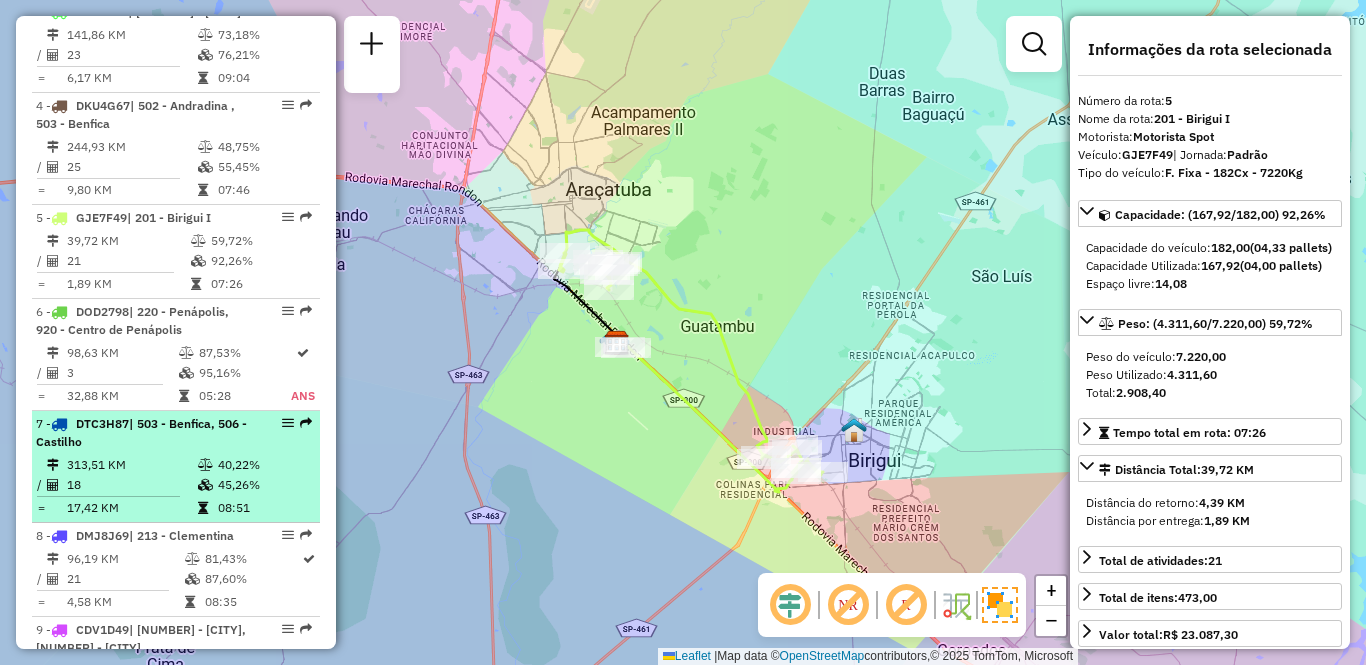 scroll, scrollTop: 1100, scrollLeft: 0, axis: vertical 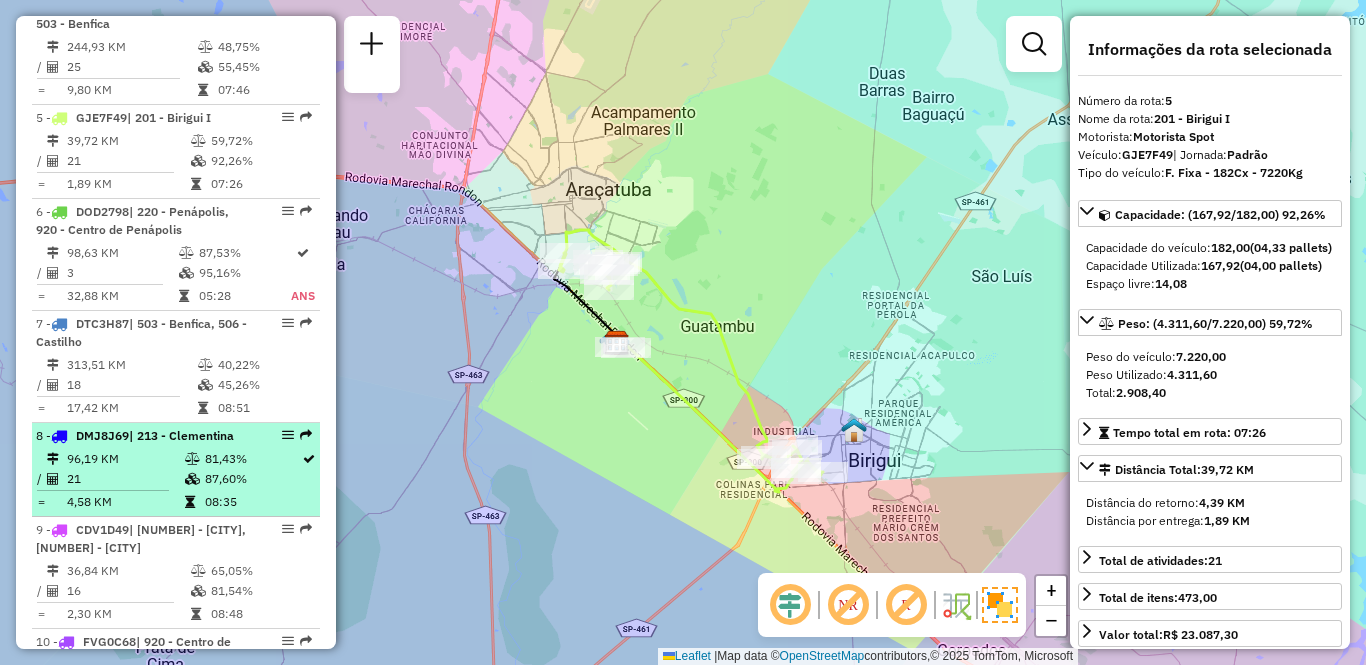 click on "DMJ8J69" at bounding box center [102, 435] 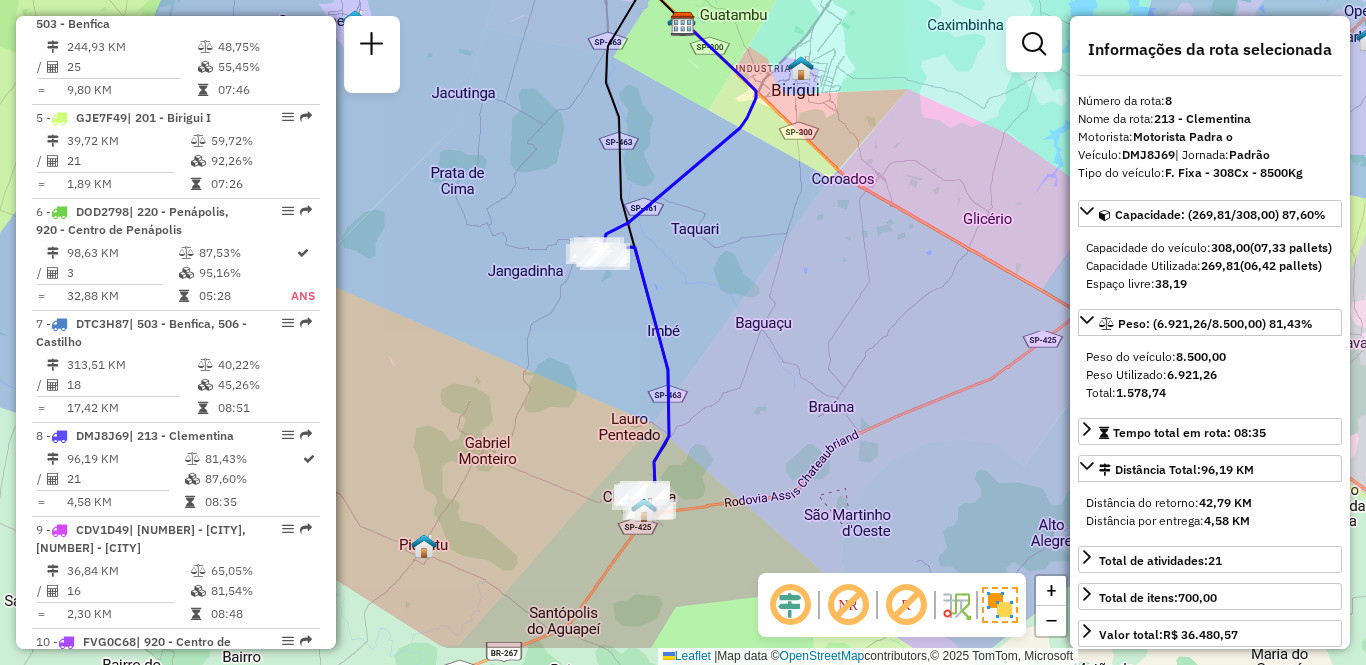 drag, startPoint x: 586, startPoint y: 481, endPoint x: 577, endPoint y: 398, distance: 83.48653 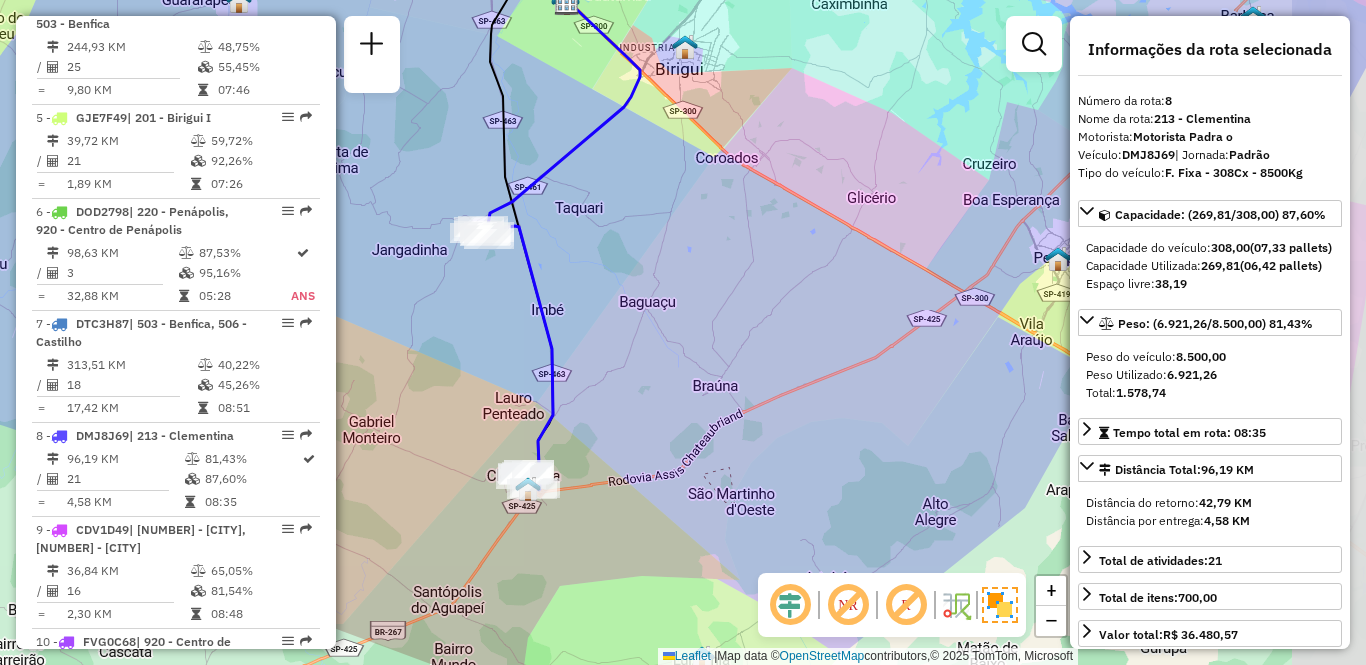 drag, startPoint x: 577, startPoint y: 398, endPoint x: 461, endPoint y: 377, distance: 117.88554 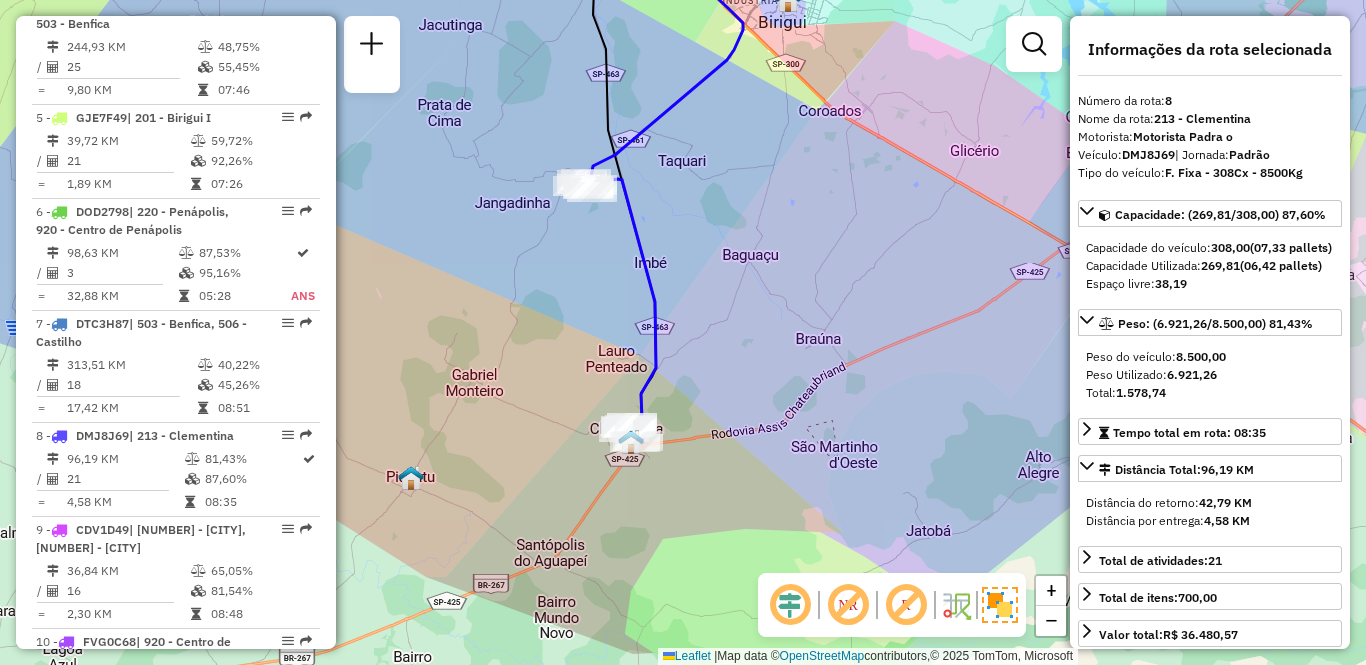 drag, startPoint x: 460, startPoint y: 388, endPoint x: 563, endPoint y: 341, distance: 113.216606 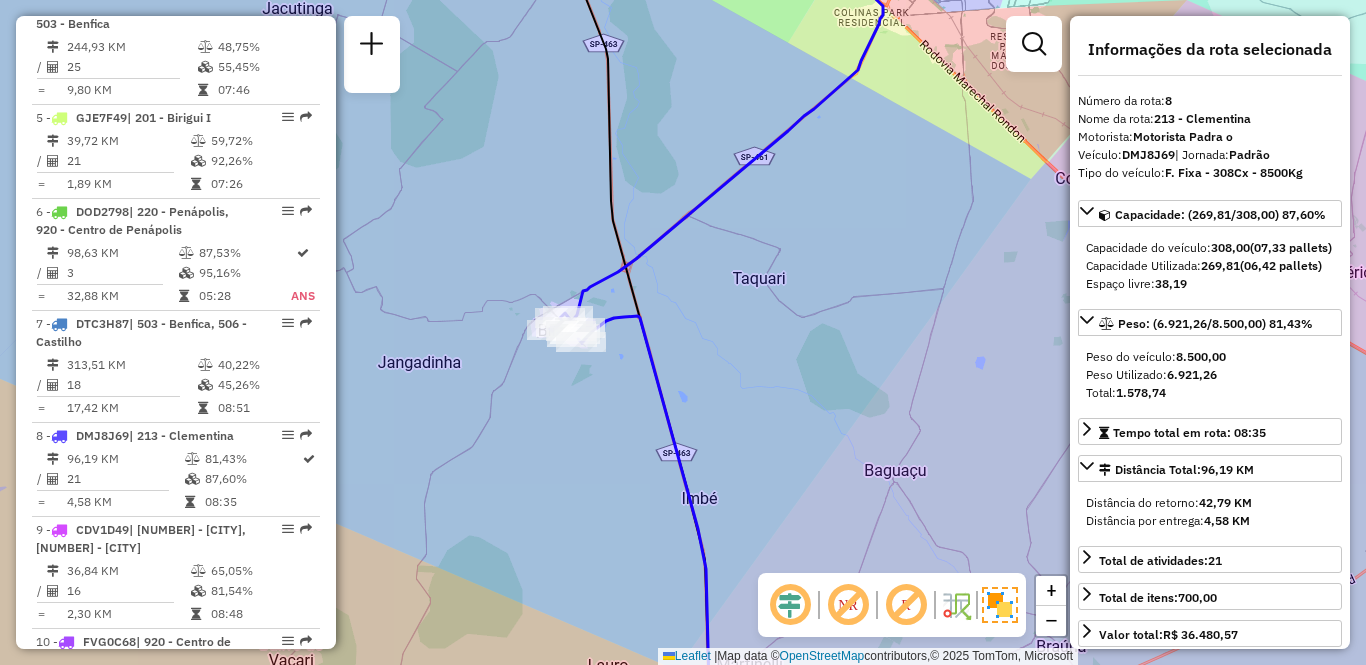 drag, startPoint x: 512, startPoint y: 455, endPoint x: 598, endPoint y: 285, distance: 190.51509 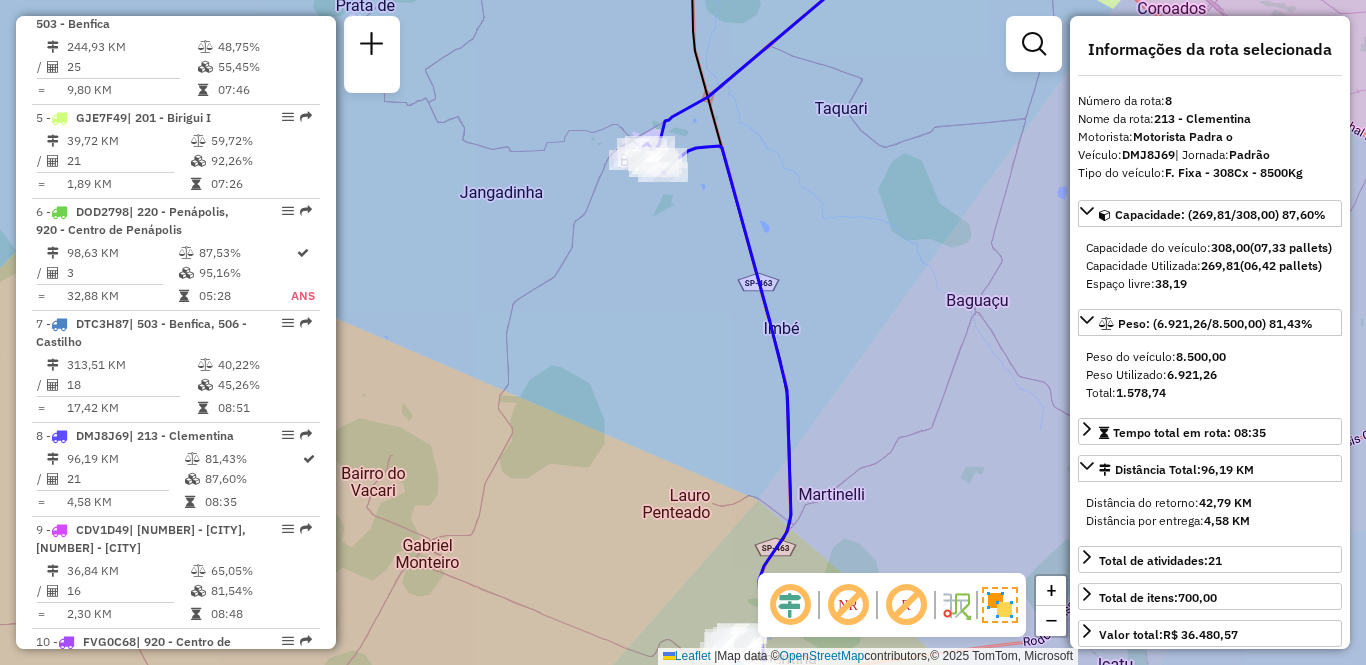 drag, startPoint x: 540, startPoint y: 503, endPoint x: 603, endPoint y: 360, distance: 156.2626 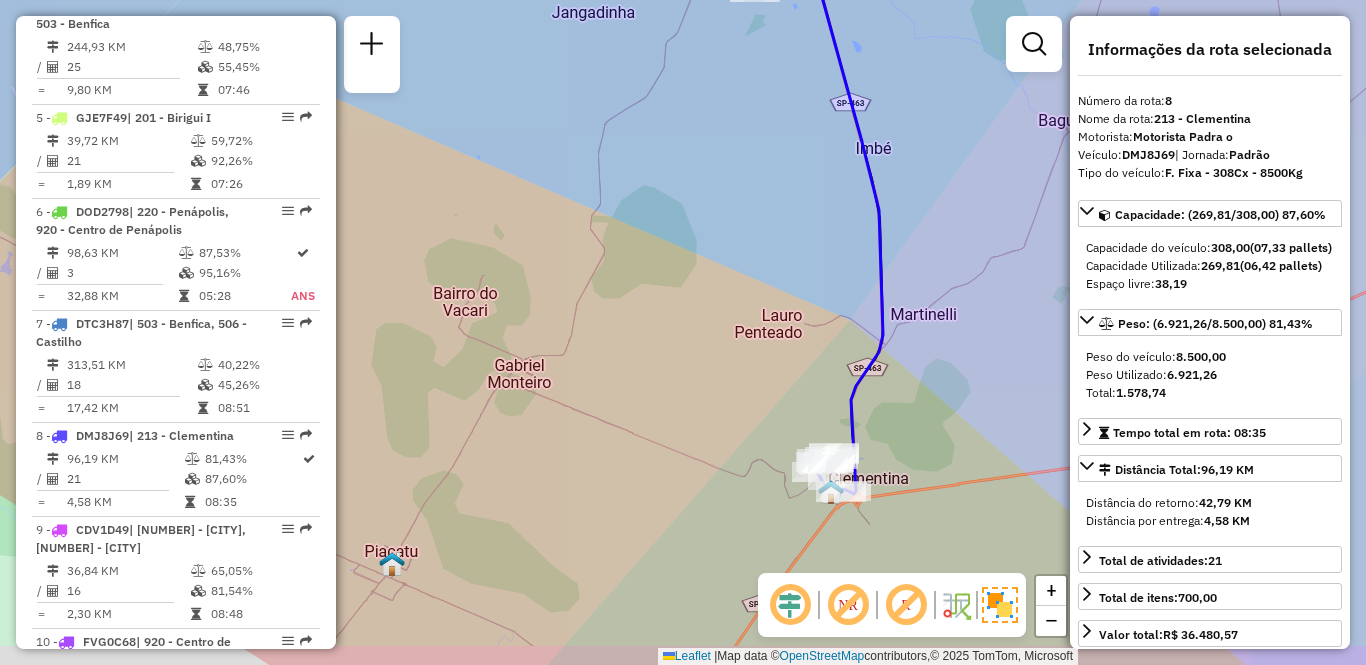 drag, startPoint x: 530, startPoint y: 485, endPoint x: 576, endPoint y: 386, distance: 109.165016 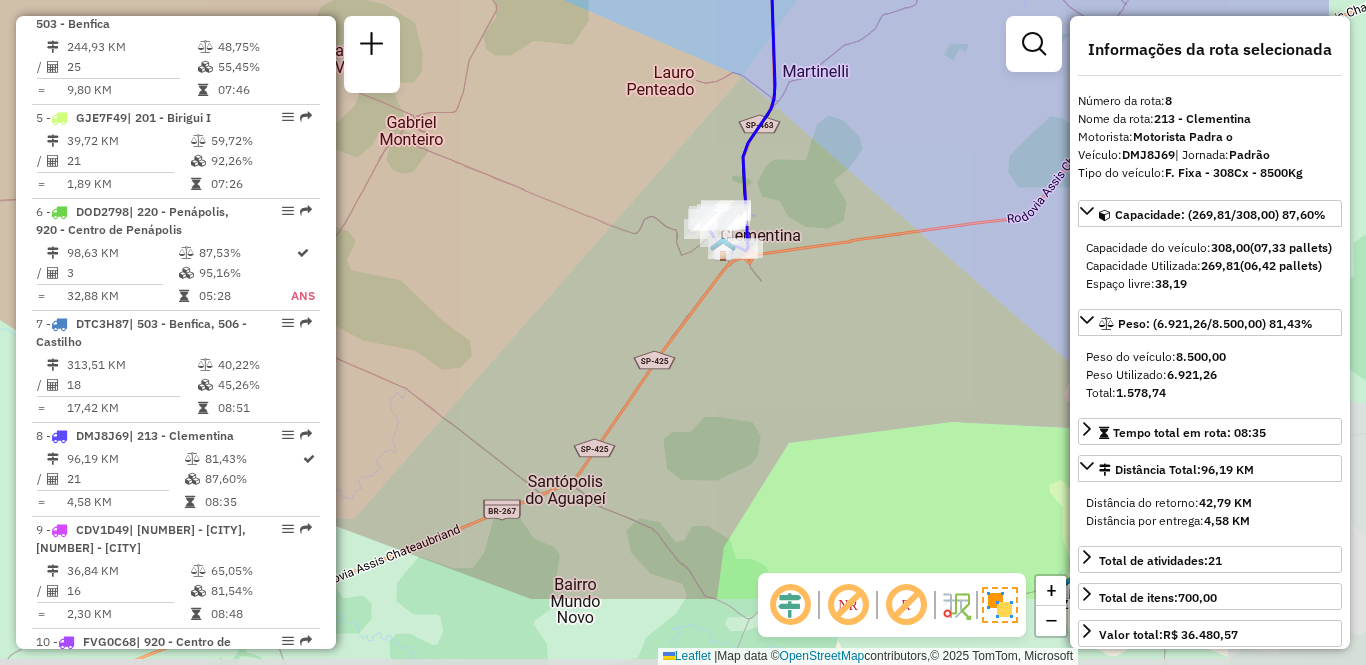 drag, startPoint x: 704, startPoint y: 462, endPoint x: 537, endPoint y: 333, distance: 211.02133 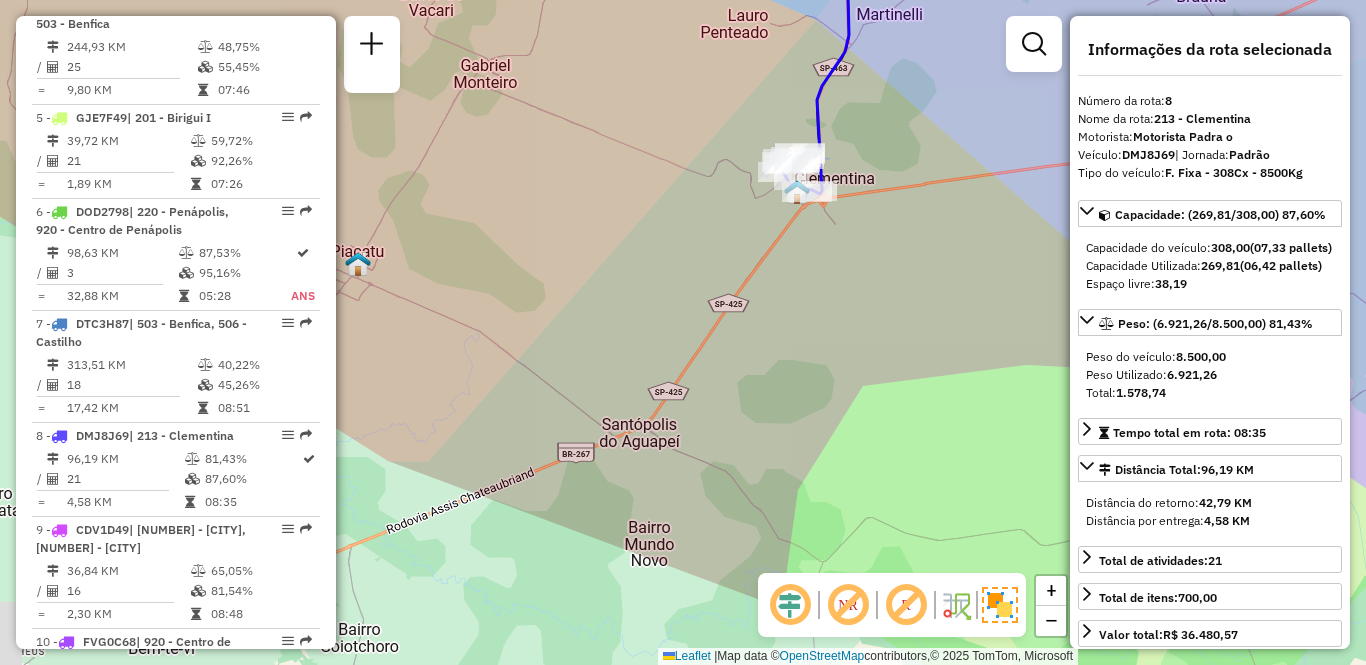 drag, startPoint x: 649, startPoint y: 506, endPoint x: 745, endPoint y: 398, distance: 144.49913 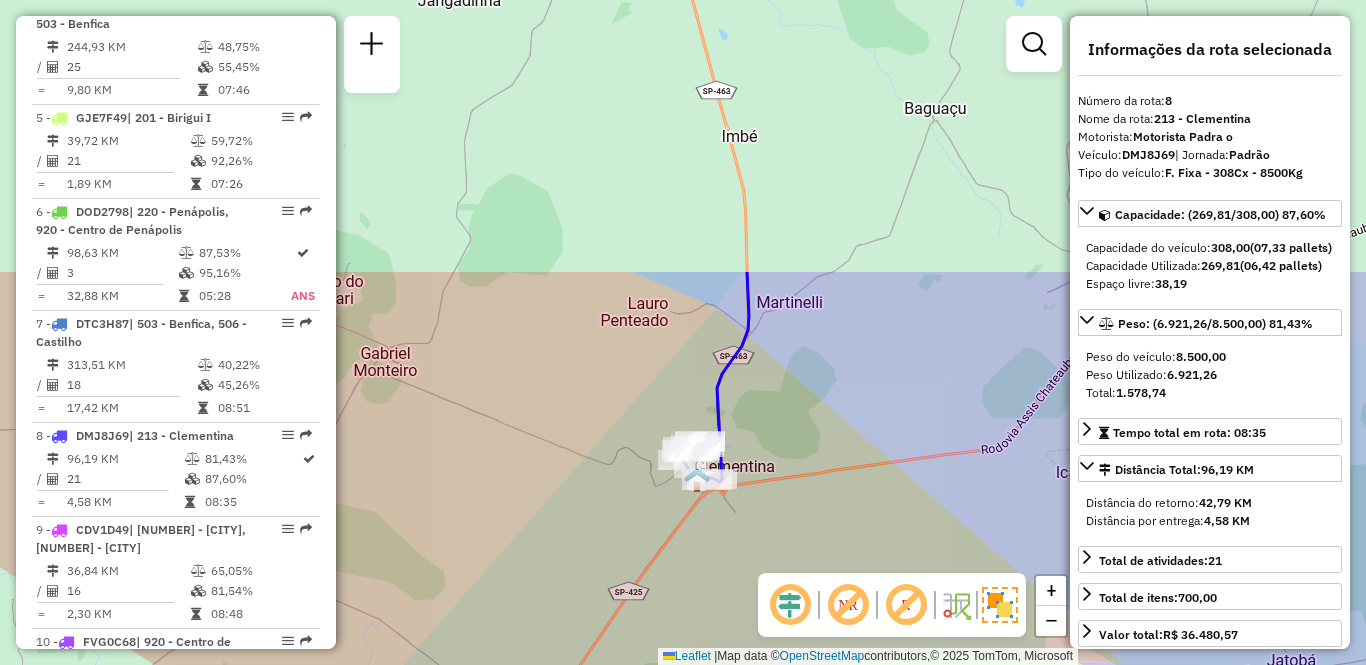 drag, startPoint x: 707, startPoint y: 342, endPoint x: 667, endPoint y: 557, distance: 218.68927 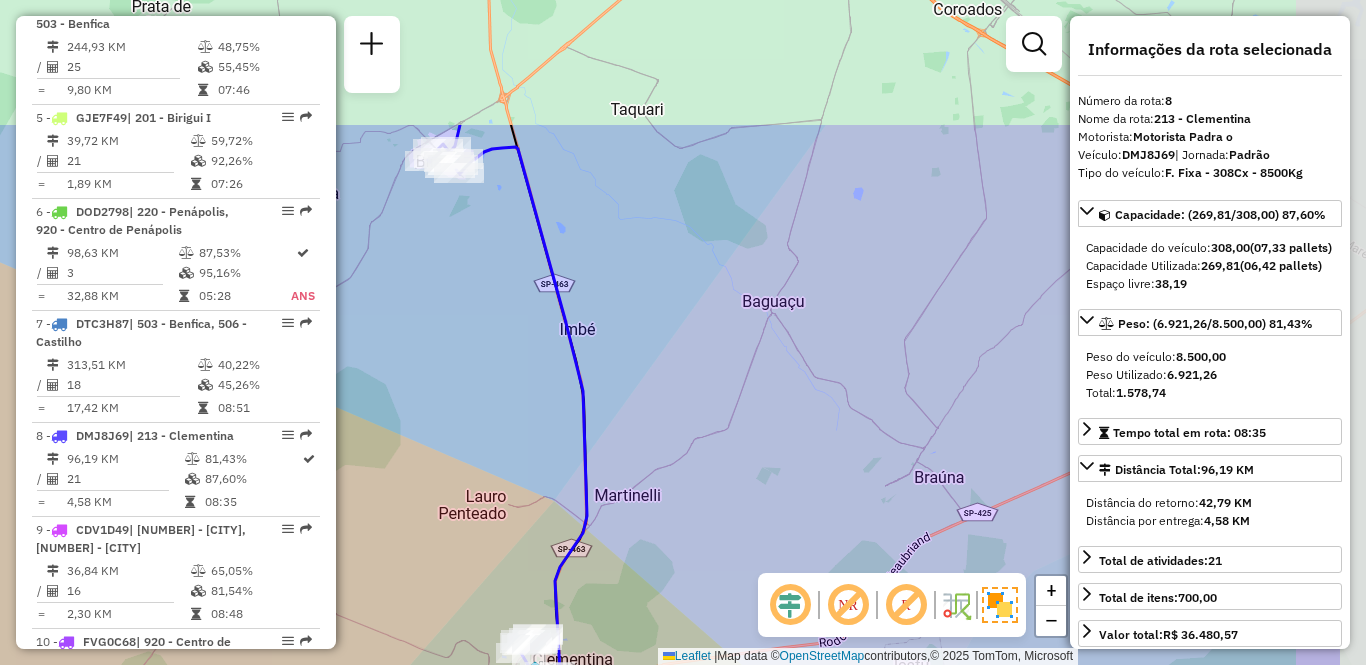 drag, startPoint x: 852, startPoint y: 312, endPoint x: 686, endPoint y: 507, distance: 256.0879 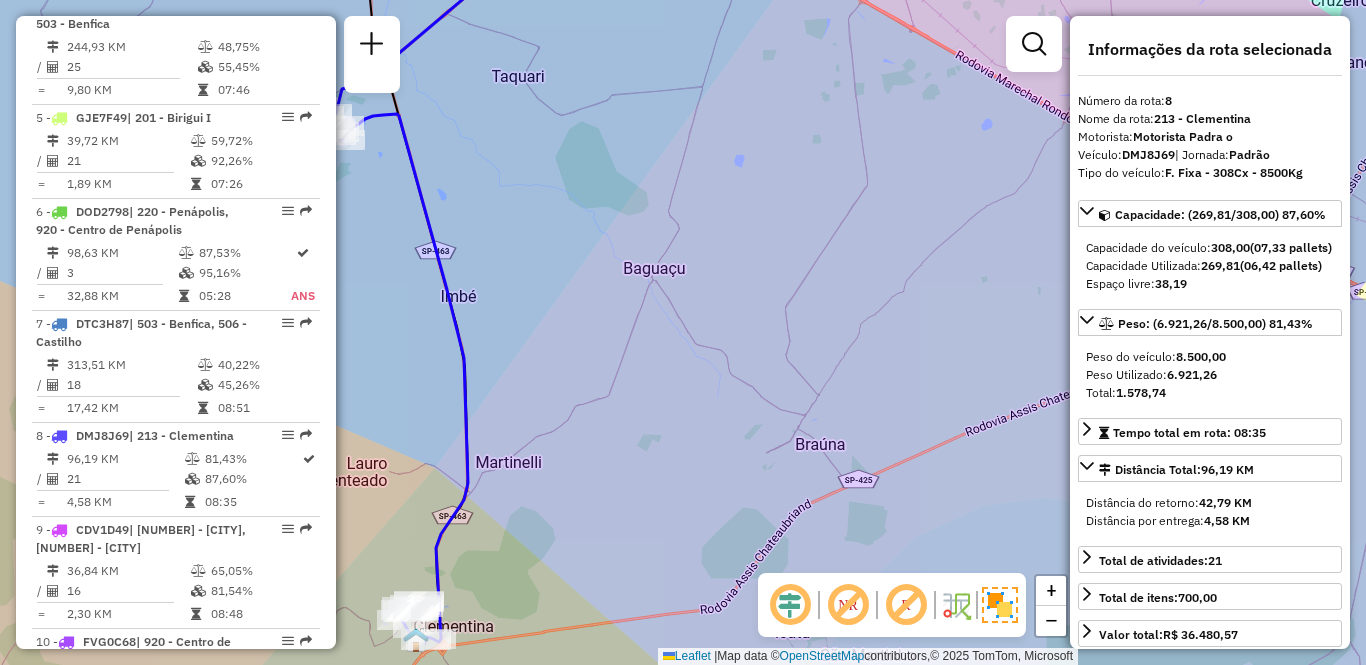 drag, startPoint x: 731, startPoint y: 424, endPoint x: 485, endPoint y: 382, distance: 249.55962 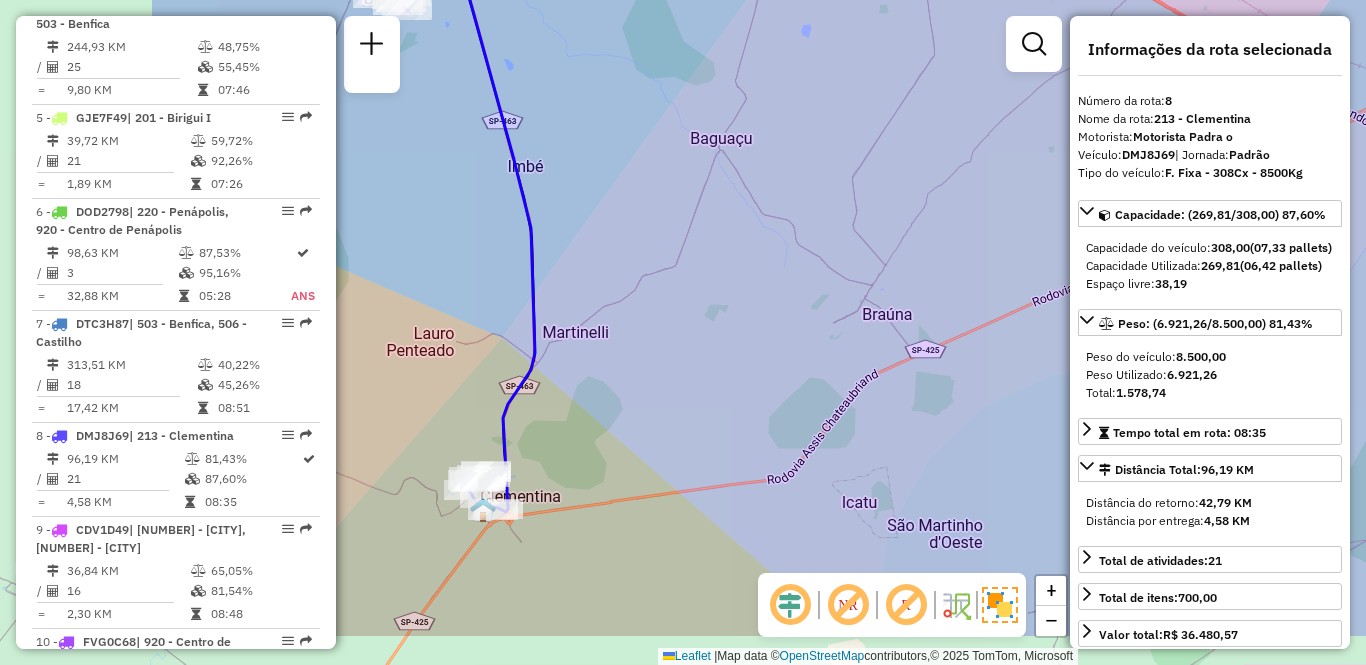 drag, startPoint x: 538, startPoint y: 419, endPoint x: 804, endPoint y: 330, distance: 280.4942 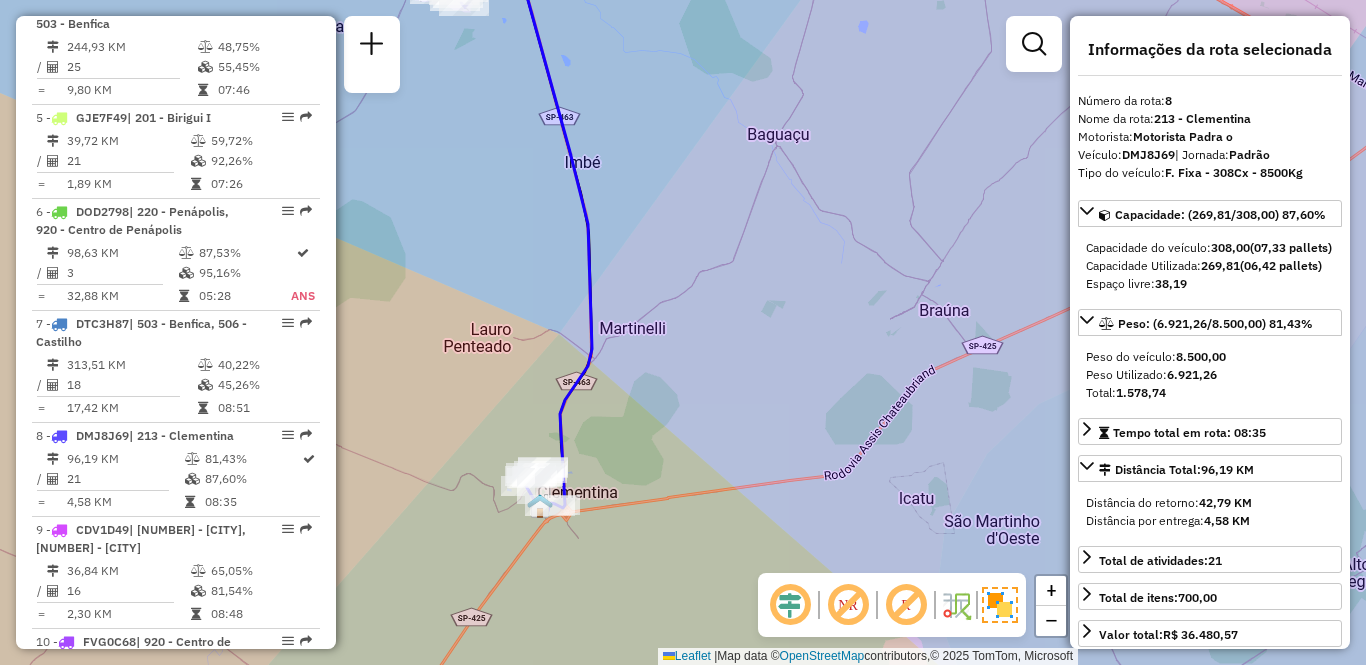 drag, startPoint x: 586, startPoint y: 402, endPoint x: 770, endPoint y: 400, distance: 184.01086 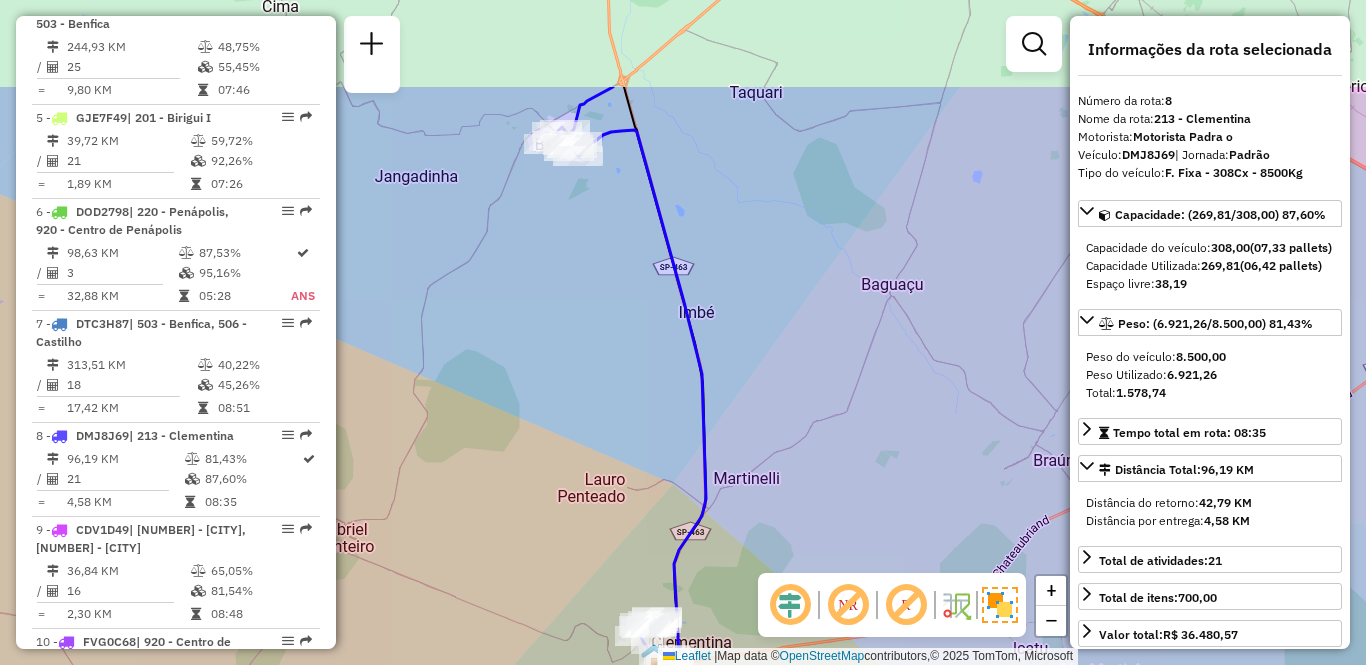 drag, startPoint x: 553, startPoint y: 466, endPoint x: 552, endPoint y: 500, distance: 34.0147 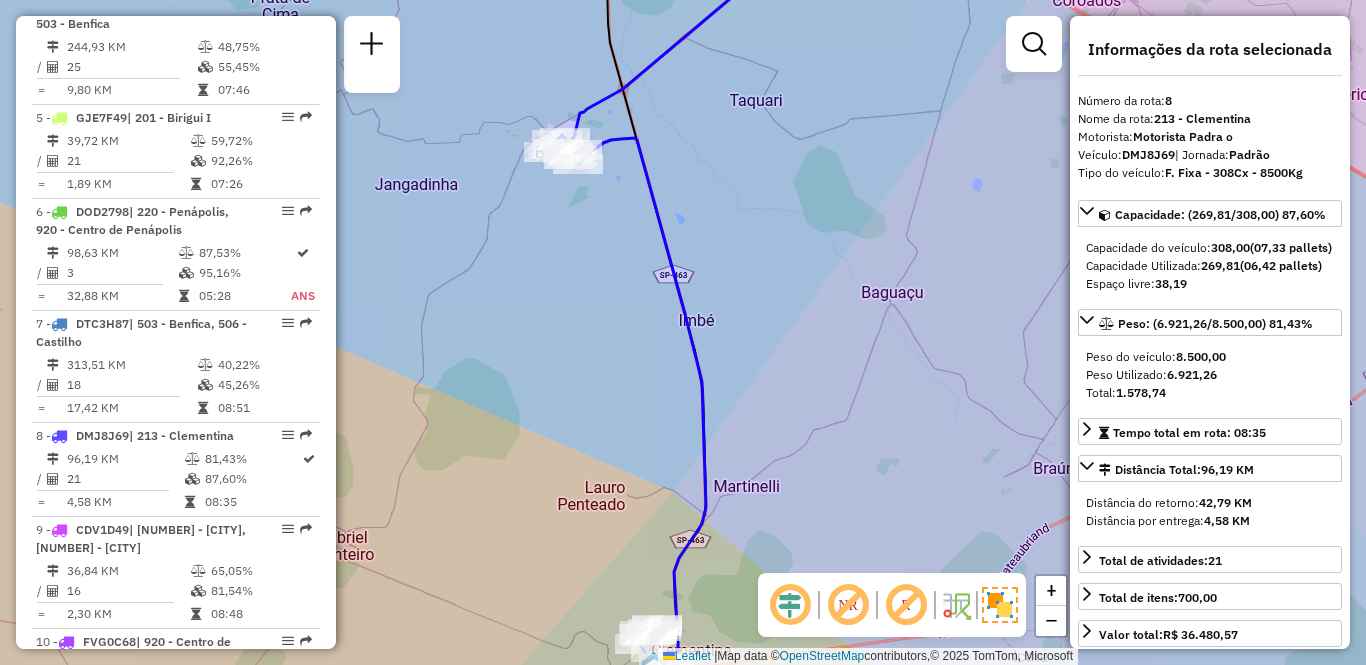 drag, startPoint x: 608, startPoint y: 492, endPoint x: 609, endPoint y: 276, distance: 216.00232 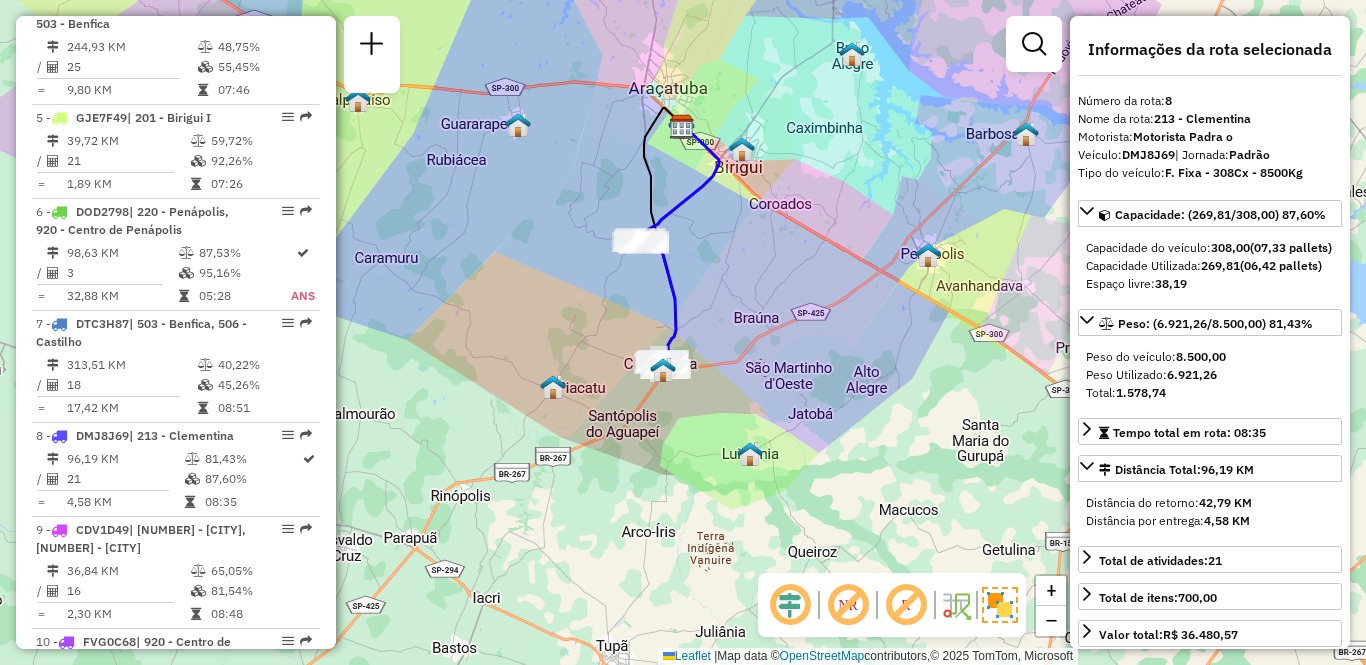 drag, startPoint x: 613, startPoint y: 293, endPoint x: 621, endPoint y: 310, distance: 18.788294 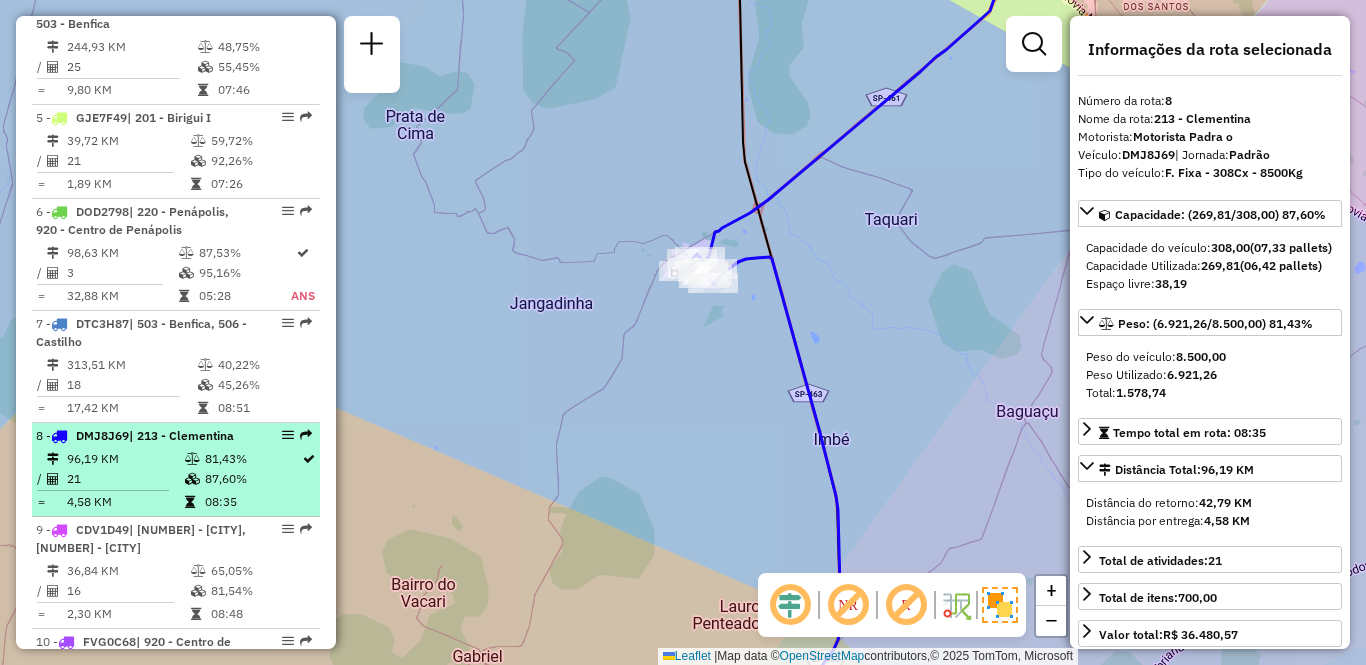 scroll, scrollTop: 1200, scrollLeft: 0, axis: vertical 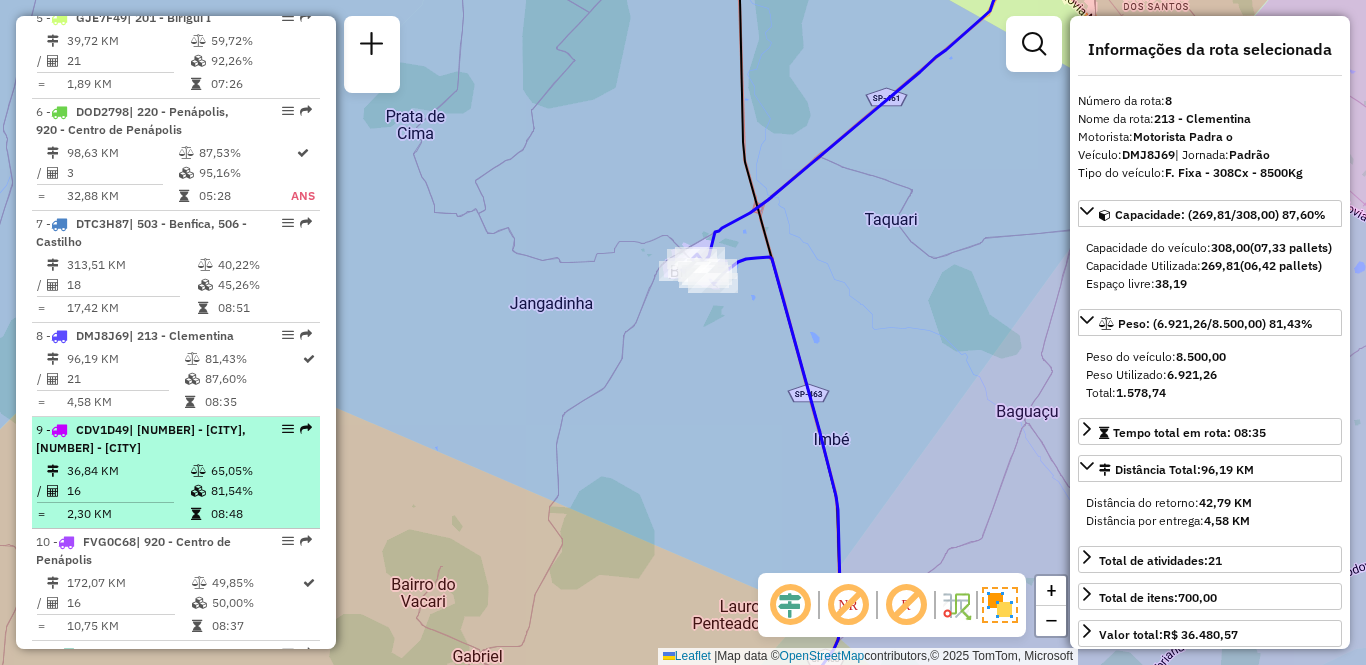 click on "| [NUMBER] - [CITY], [NUMBER] - [CITY]" at bounding box center [141, 438] 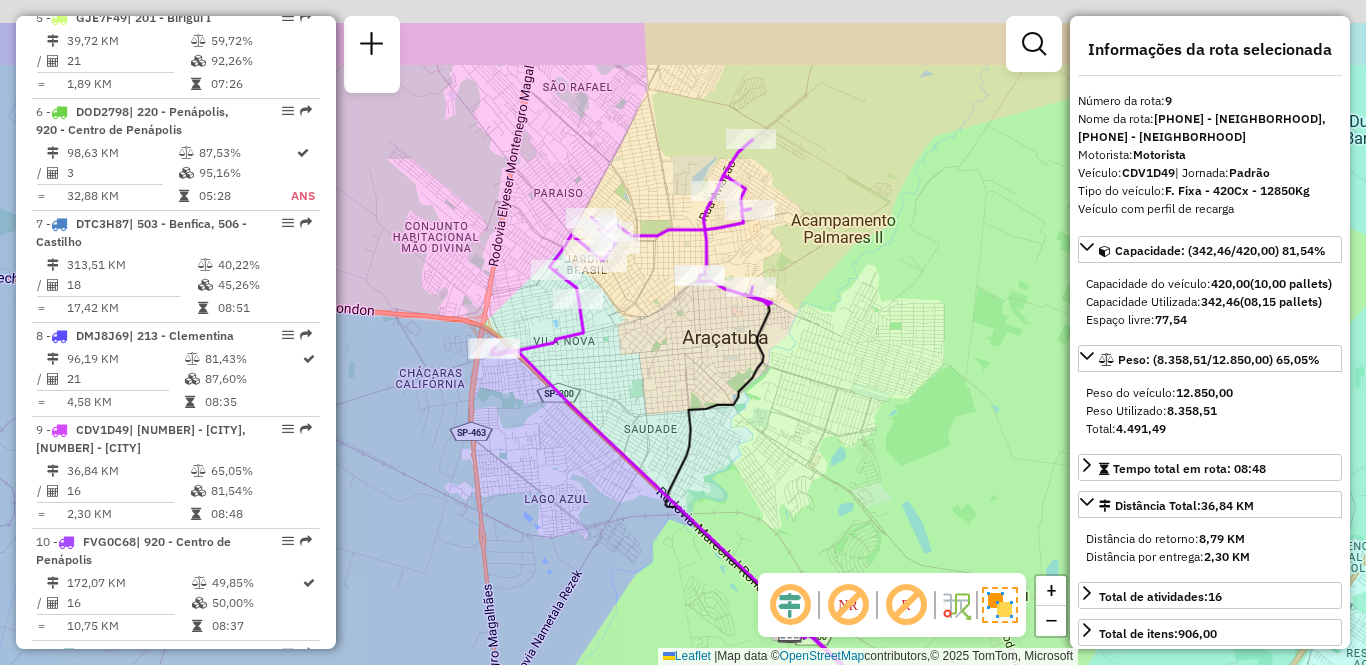 drag, startPoint x: 616, startPoint y: 285, endPoint x: 602, endPoint y: 448, distance: 163.60013 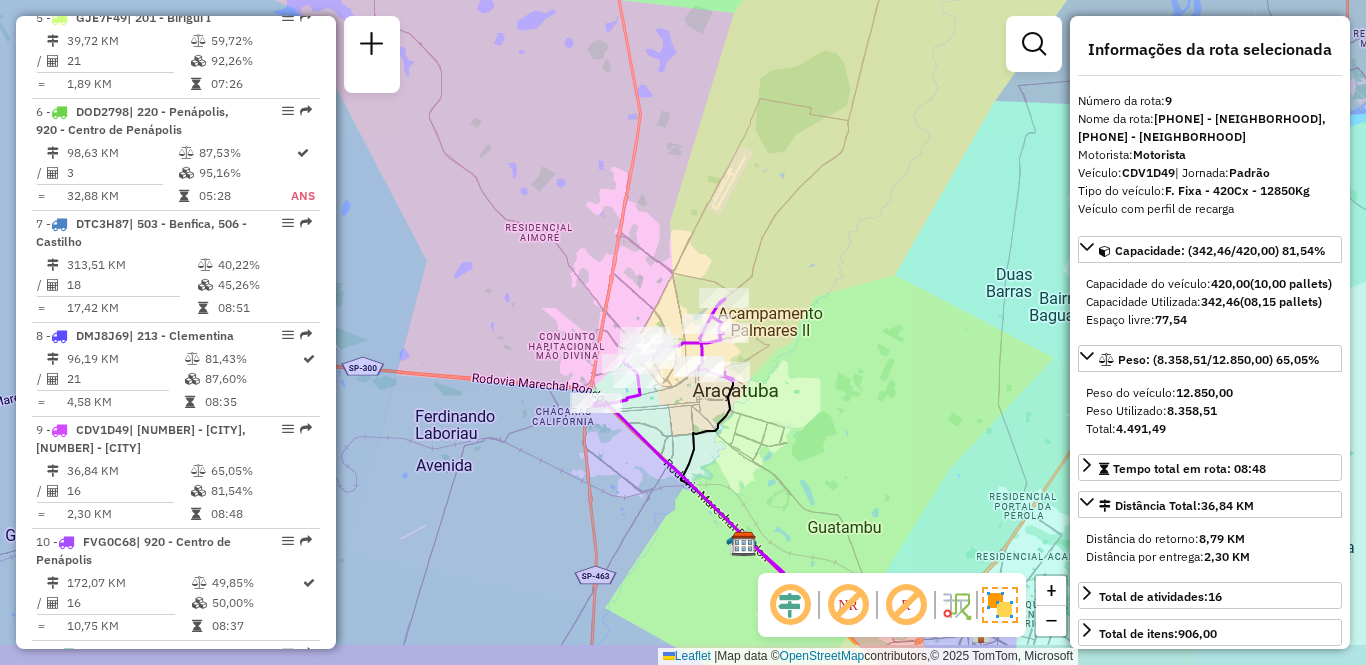 drag, startPoint x: 646, startPoint y: 491, endPoint x: 654, endPoint y: 405, distance: 86.37129 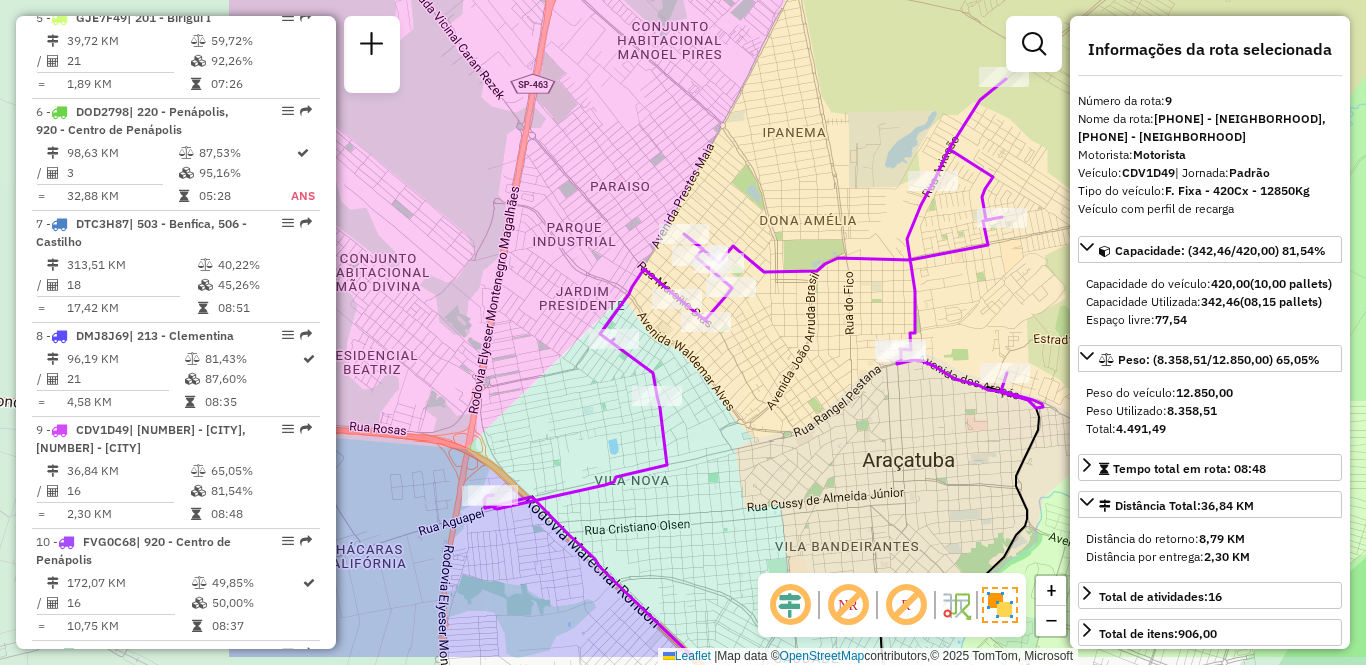 drag, startPoint x: 482, startPoint y: 418, endPoint x: 842, endPoint y: 342, distance: 367.93478 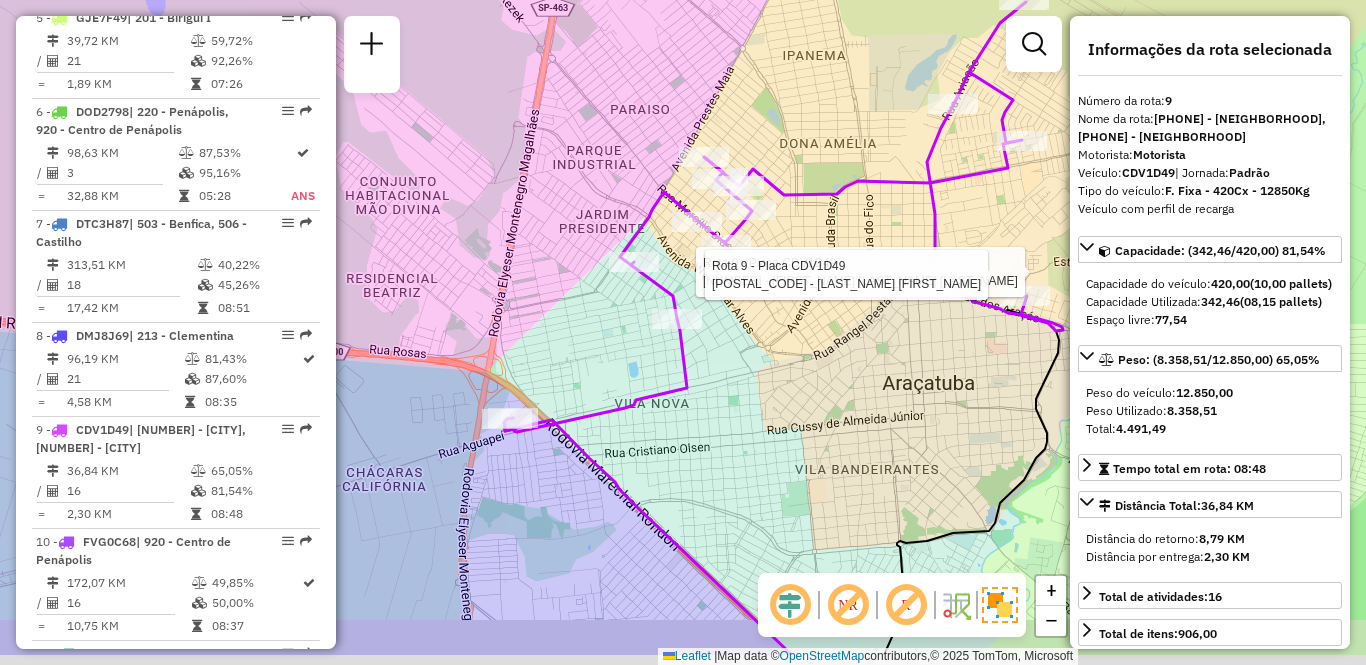drag, startPoint x: 585, startPoint y: 442, endPoint x: 590, endPoint y: 366, distance: 76.1643 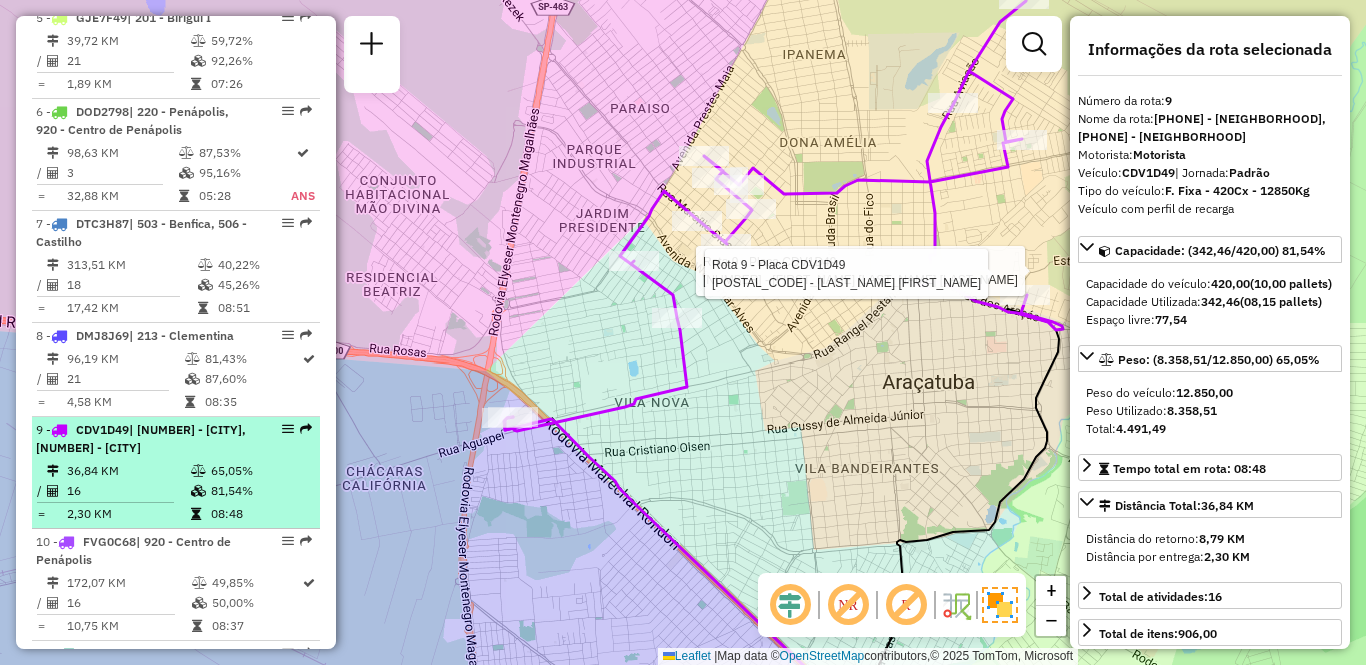 scroll, scrollTop: 1300, scrollLeft: 0, axis: vertical 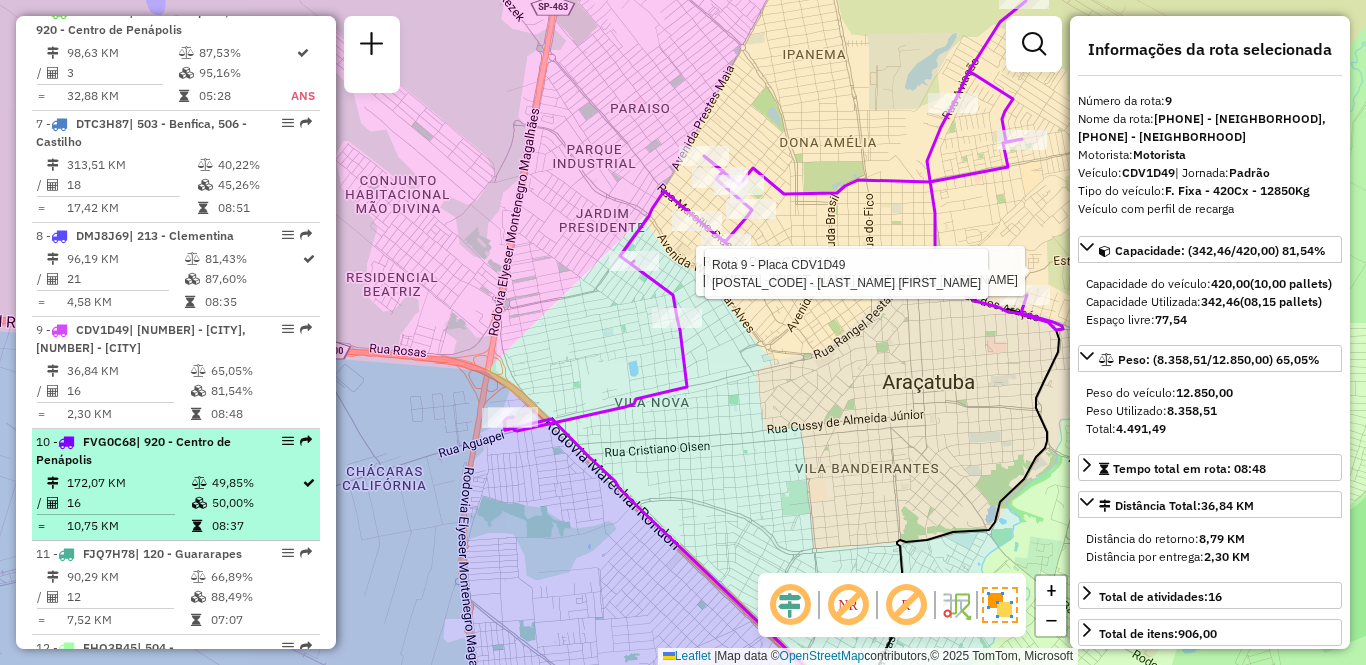 click on "[NUMBER] - [PLATE] | [NUMBER] - [CITY]" at bounding box center (142, 451) 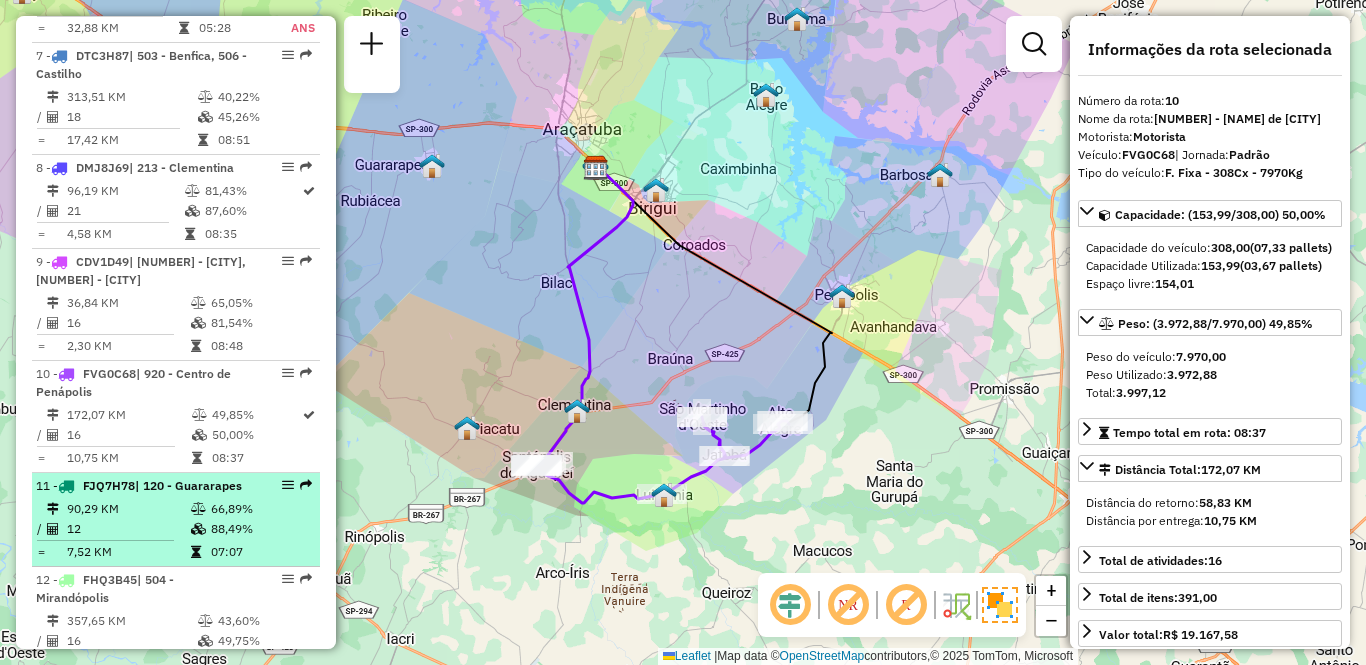 scroll, scrollTop: 1400, scrollLeft: 0, axis: vertical 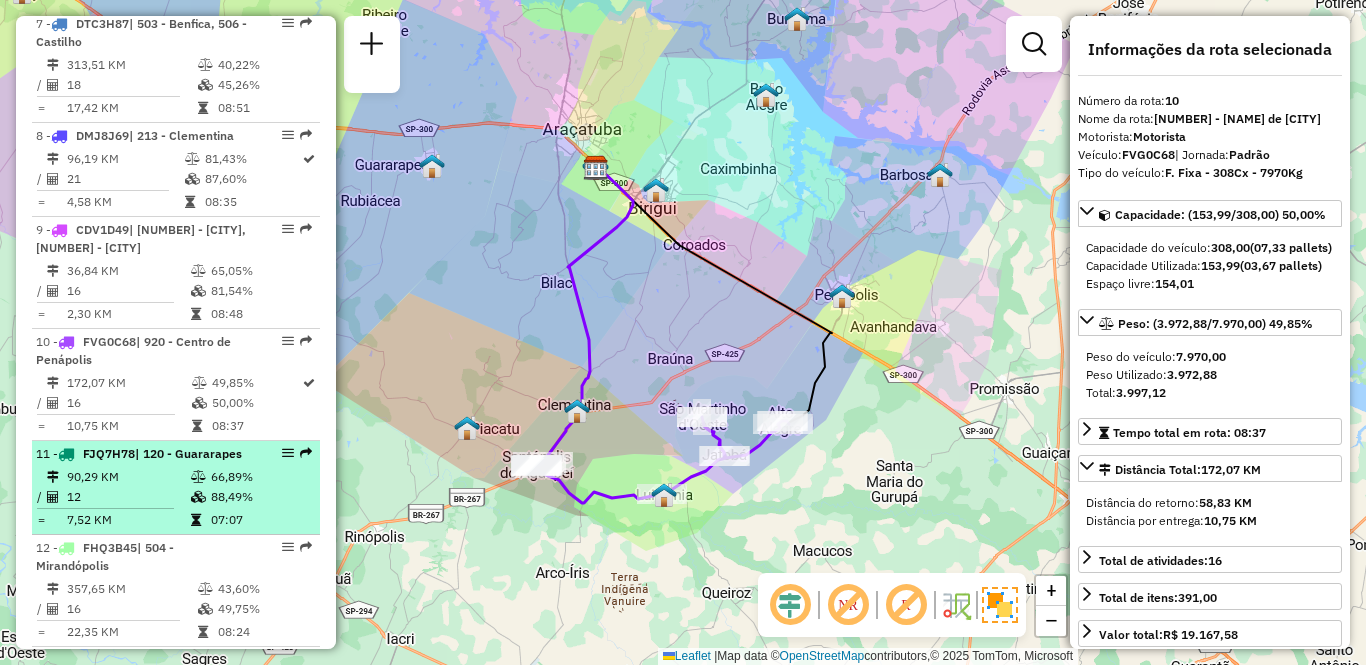 click on "90,29 KM" at bounding box center (128, 477) 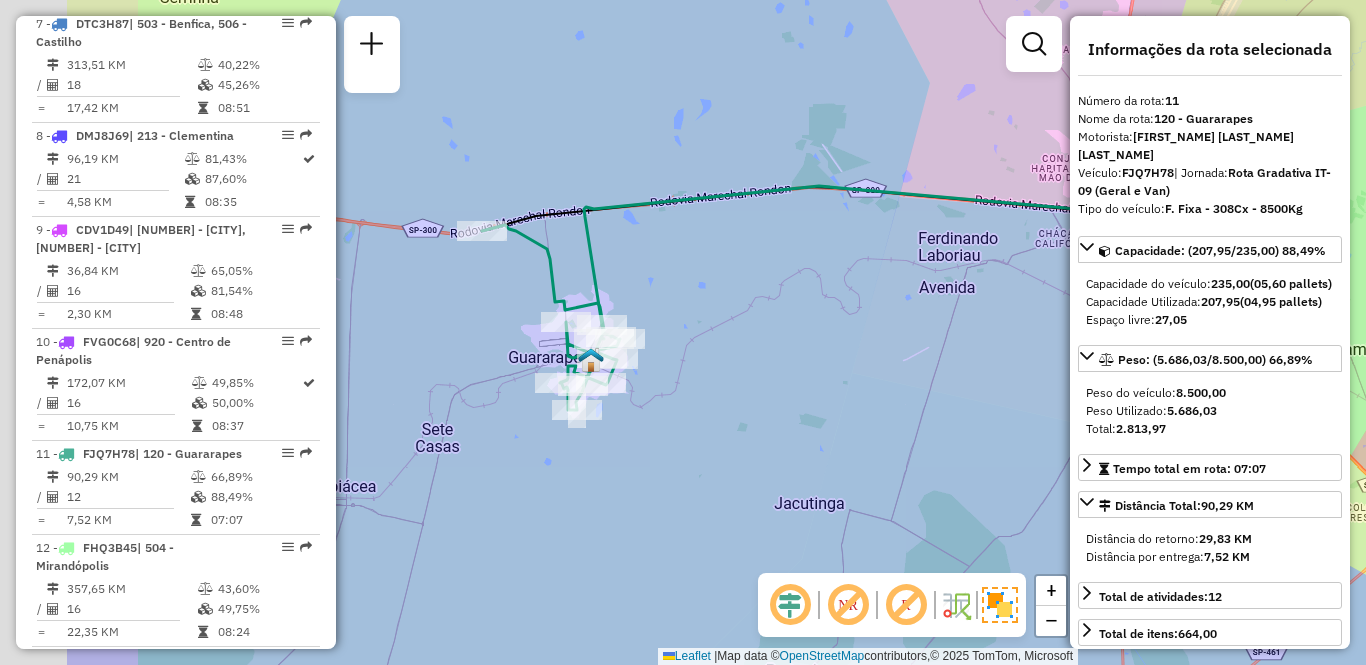 drag, startPoint x: 582, startPoint y: 427, endPoint x: 817, endPoint y: 387, distance: 238.37994 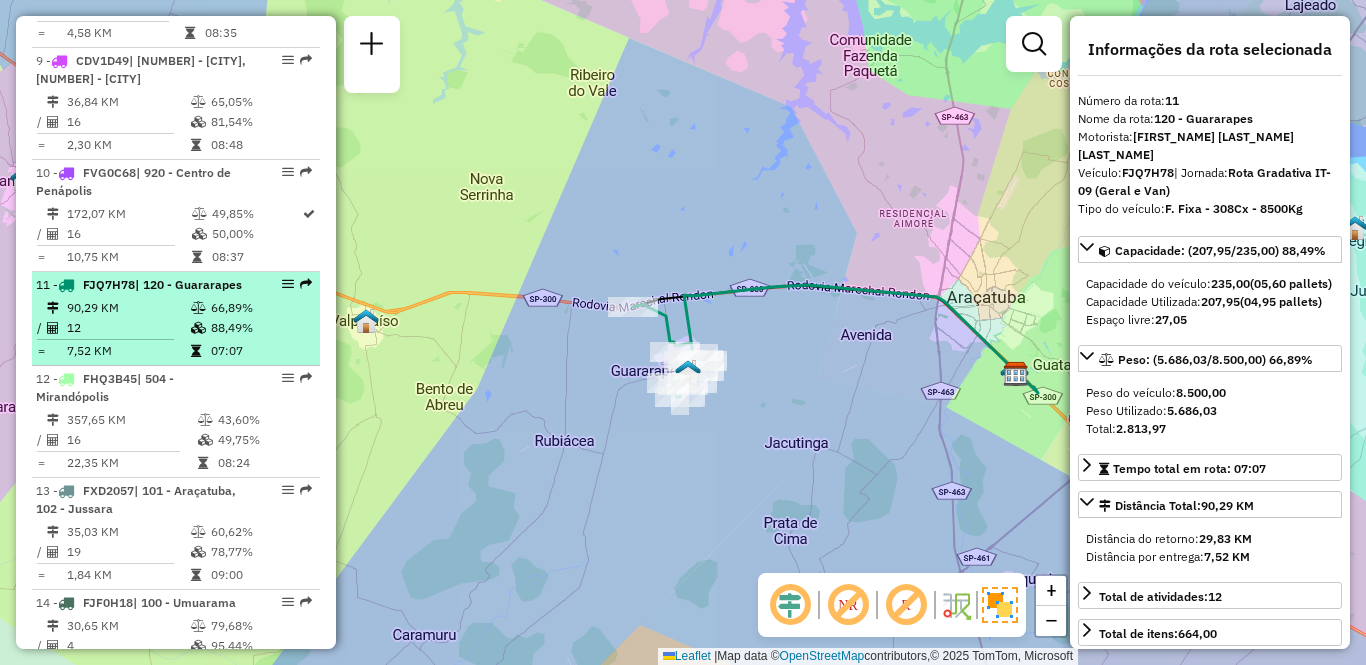 scroll, scrollTop: 1600, scrollLeft: 0, axis: vertical 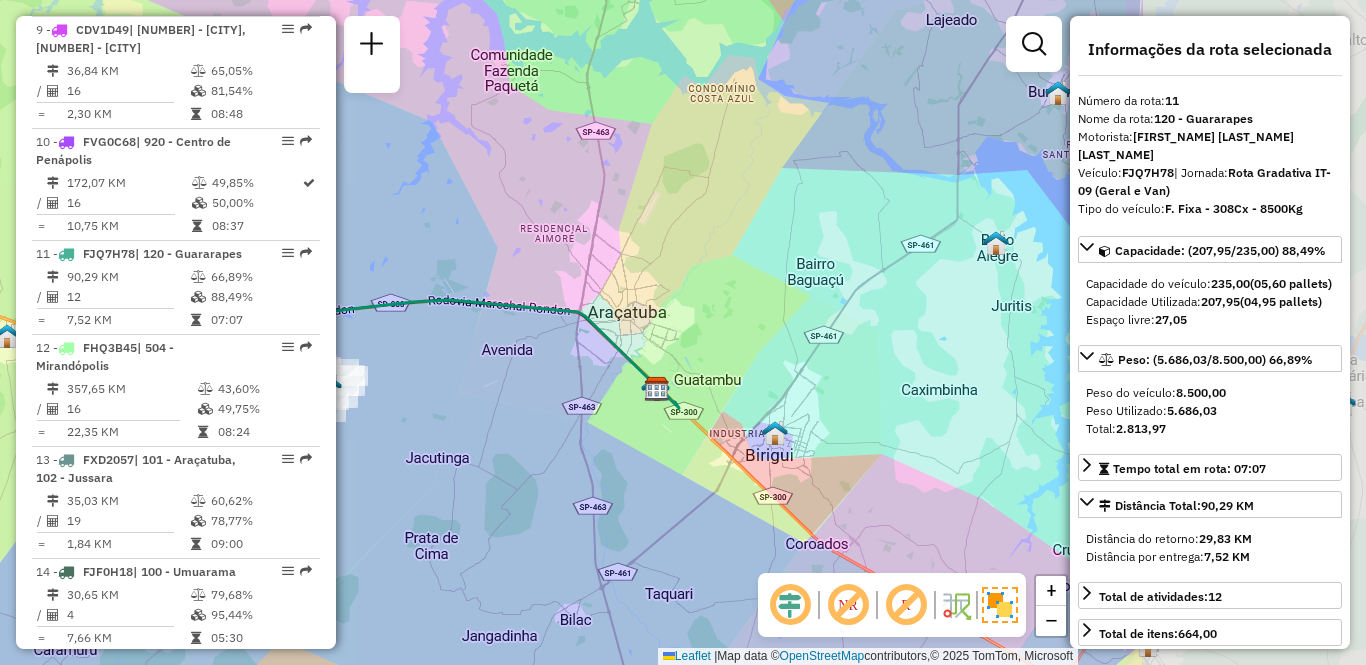 drag, startPoint x: 965, startPoint y: 428, endPoint x: 602, endPoint y: 443, distance: 363.30978 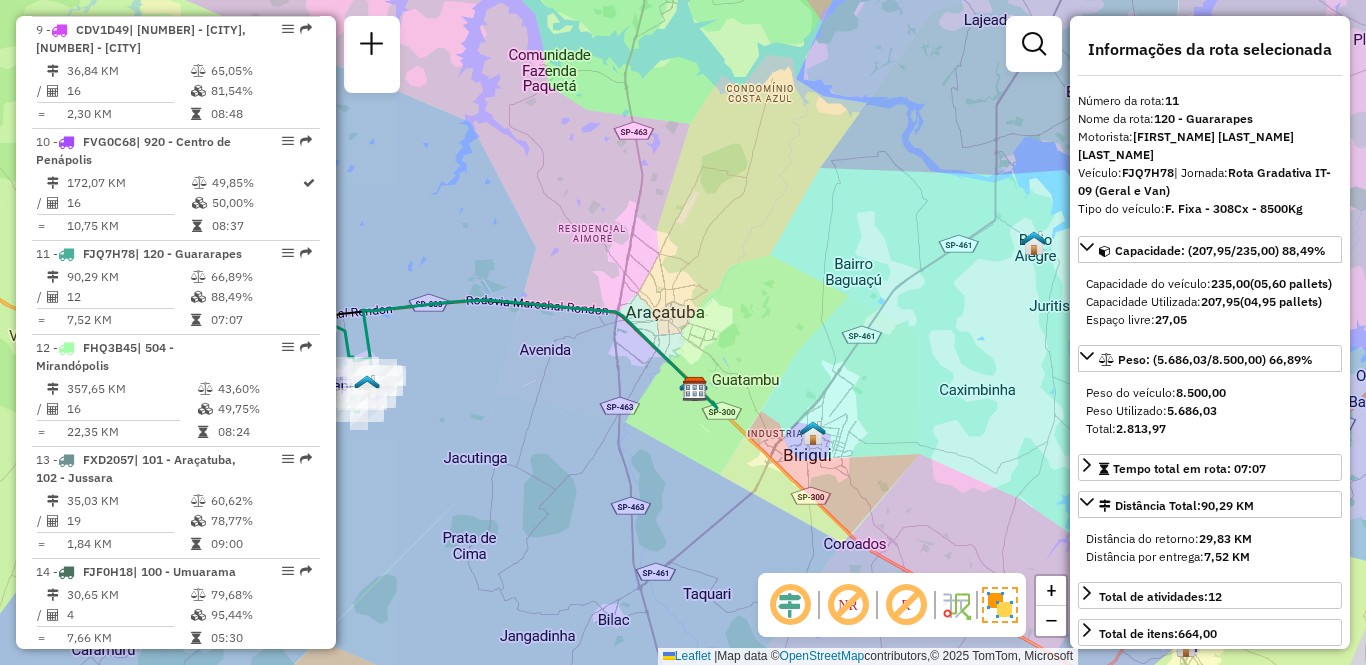 drag, startPoint x: 485, startPoint y: 421, endPoint x: 527, endPoint y: 421, distance: 42 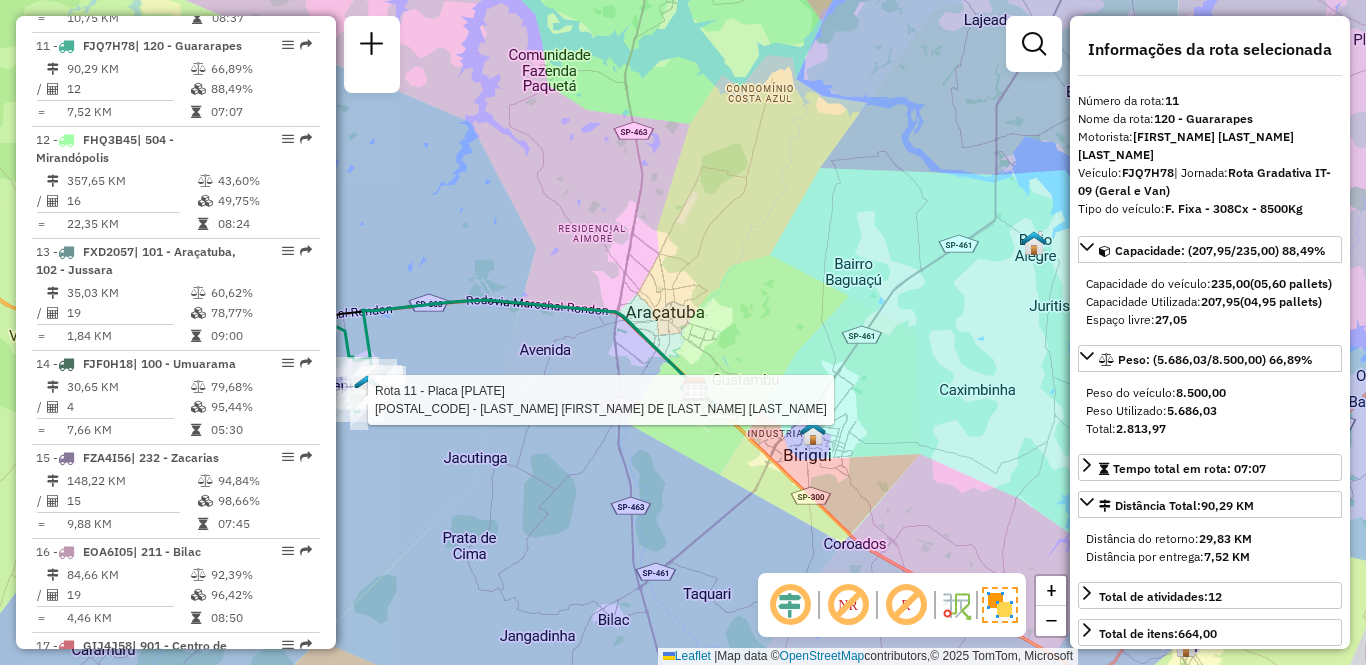 scroll, scrollTop: 1861, scrollLeft: 0, axis: vertical 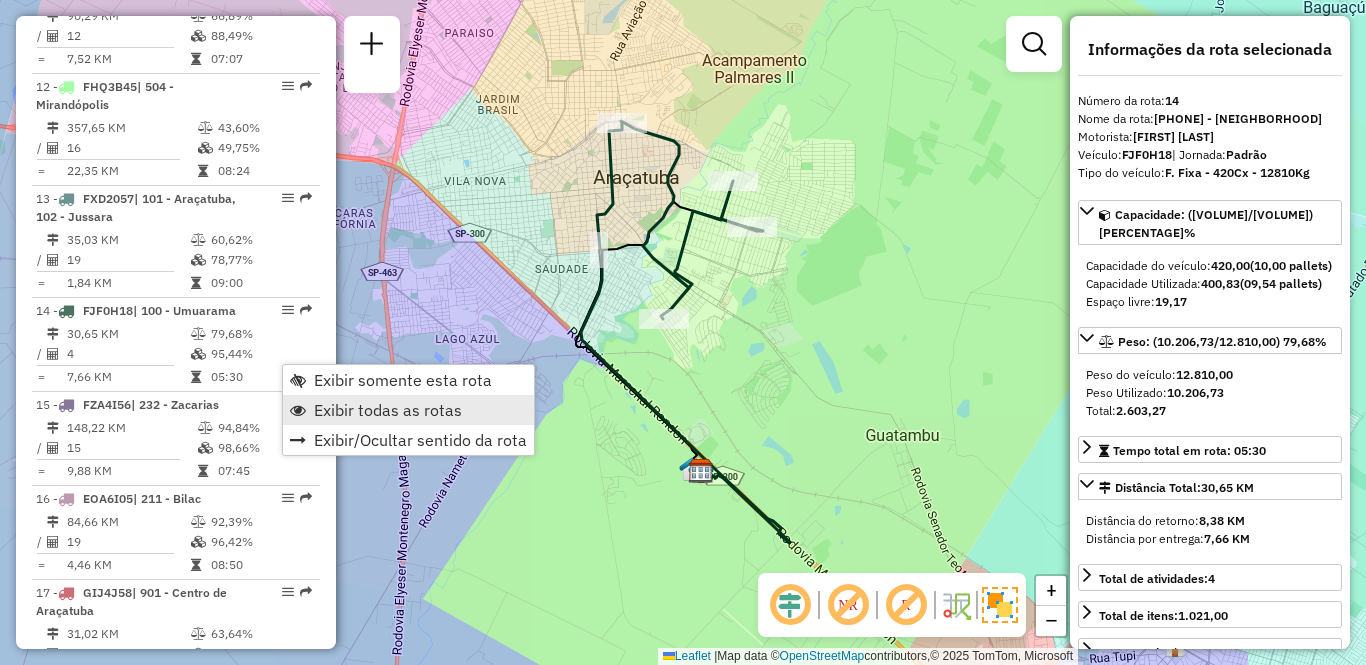 click on "Exibir todas as rotas" at bounding box center [388, 410] 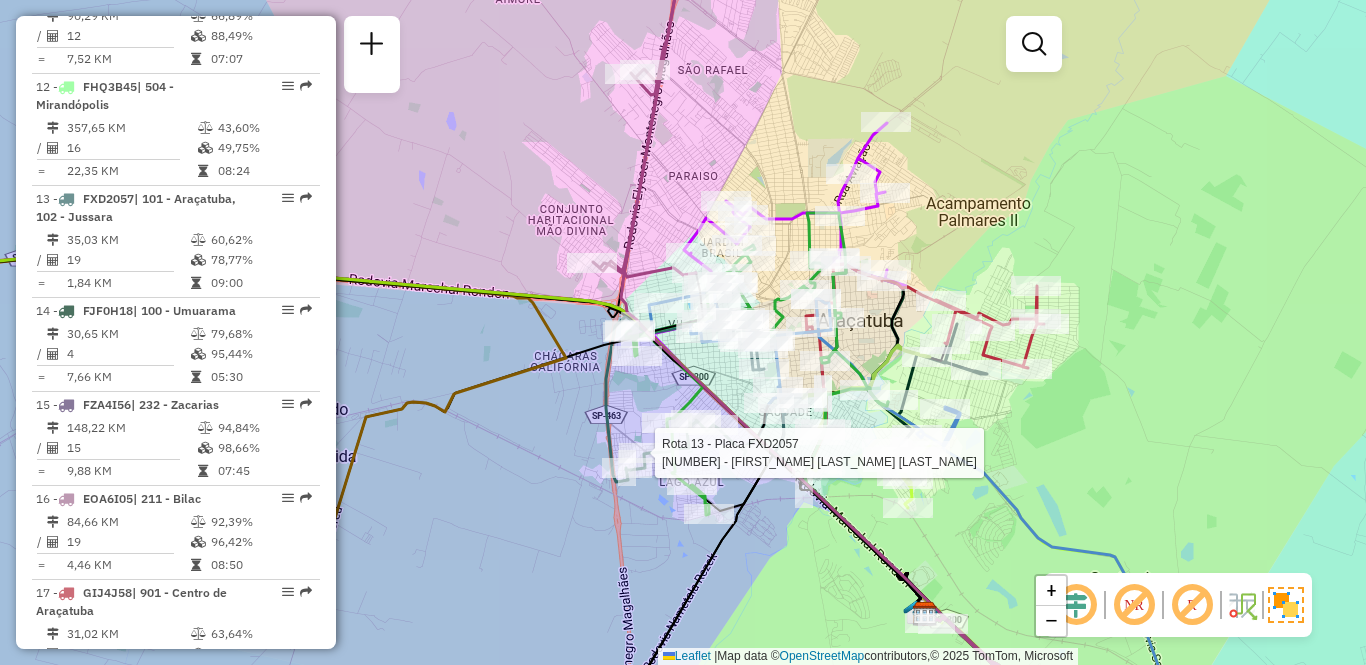 drag, startPoint x: 805, startPoint y: 515, endPoint x: 797, endPoint y: 576, distance: 61.522354 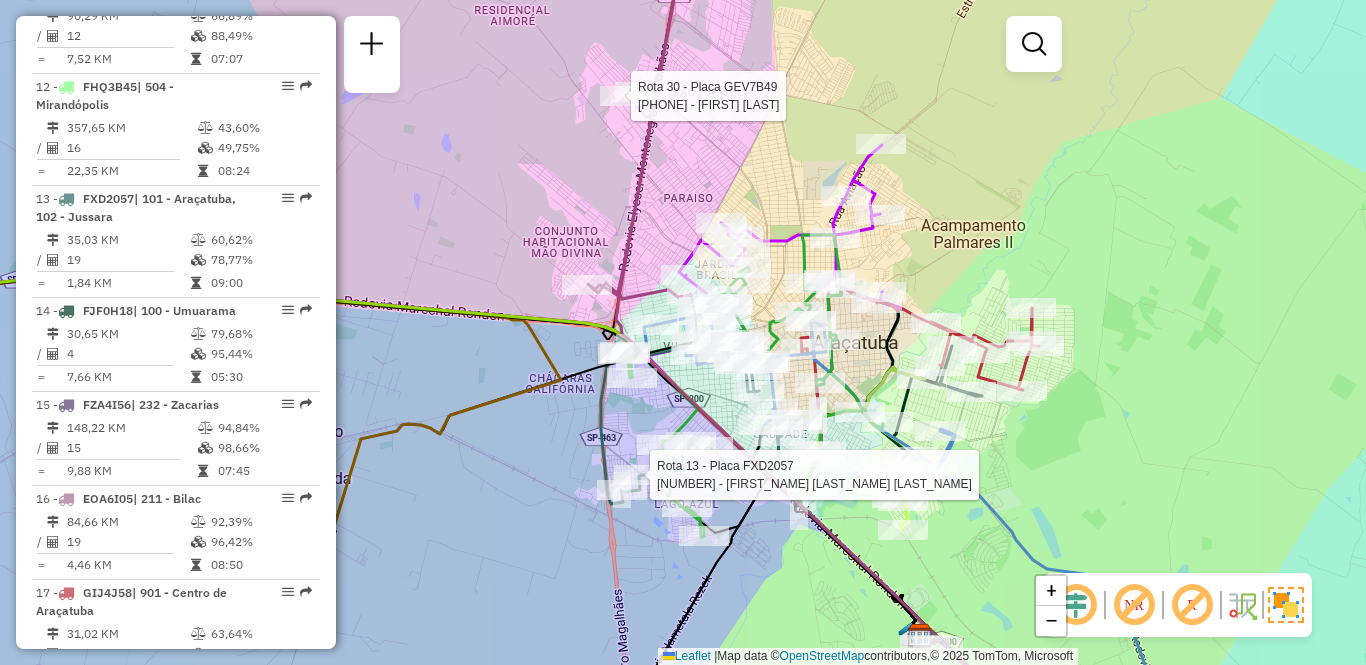 select on "**********" 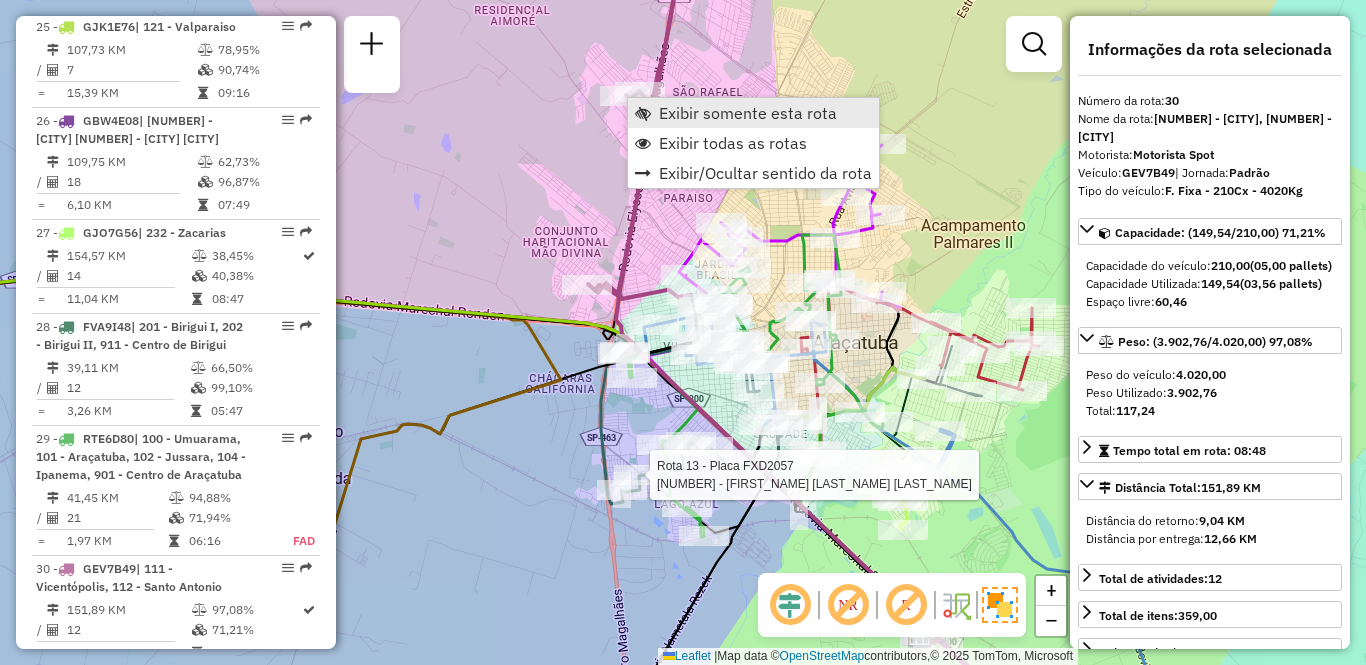 scroll, scrollTop: 3781, scrollLeft: 0, axis: vertical 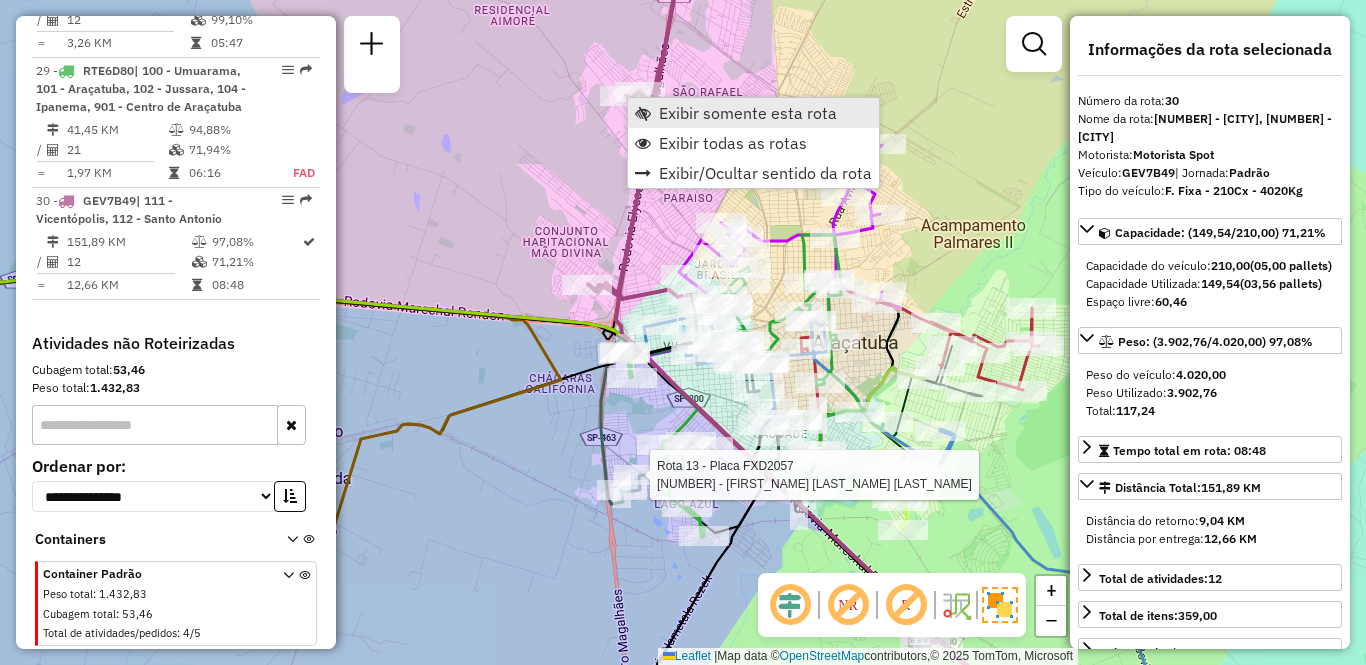 click on "Exibir somente esta rota" at bounding box center (748, 113) 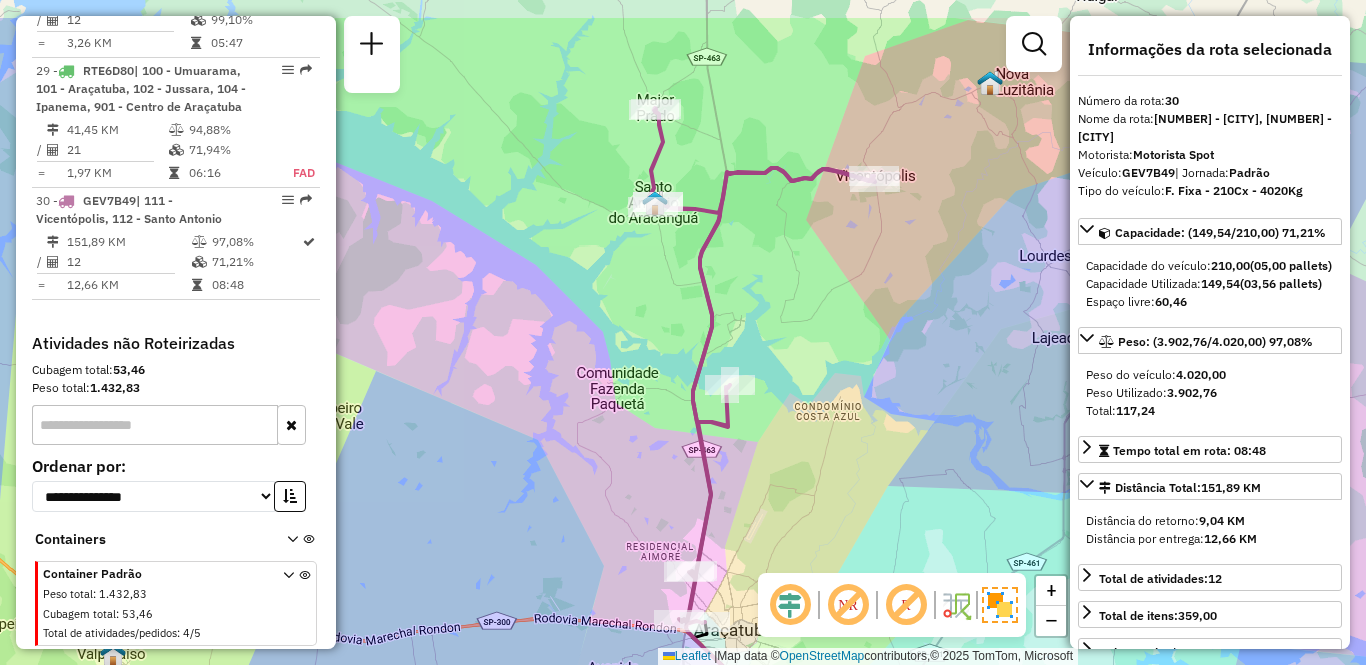 drag, startPoint x: 774, startPoint y: 371, endPoint x: 853, endPoint y: 455, distance: 115.31262 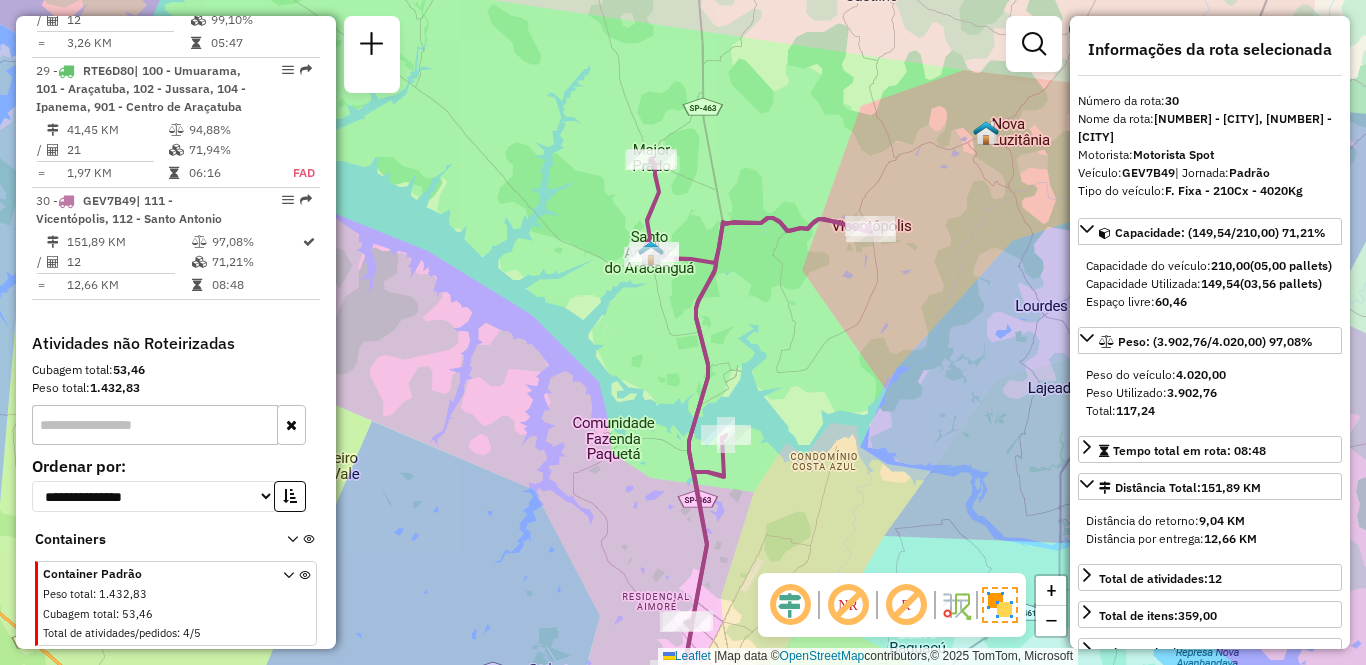 drag, startPoint x: 858, startPoint y: 302, endPoint x: 847, endPoint y: 382, distance: 80.75271 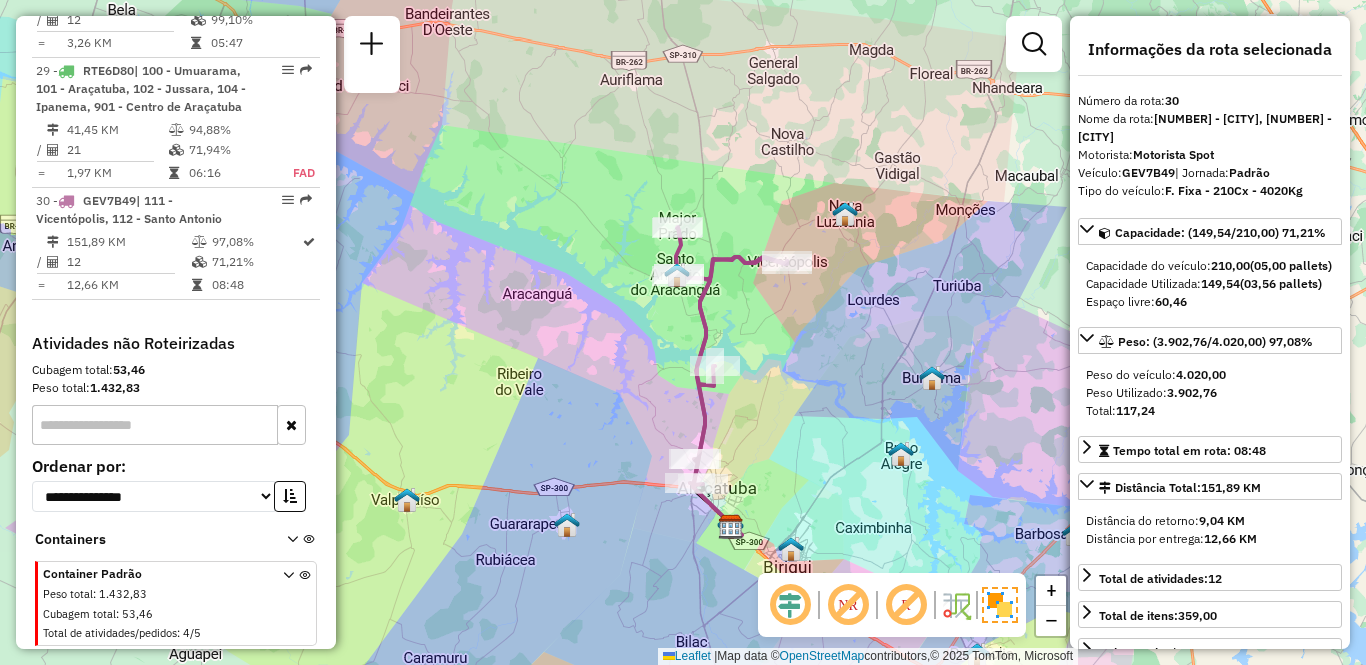 drag, startPoint x: 768, startPoint y: 477, endPoint x: 754, endPoint y: 431, distance: 48.08326 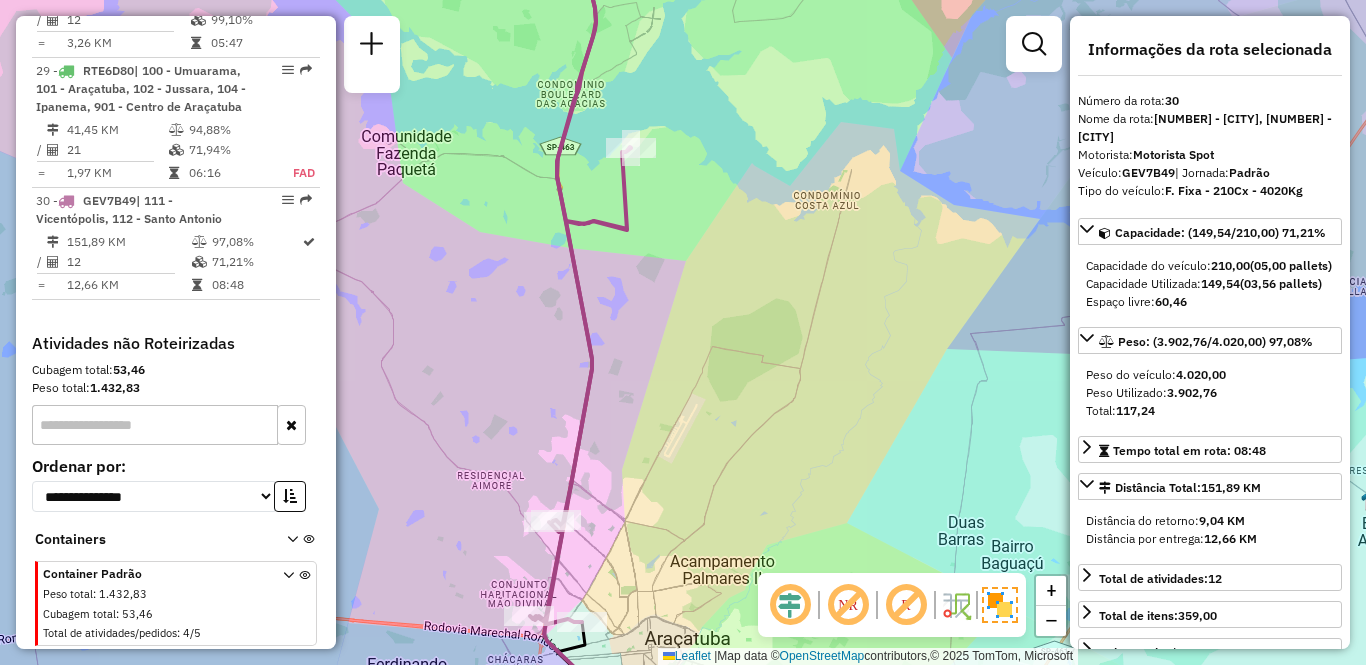 drag, startPoint x: 704, startPoint y: 488, endPoint x: 737, endPoint y: 481, distance: 33.734257 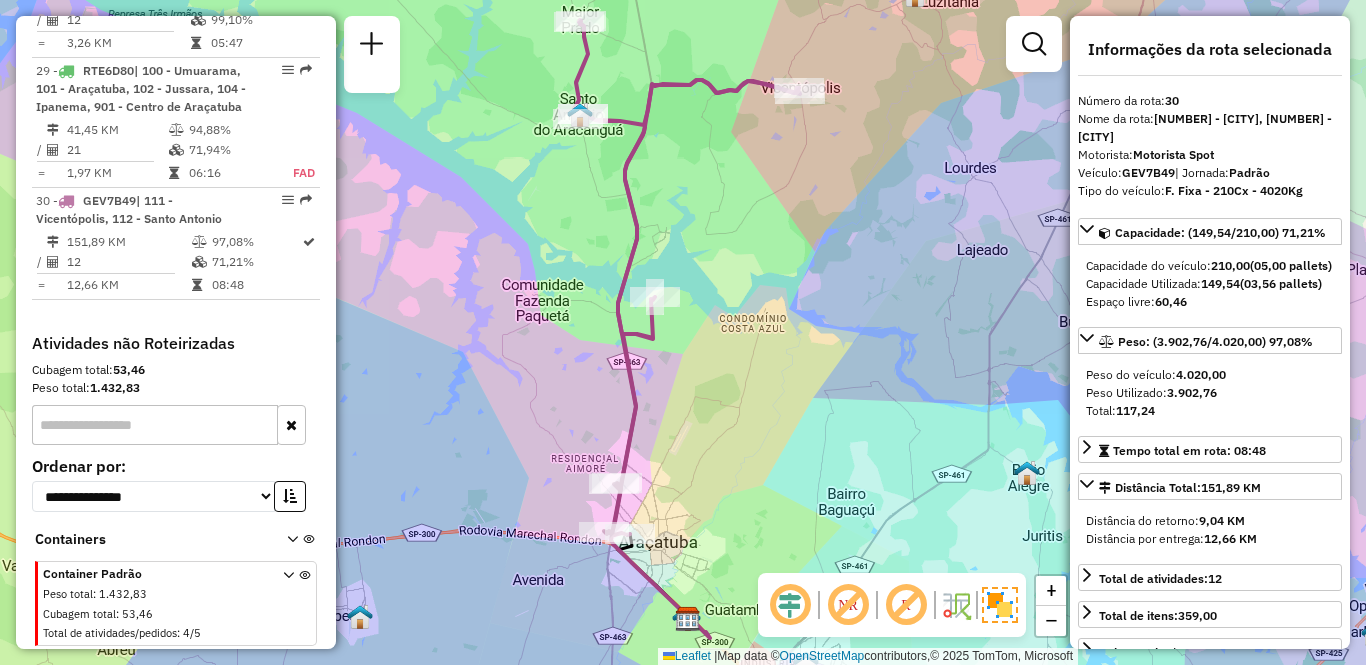 drag, startPoint x: 740, startPoint y: 517, endPoint x: 714, endPoint y: 505, distance: 28.635643 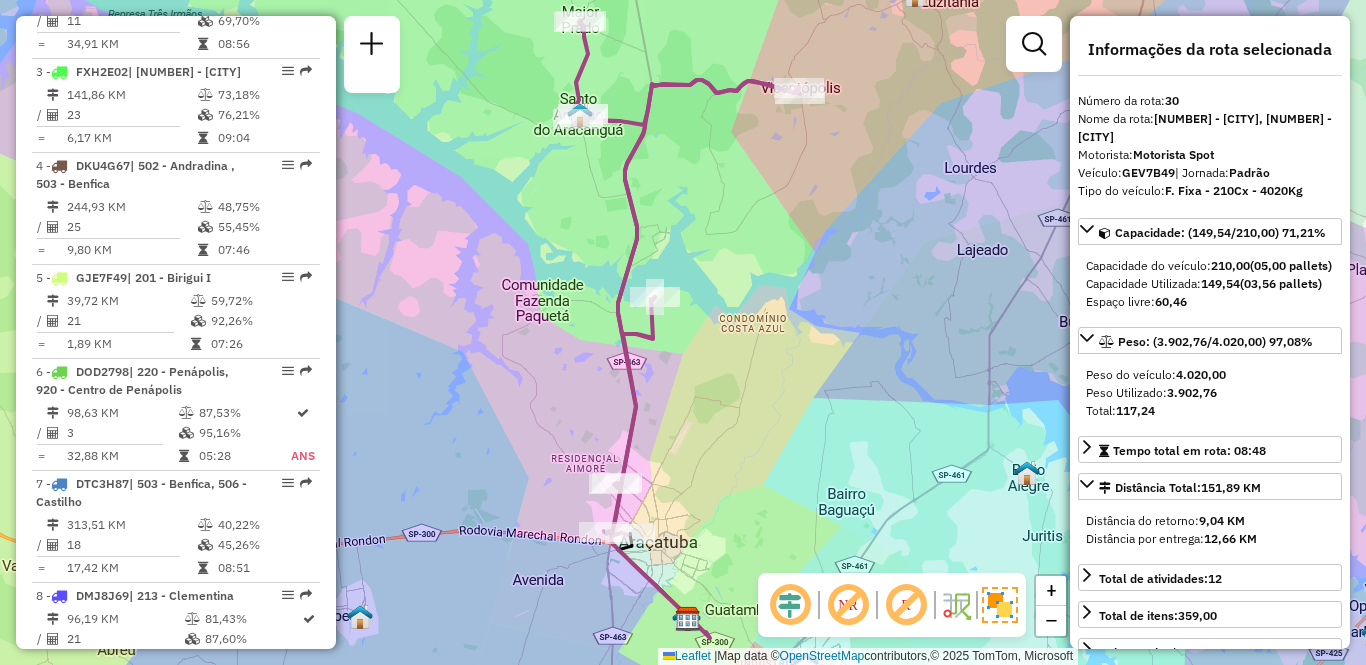 scroll, scrollTop: 906, scrollLeft: 0, axis: vertical 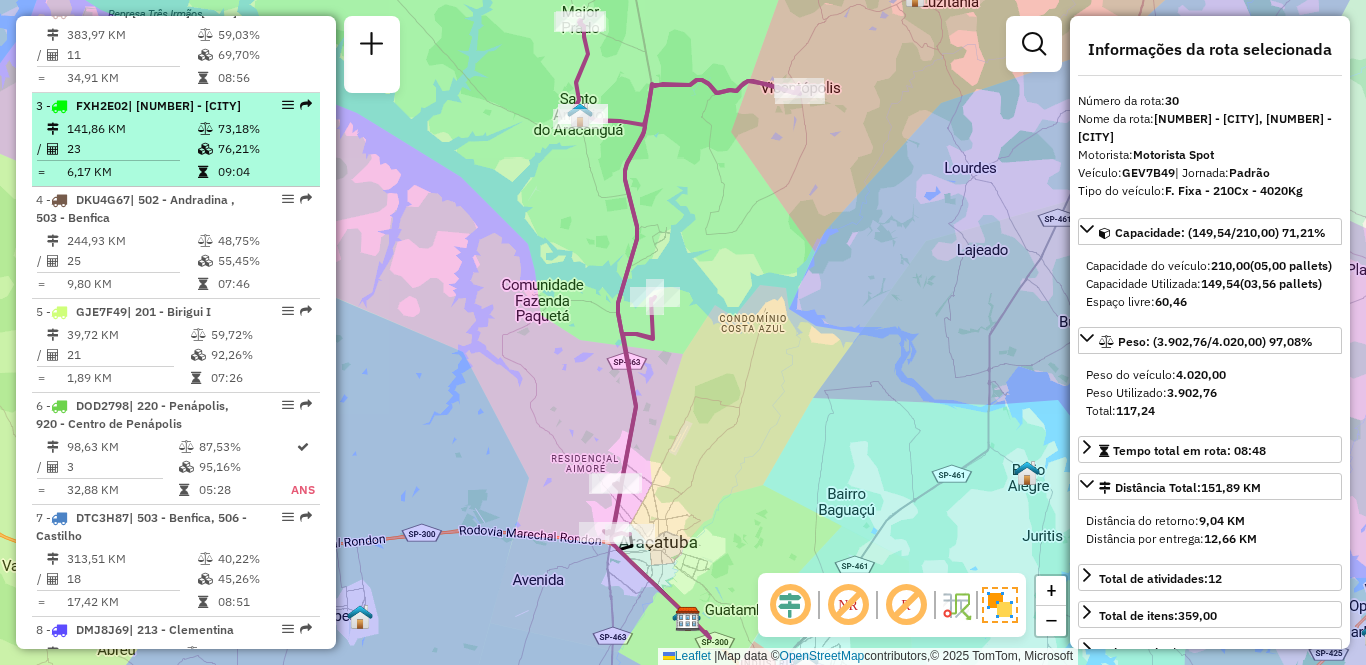click on "3 -       [PLATE]   | 111 - [CITY]" at bounding box center (142, 106) 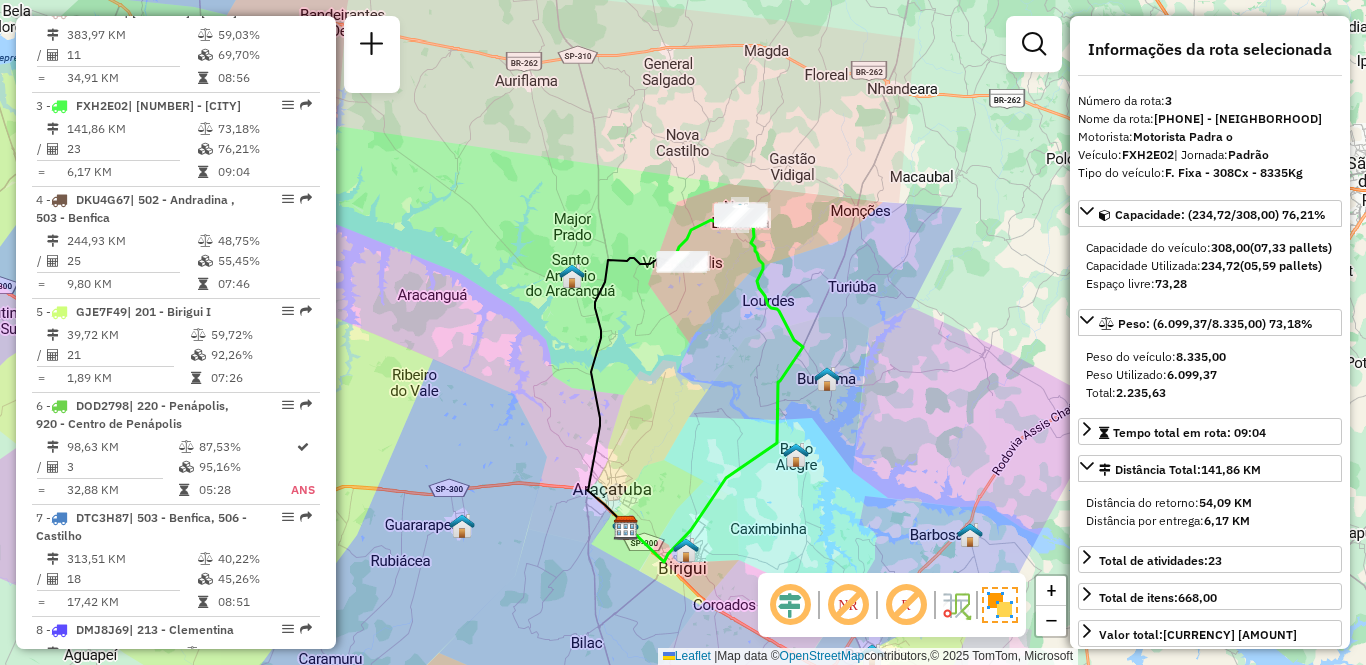 click on "Janela de atendimento Grade de atendimento Capacidade Transportadoras Veículos Cliente Pedidos  Rotas Selecione os dias de semana para filtrar as janelas de atendimento  Seg   Ter   Qua   Qui   Sex   Sáb   Dom  Informe o período da janela de atendimento: De: Até:  Filtrar exatamente a janela do cliente  Considerar janela de atendimento padrão  Selecione os dias de semana para filtrar as grades de atendimento  Seg   Ter   Qua   Qui   Sex   Sáb   Dom   Considerar clientes sem dia de atendimento cadastrado  Clientes fora do dia de atendimento selecionado Filtrar as atividades entre os valores definidos abaixo:  Peso mínimo:   Peso máximo:   Cubagem mínima:   Cubagem máxima:   De:   Até:  Filtrar as atividades entre o tempo de atendimento definido abaixo:  De:   Até:   Considerar capacidade total dos clientes não roteirizados Transportadora: Selecione um ou mais itens Tipo de veículo: Selecione um ou mais itens Veículo: Selecione um ou mais itens Motorista: Selecione um ou mais itens Nome: Rótulo:" 